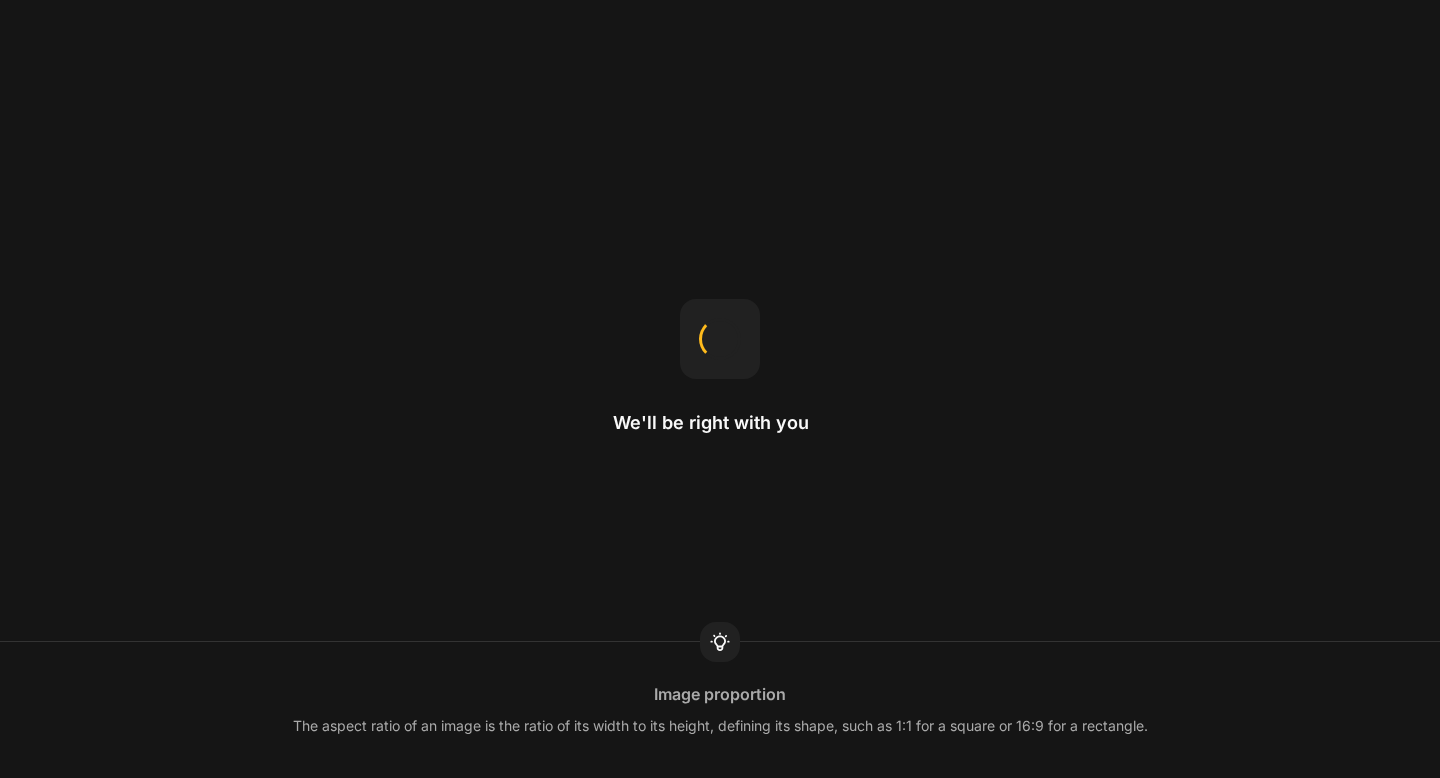 scroll, scrollTop: 0, scrollLeft: 0, axis: both 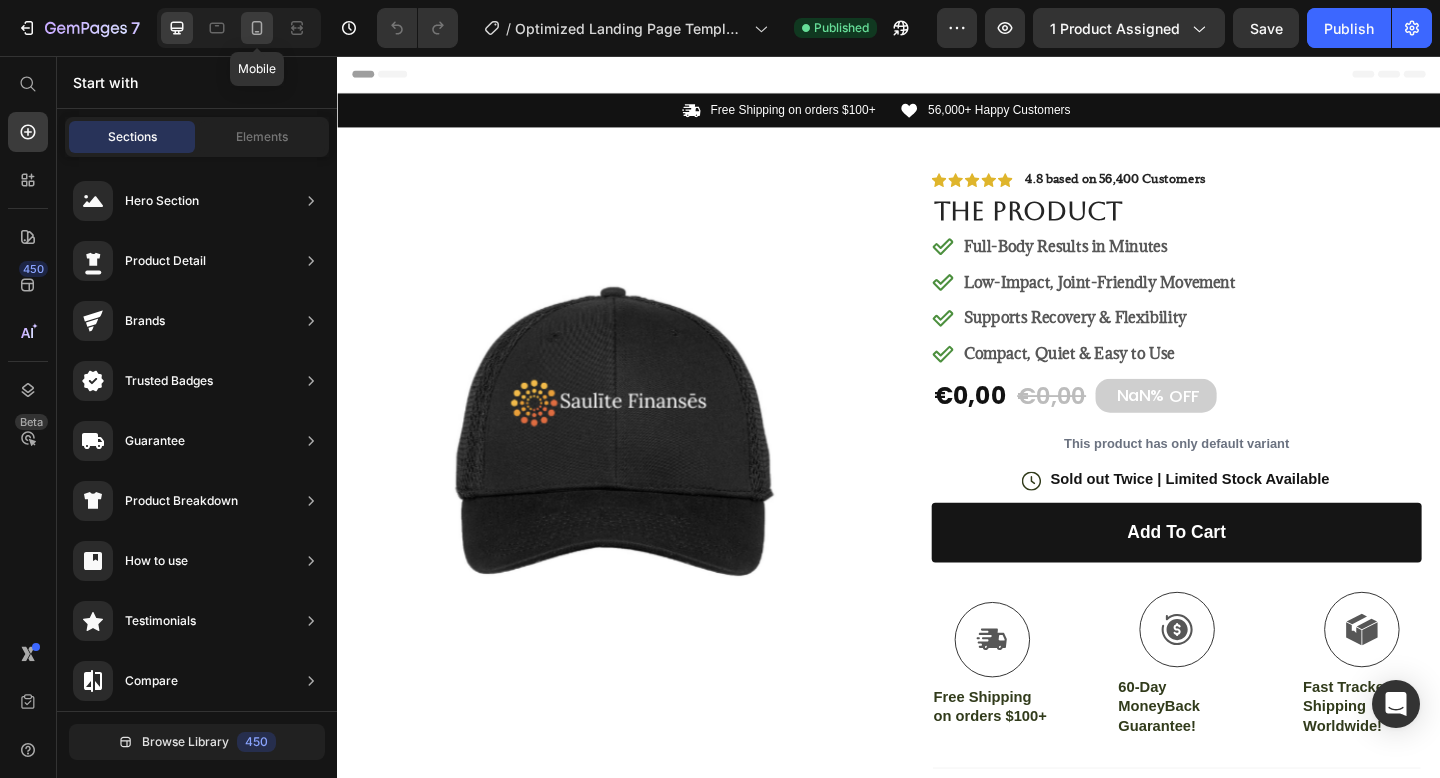 click 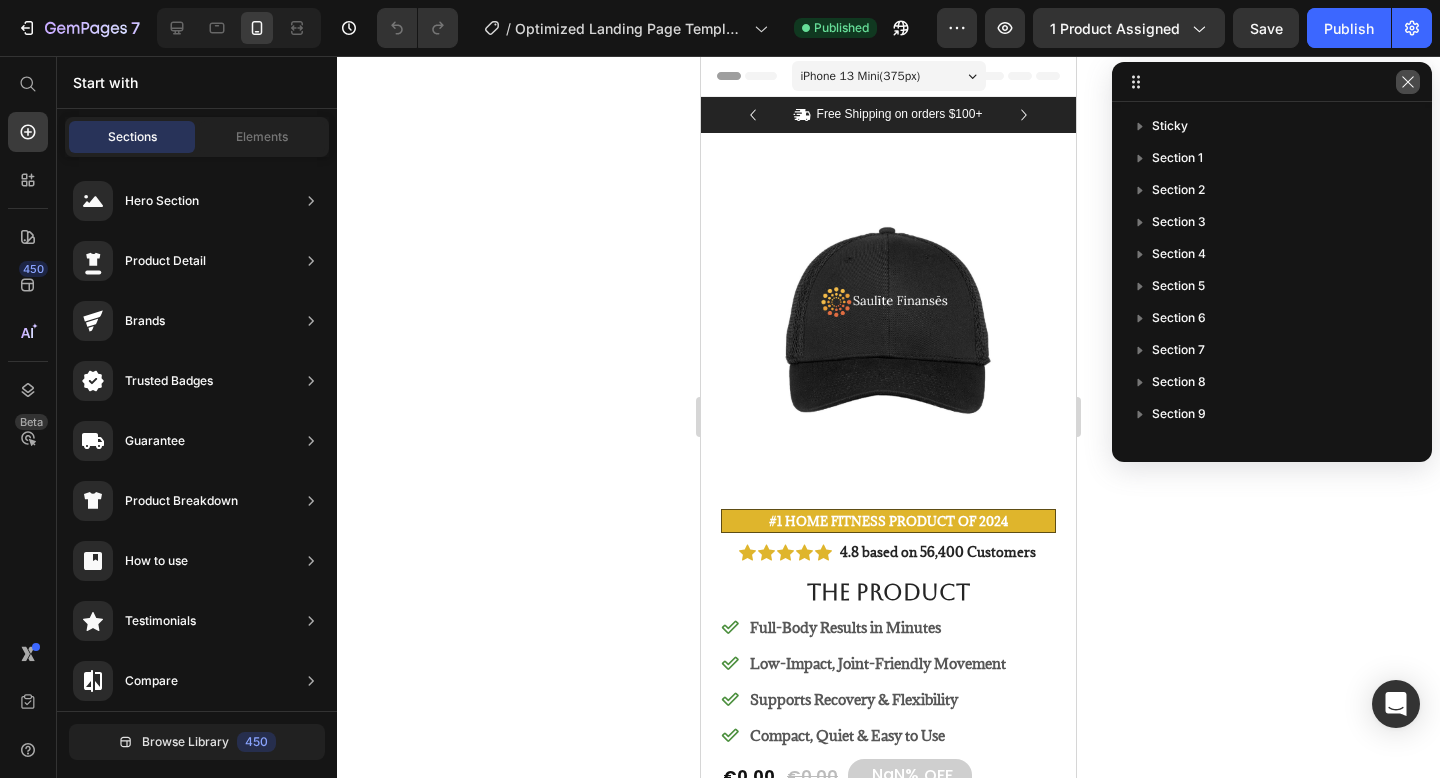 click 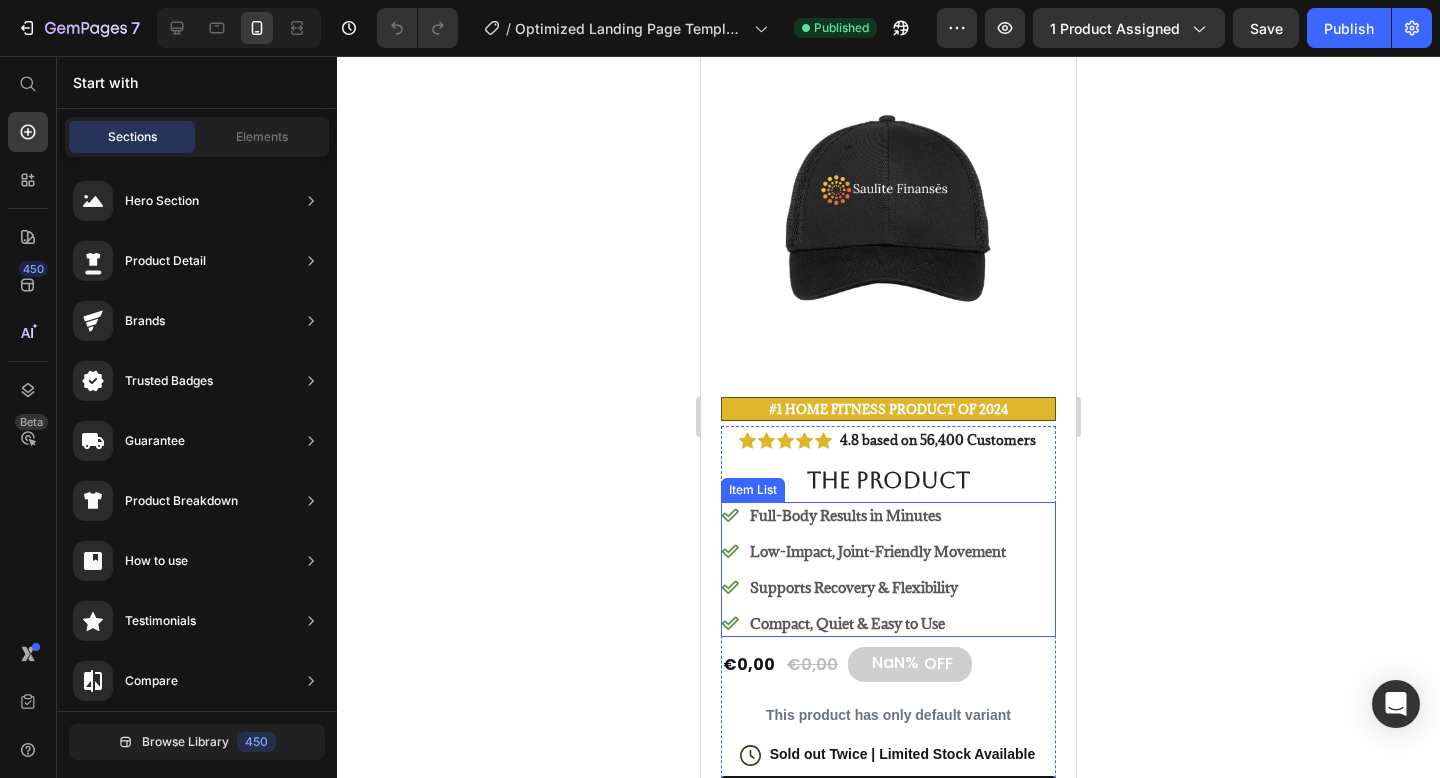 scroll, scrollTop: 130, scrollLeft: 0, axis: vertical 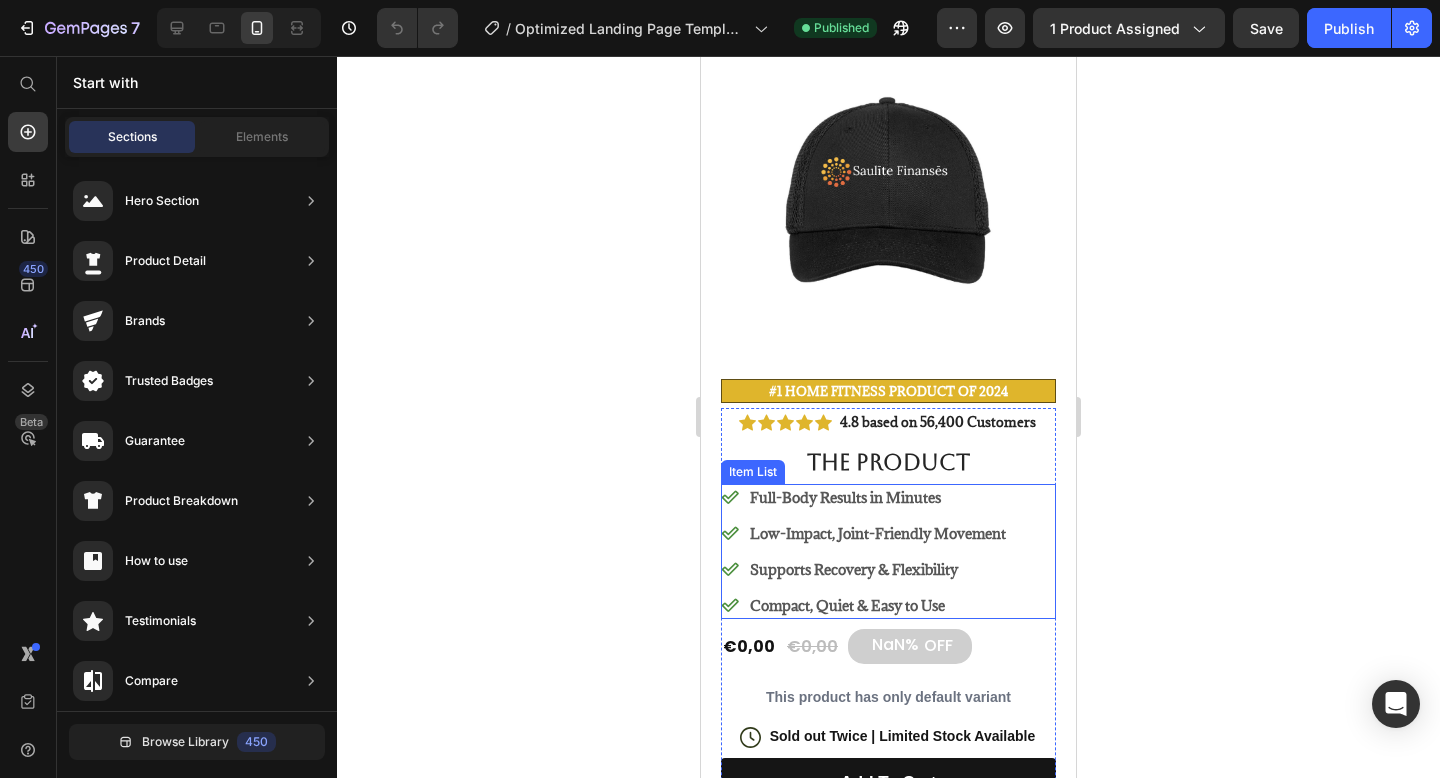 click 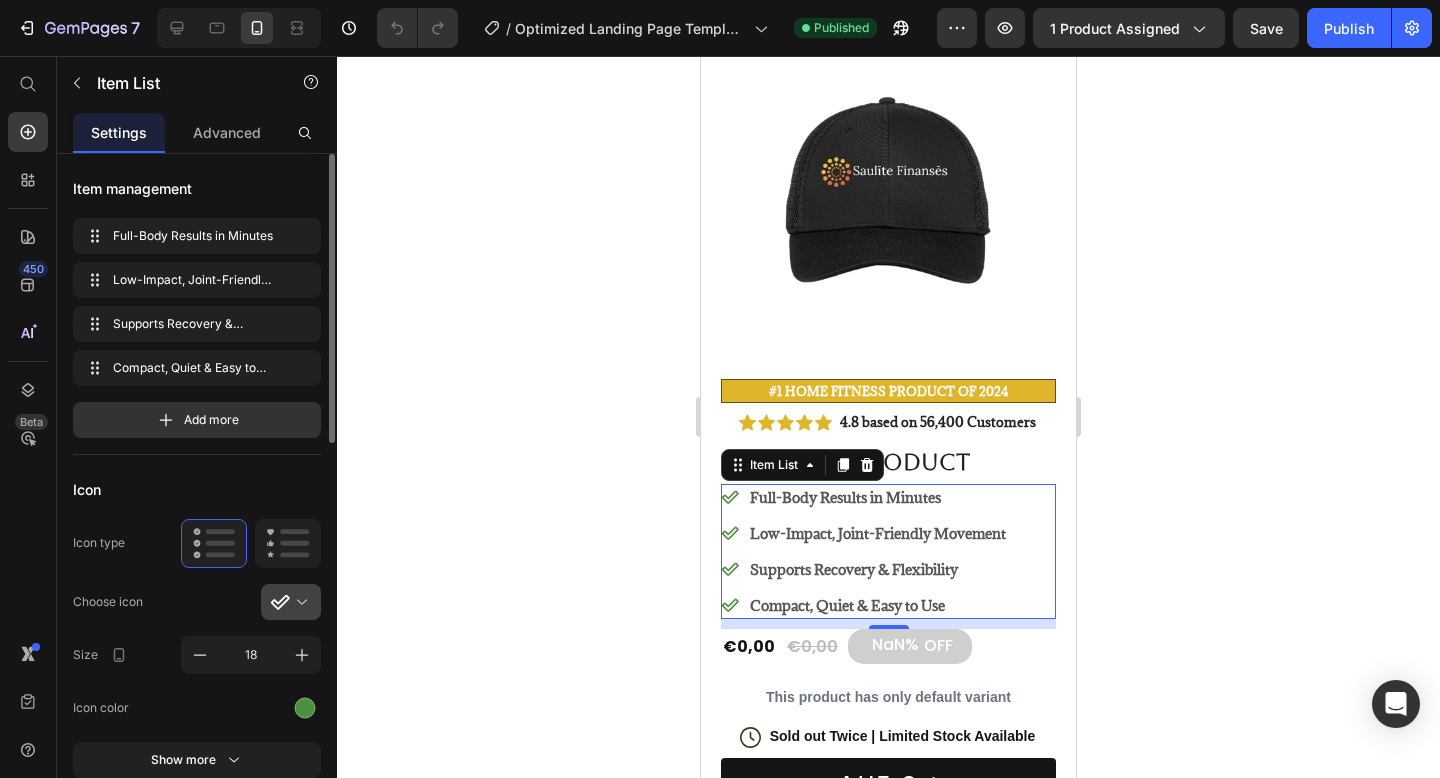 click at bounding box center [299, 602] 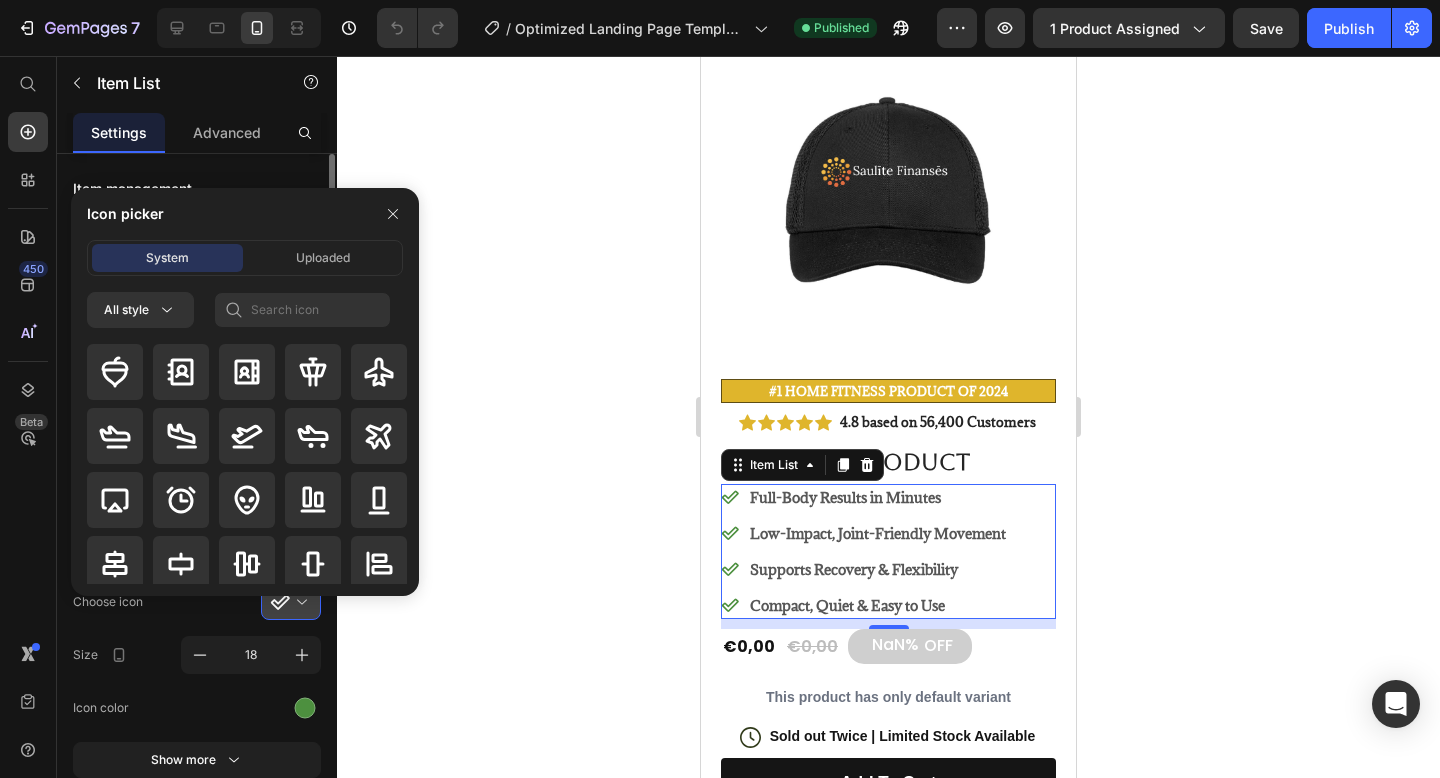 click on "Icon picker System Uploaded All style" at bounding box center [237, 392] 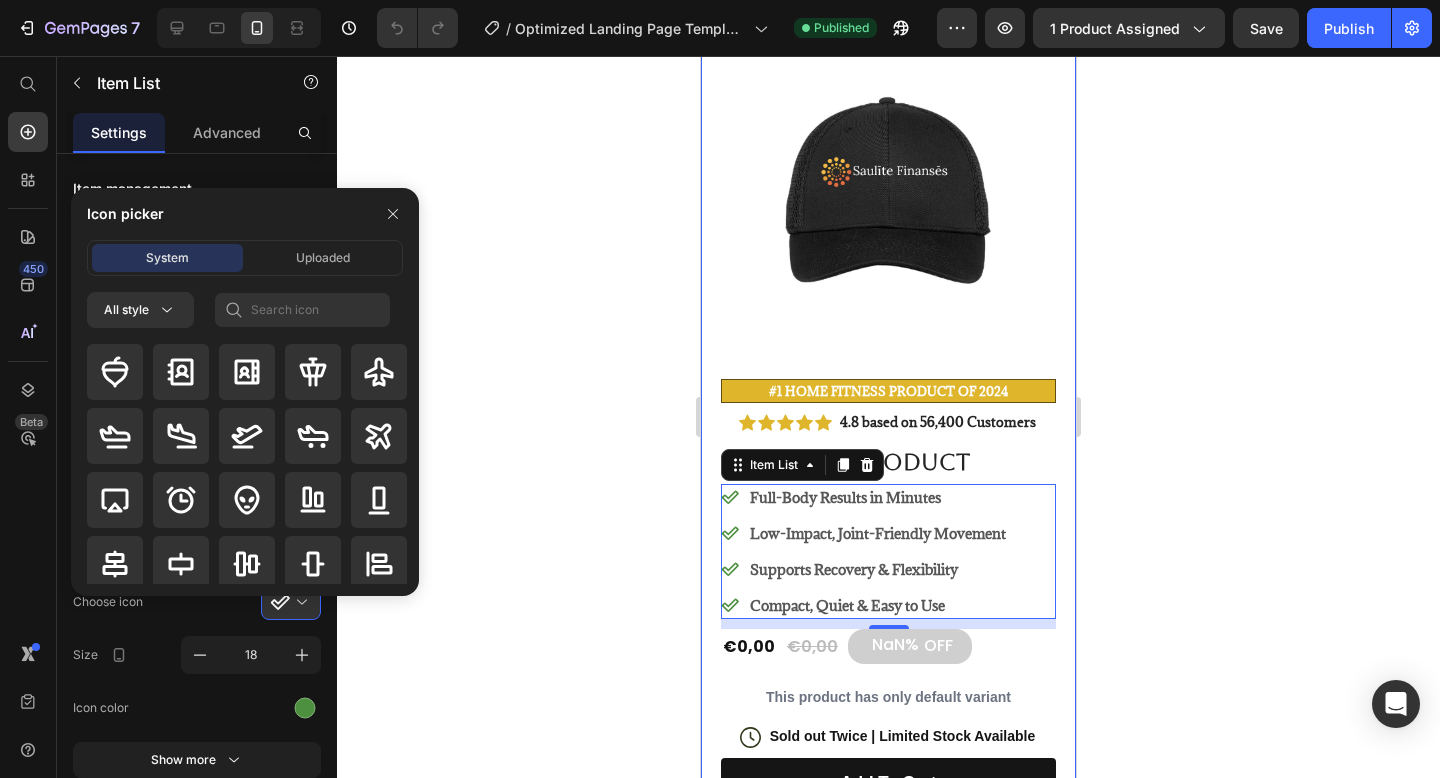 click 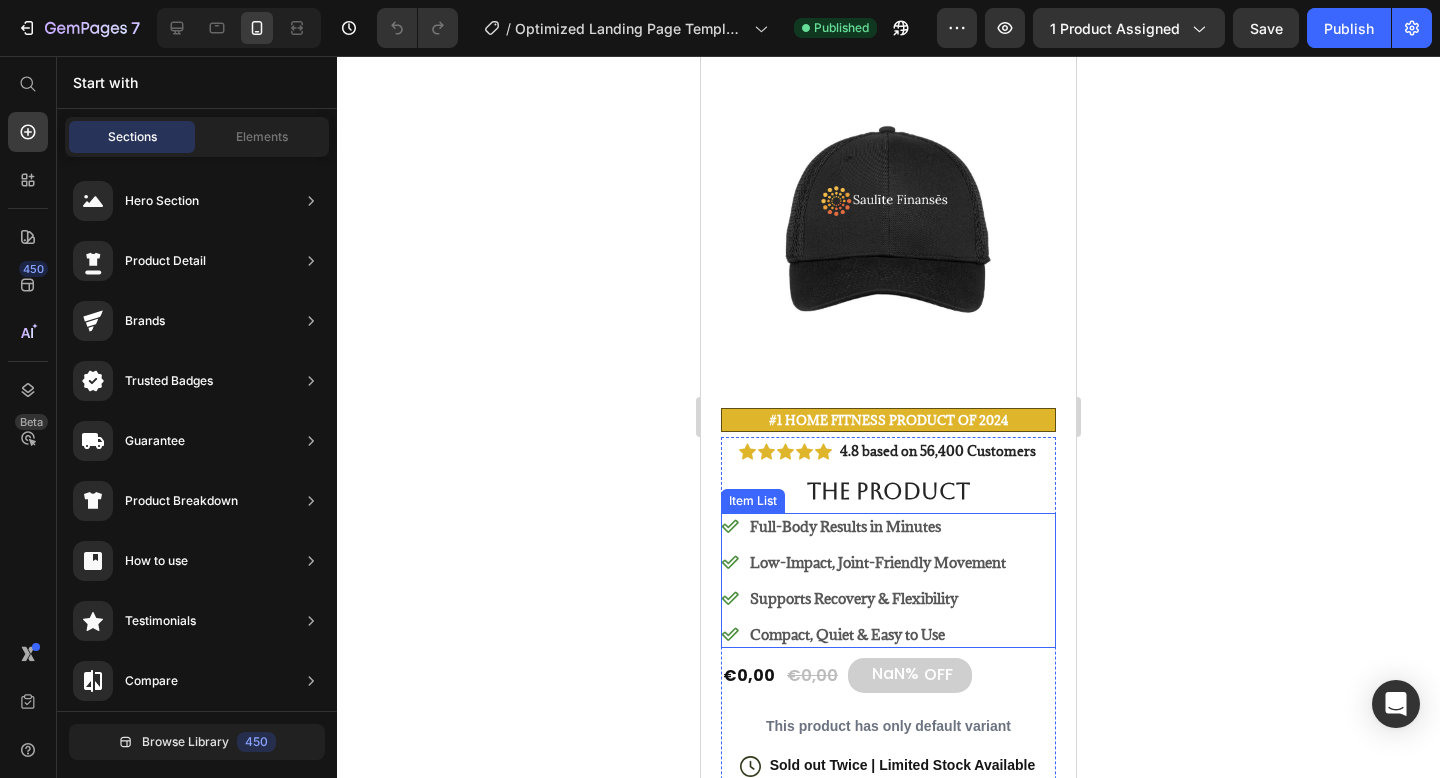 scroll, scrollTop: 105, scrollLeft: 0, axis: vertical 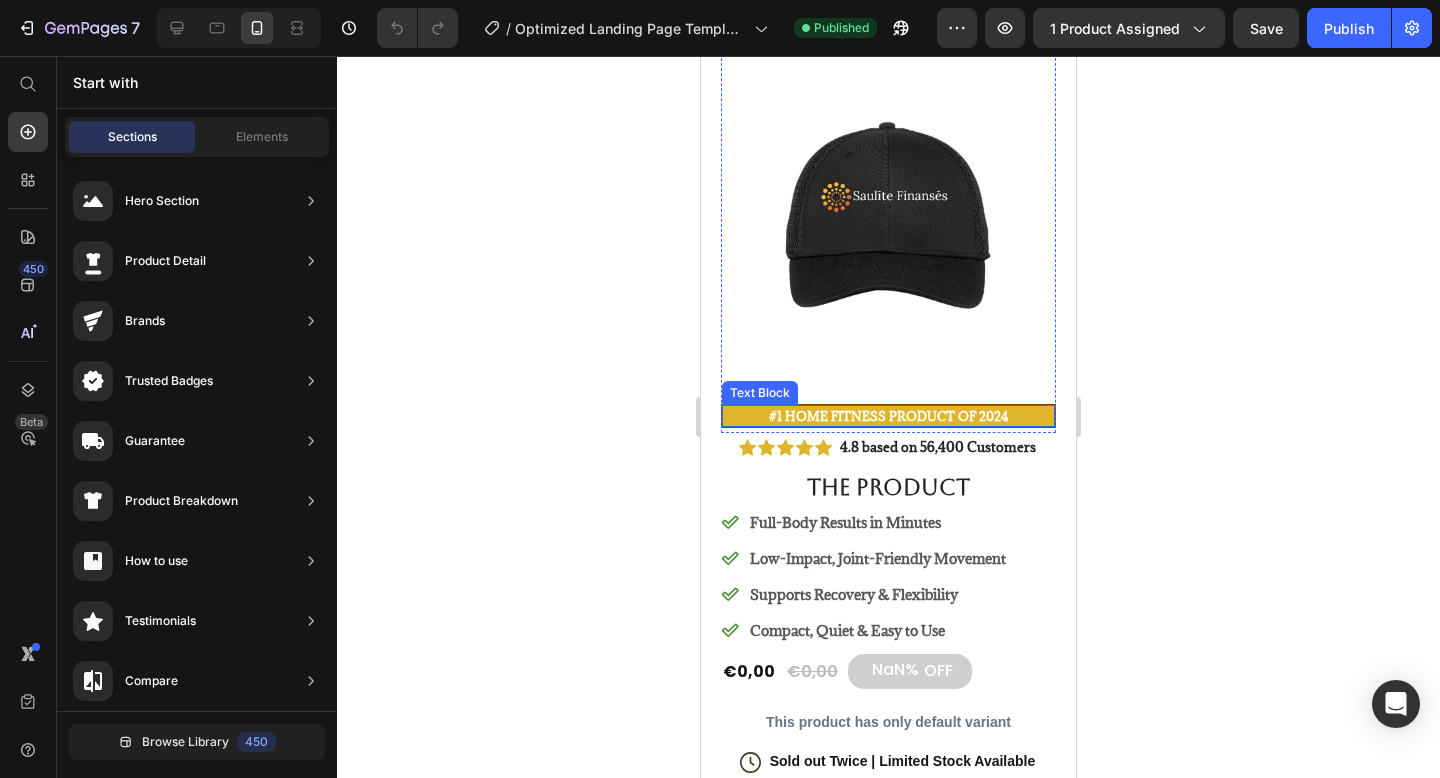 click on "#1 Home fitness Product of 2024" at bounding box center (888, 416) 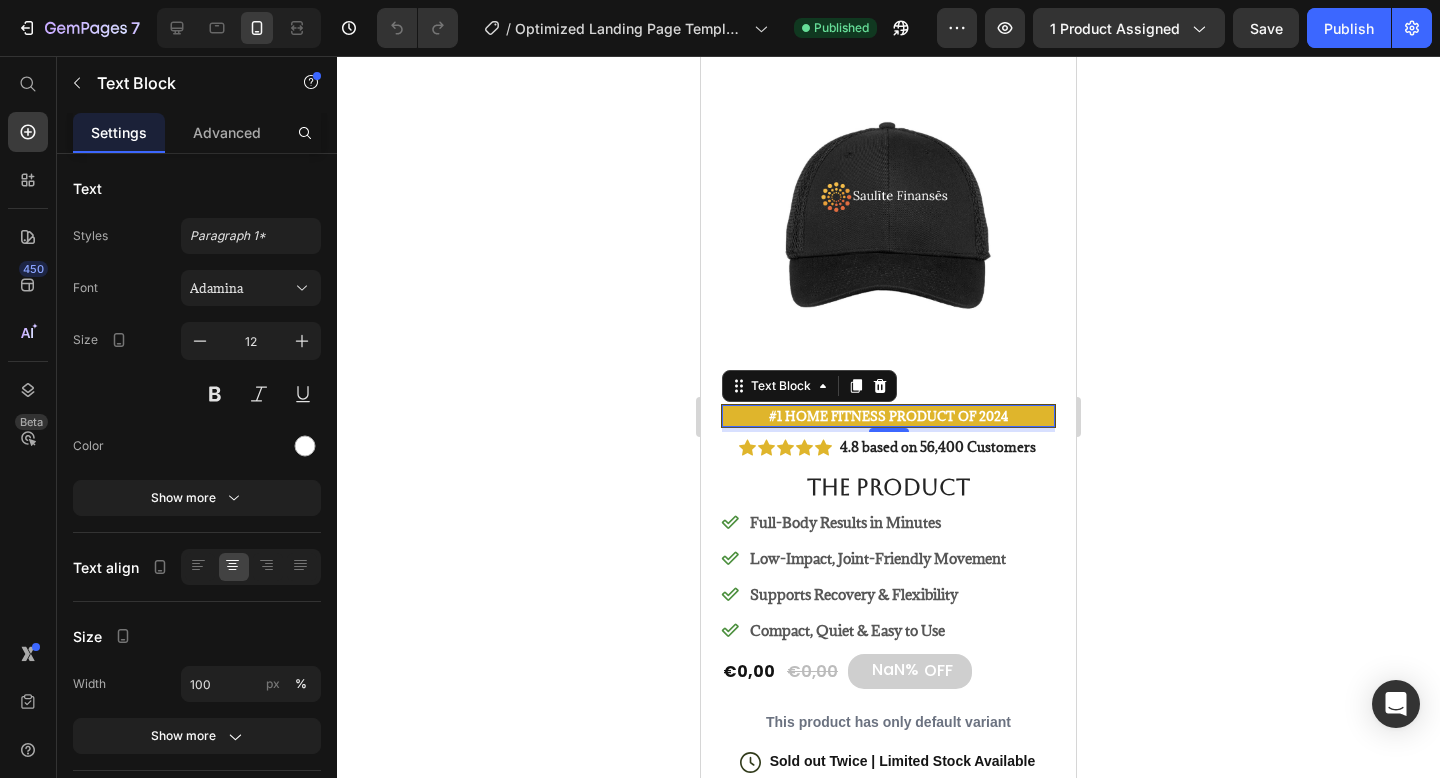 click on "#1 Home fitness Product of 2024" at bounding box center (888, 416) 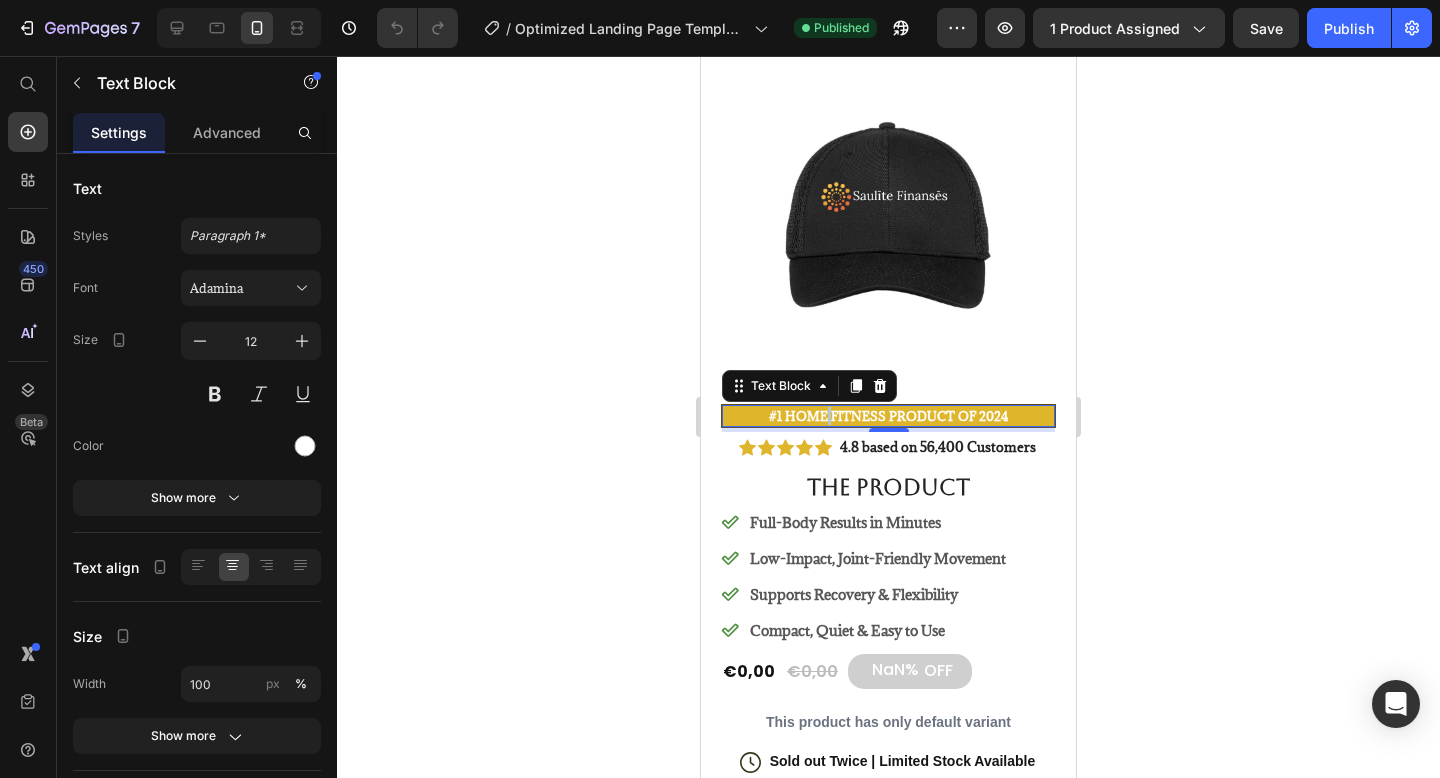 click on "#1 Home fitness Product of 2024" at bounding box center [888, 416] 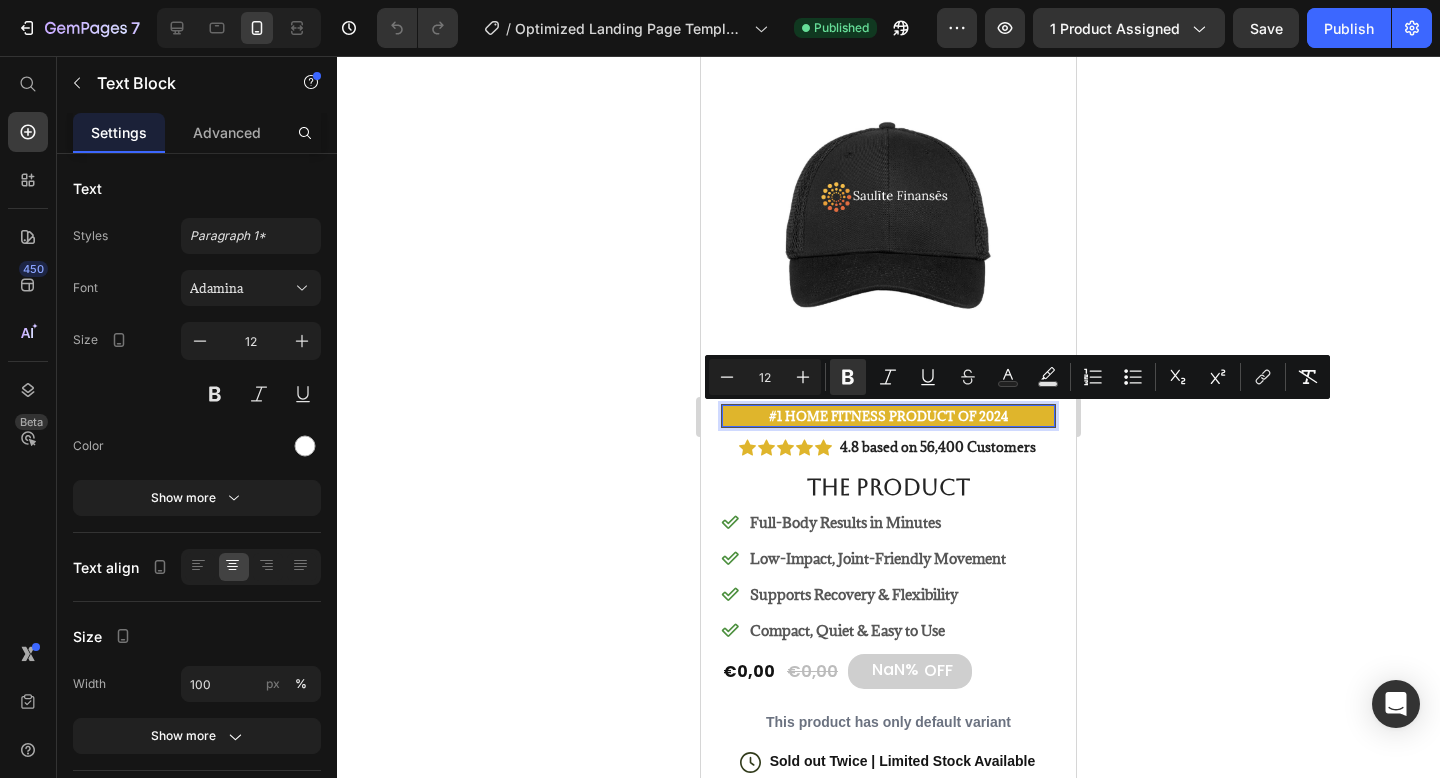click on "#1 Home fitness Product of 2024" at bounding box center [888, 416] 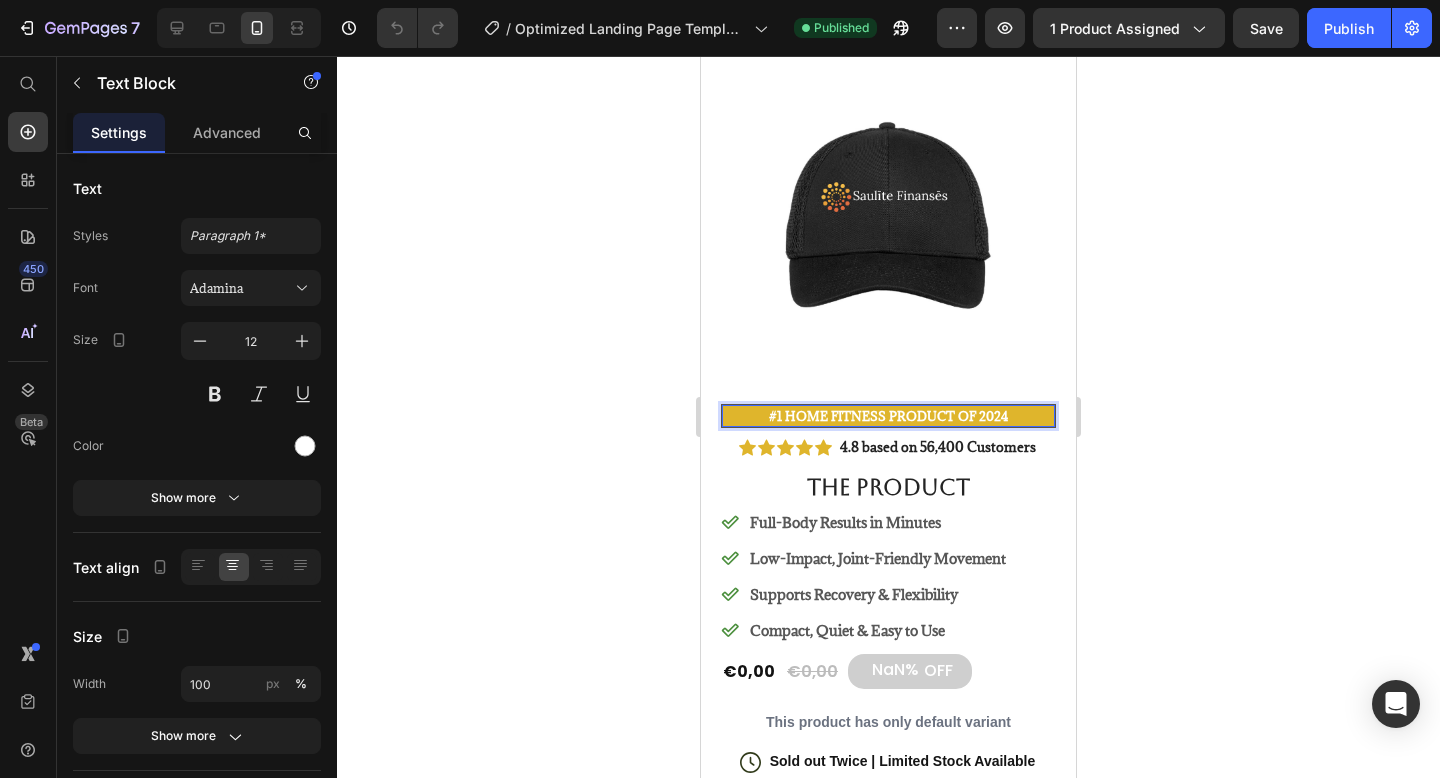 click on "#1 Home fitness Product of 2024" at bounding box center [888, 416] 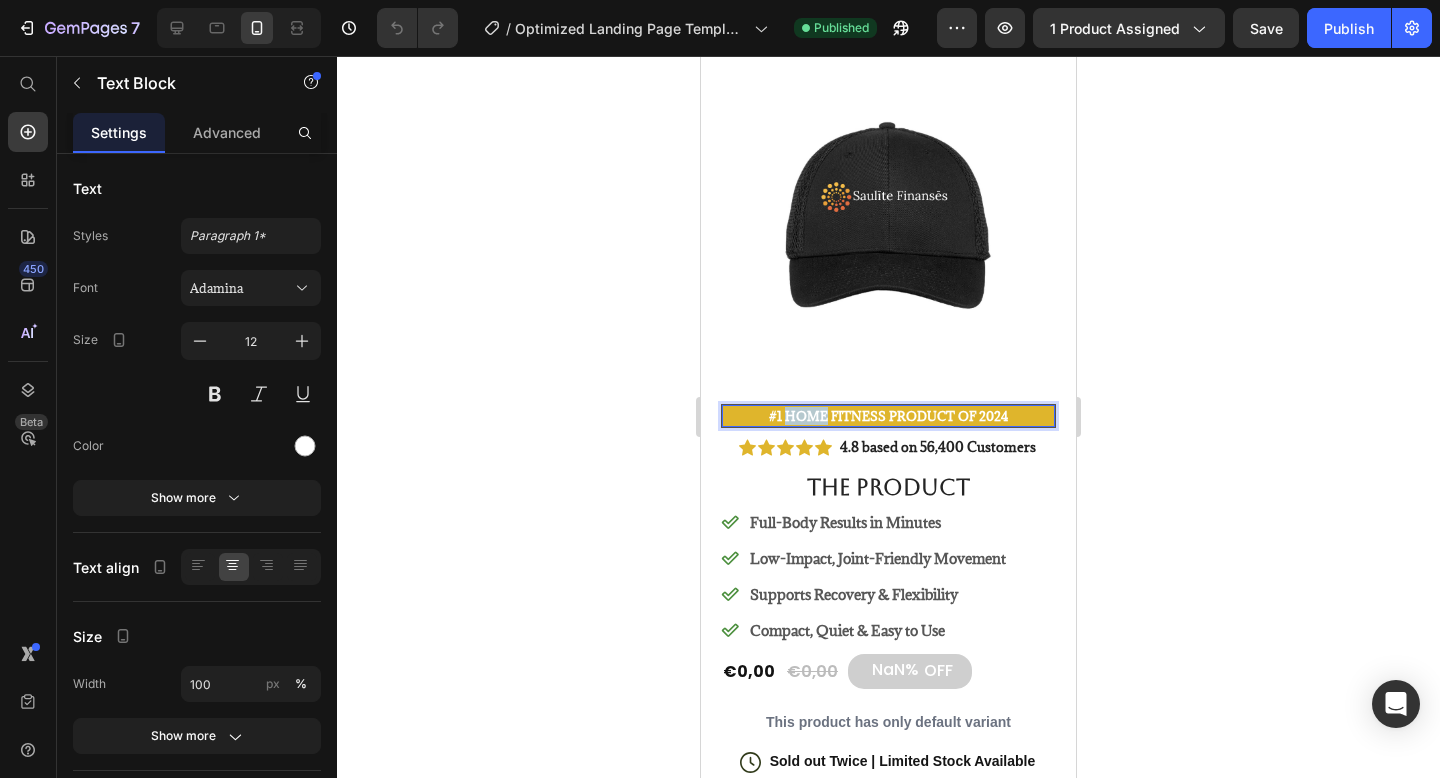 click on "#1 Home fitness Product of 2024" at bounding box center (888, 416) 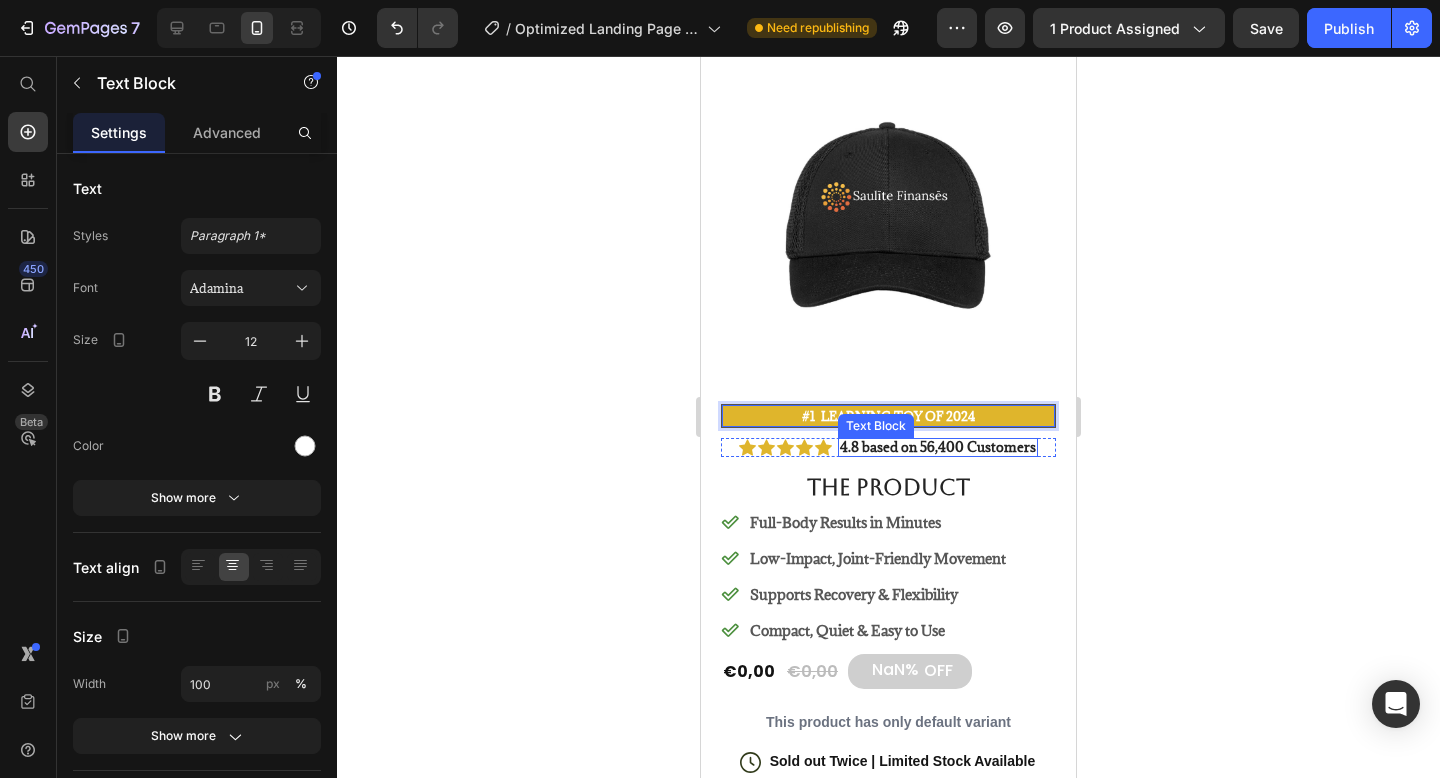 click on "4.8 based on 56,400 Customers" at bounding box center [938, 447] 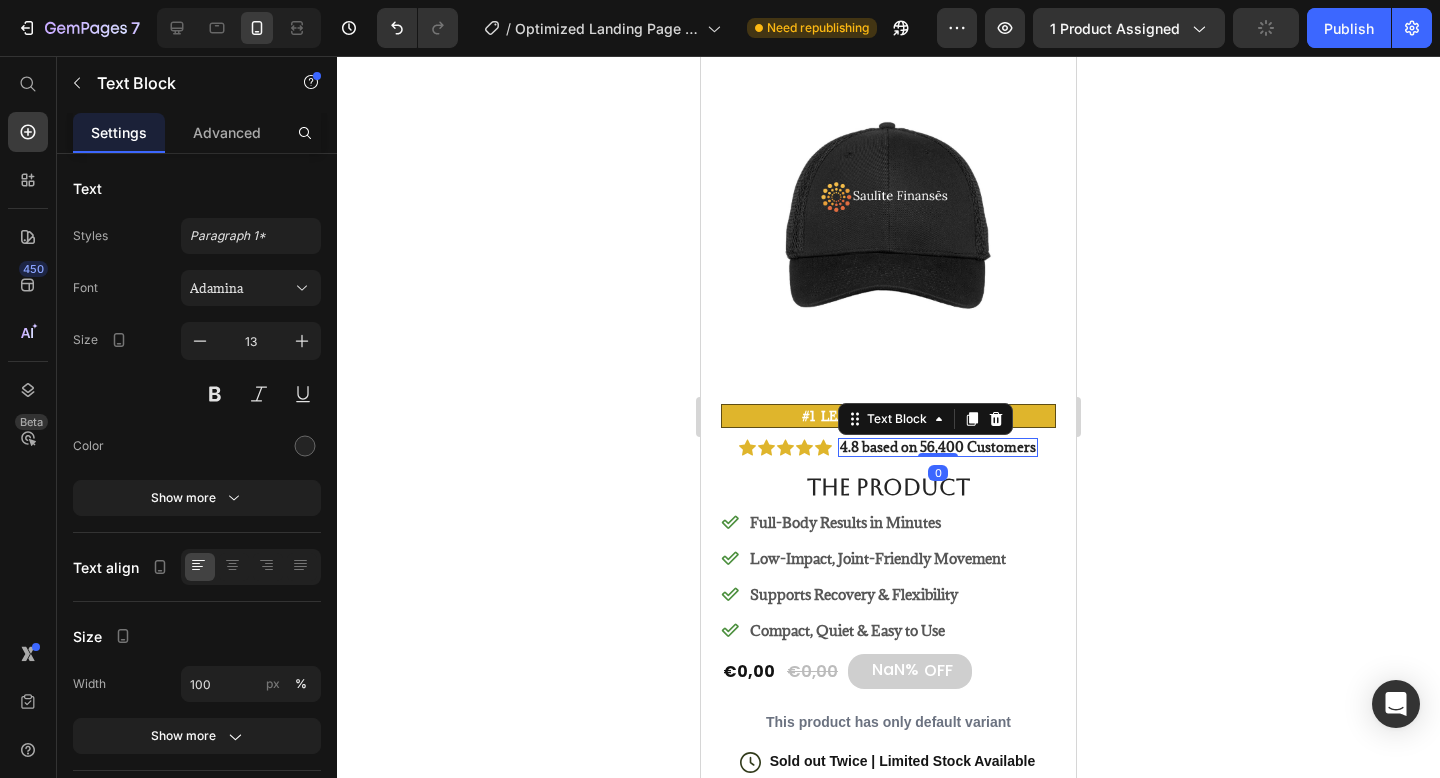 click on "4.8 based on 56,400 Customers" at bounding box center [938, 447] 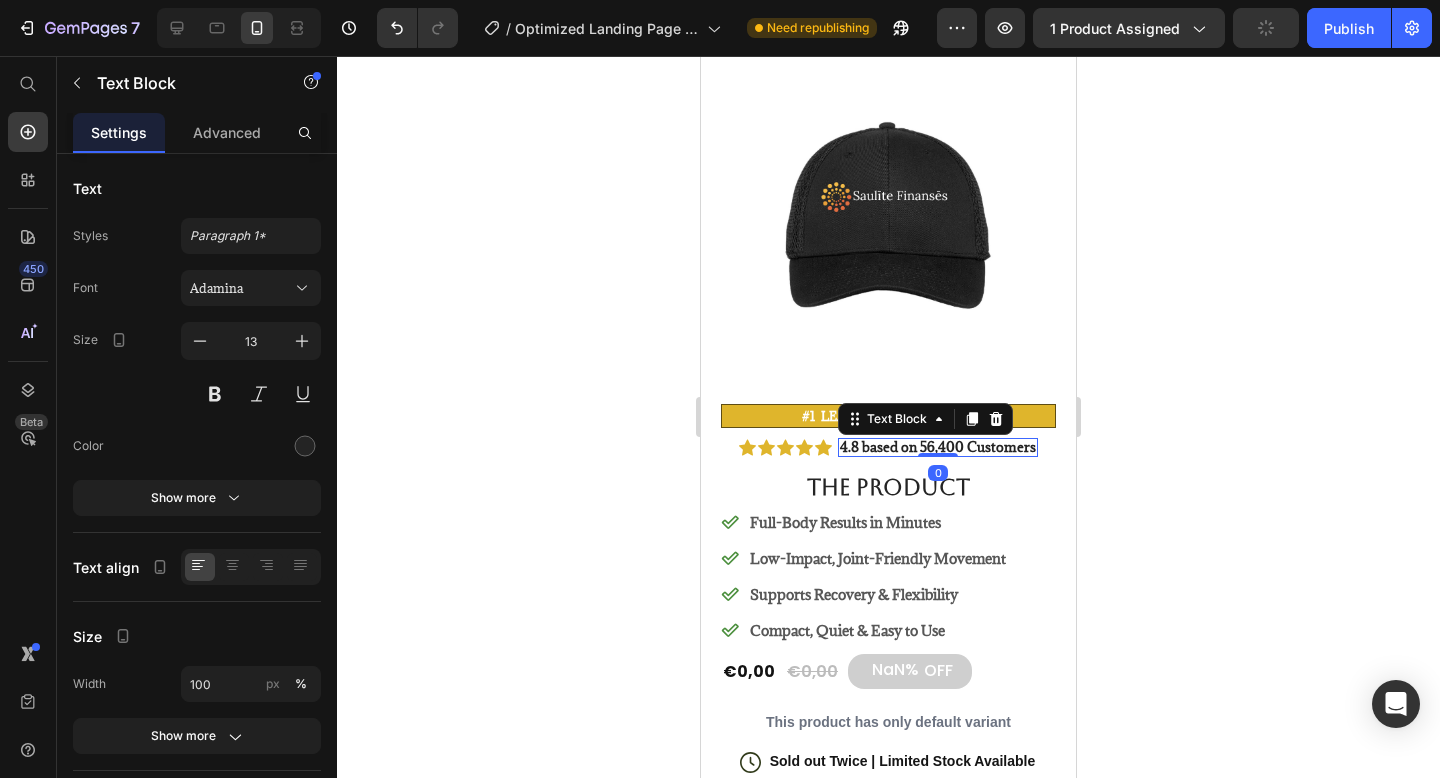 click on "4.8 based on 56,400 Customers" at bounding box center [938, 447] 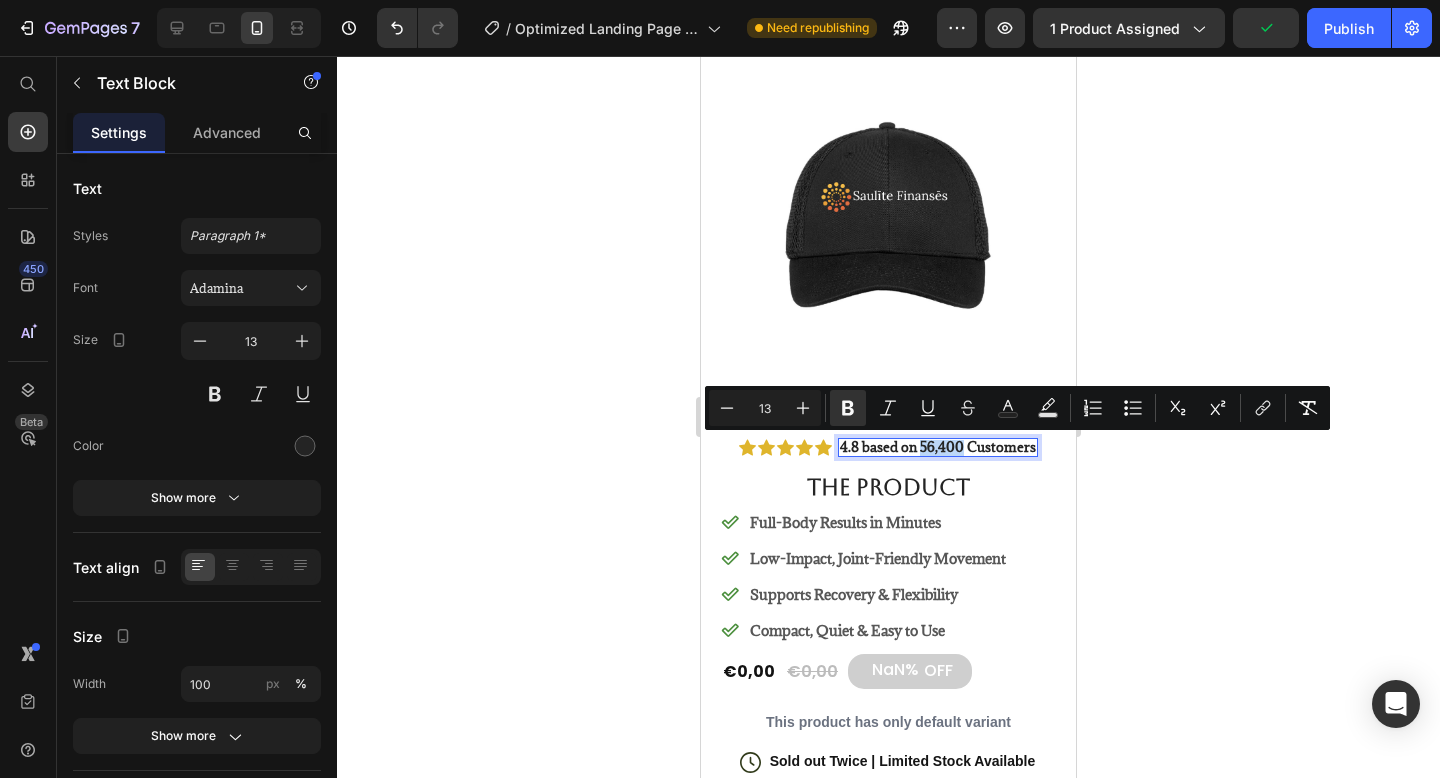 click on "4.8 based on 56,400 Customers" at bounding box center (938, 447) 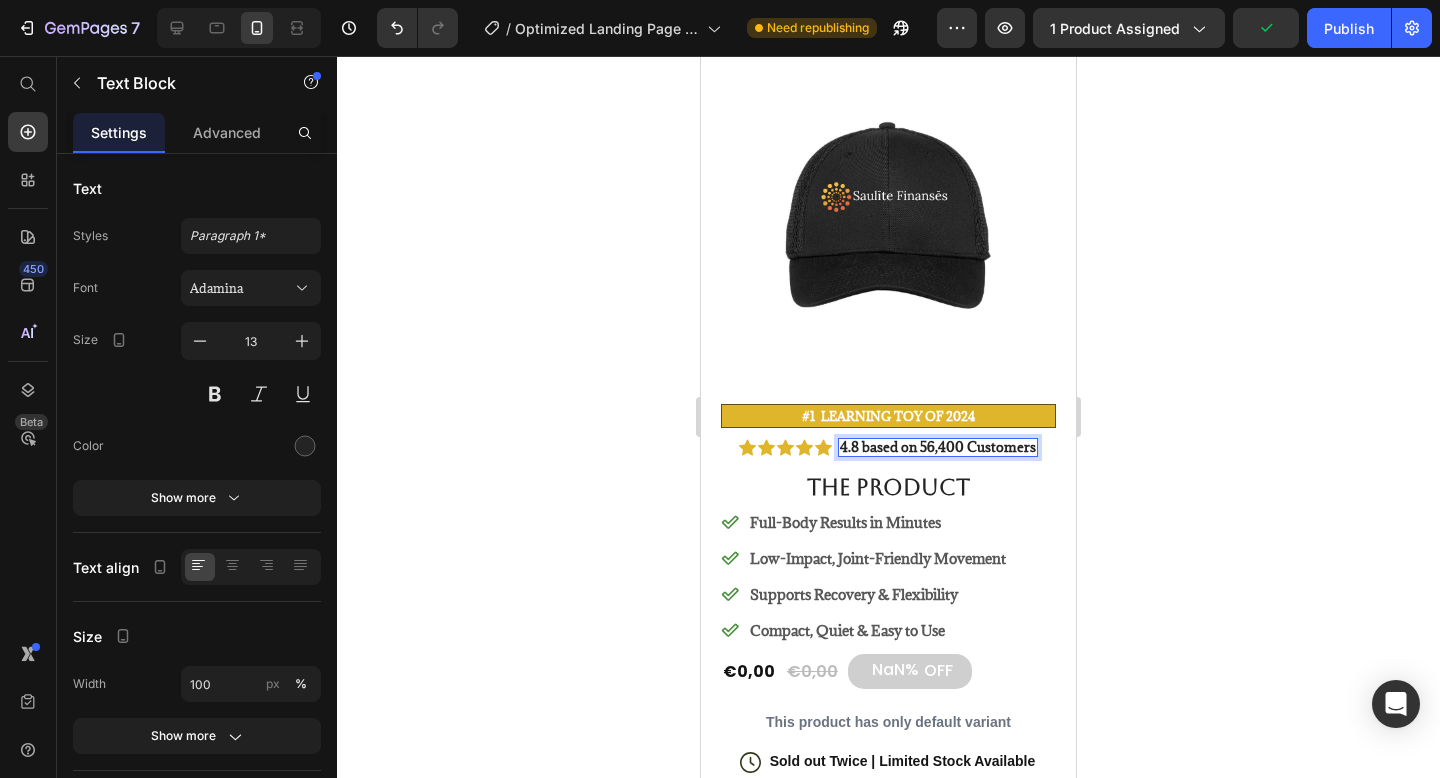 click on "4.8 based on 56,400 Customers" at bounding box center [938, 447] 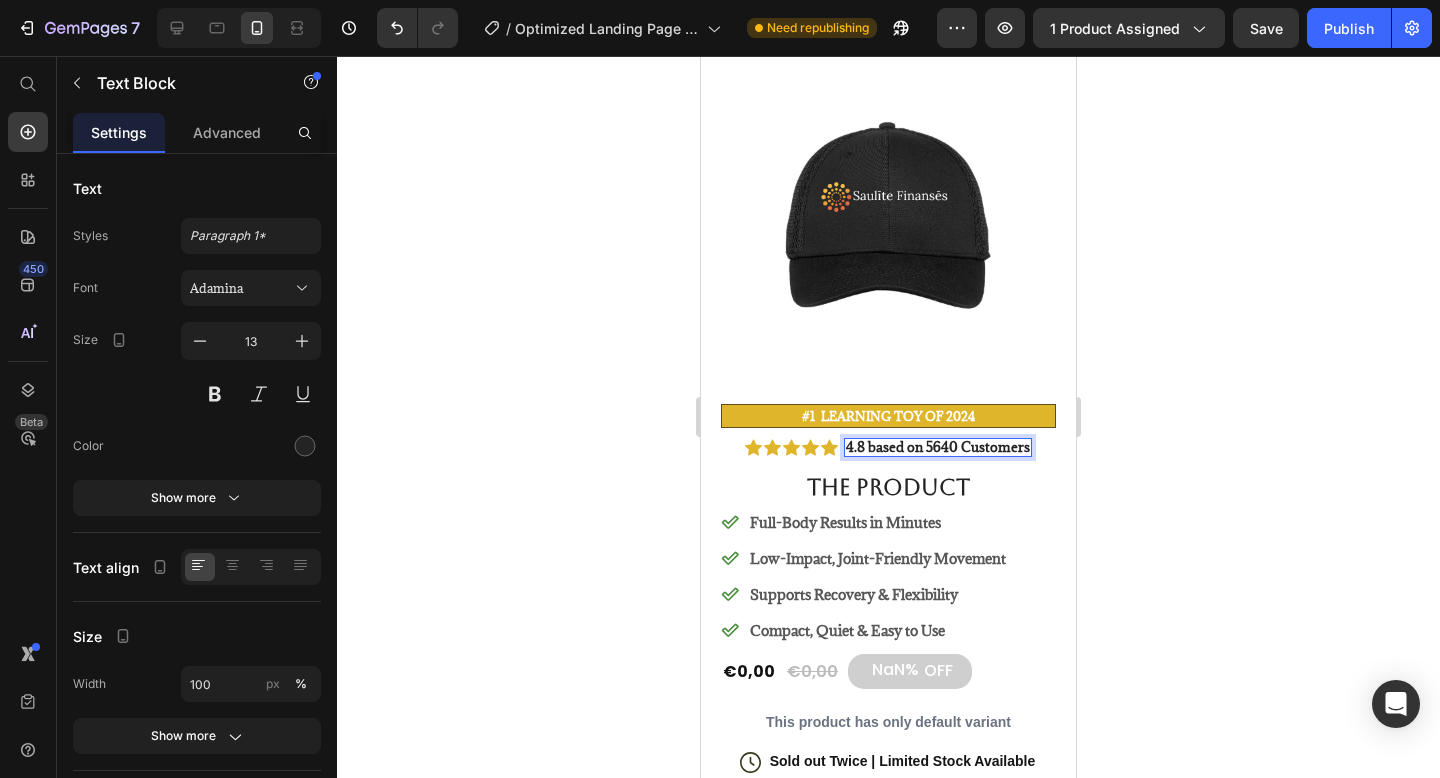 type 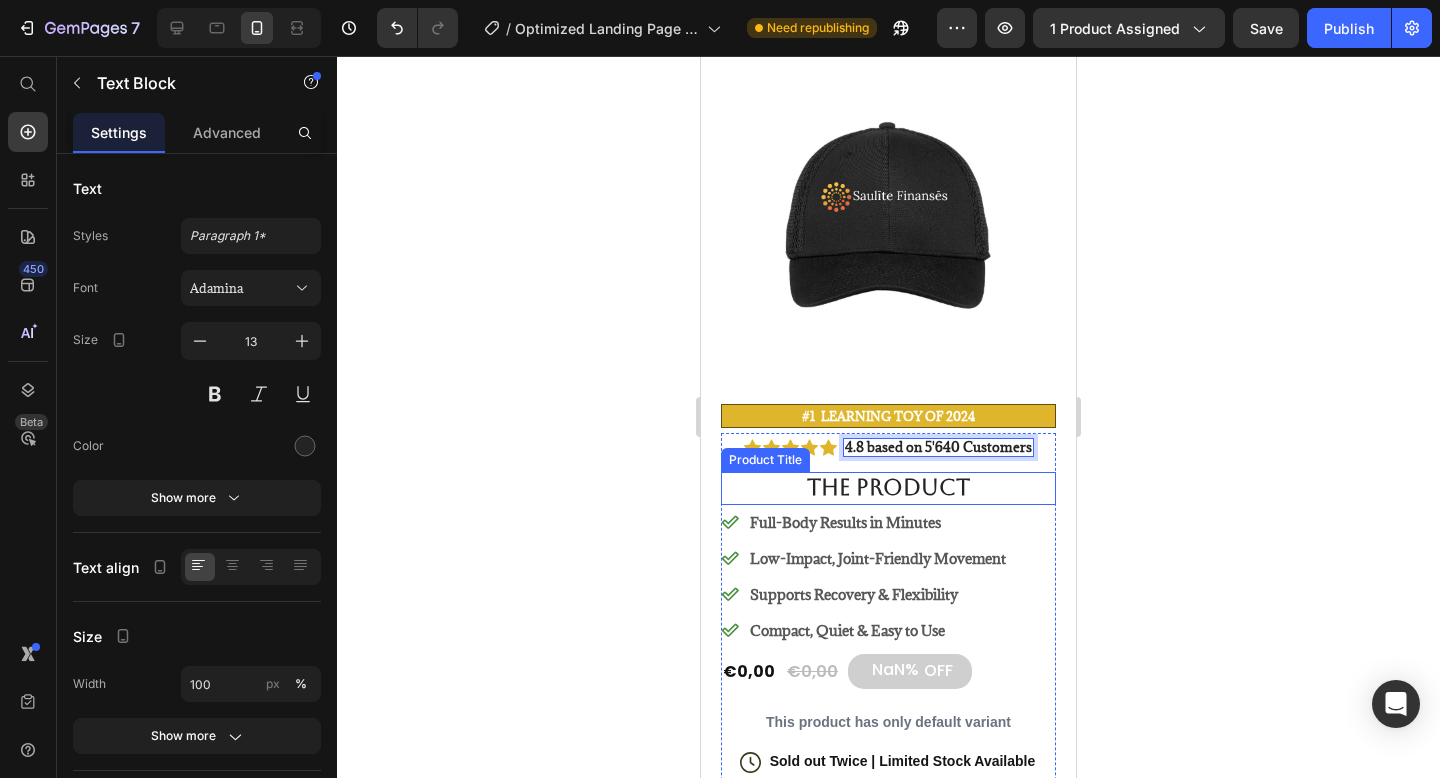 click on "the product" at bounding box center (888, 488) 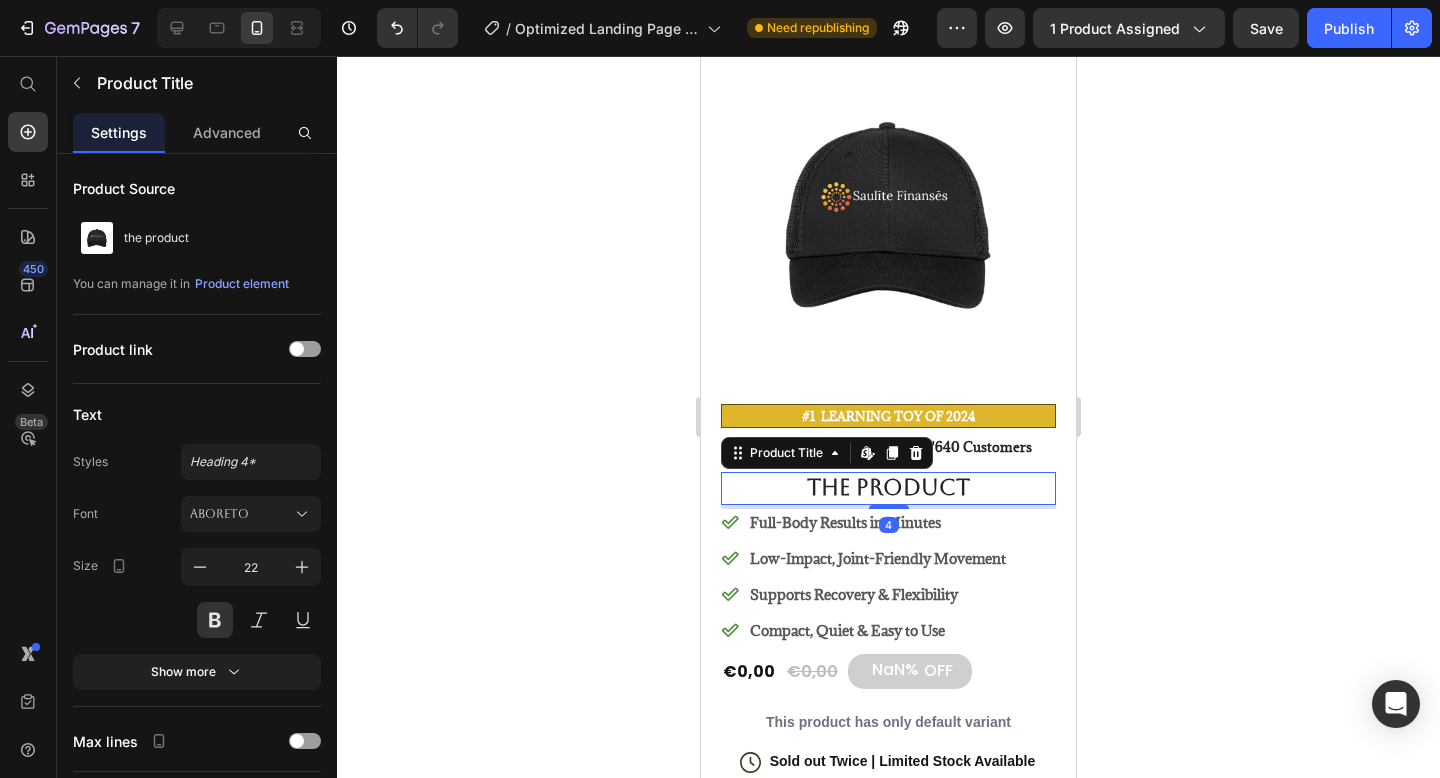 click on "the product" at bounding box center (888, 488) 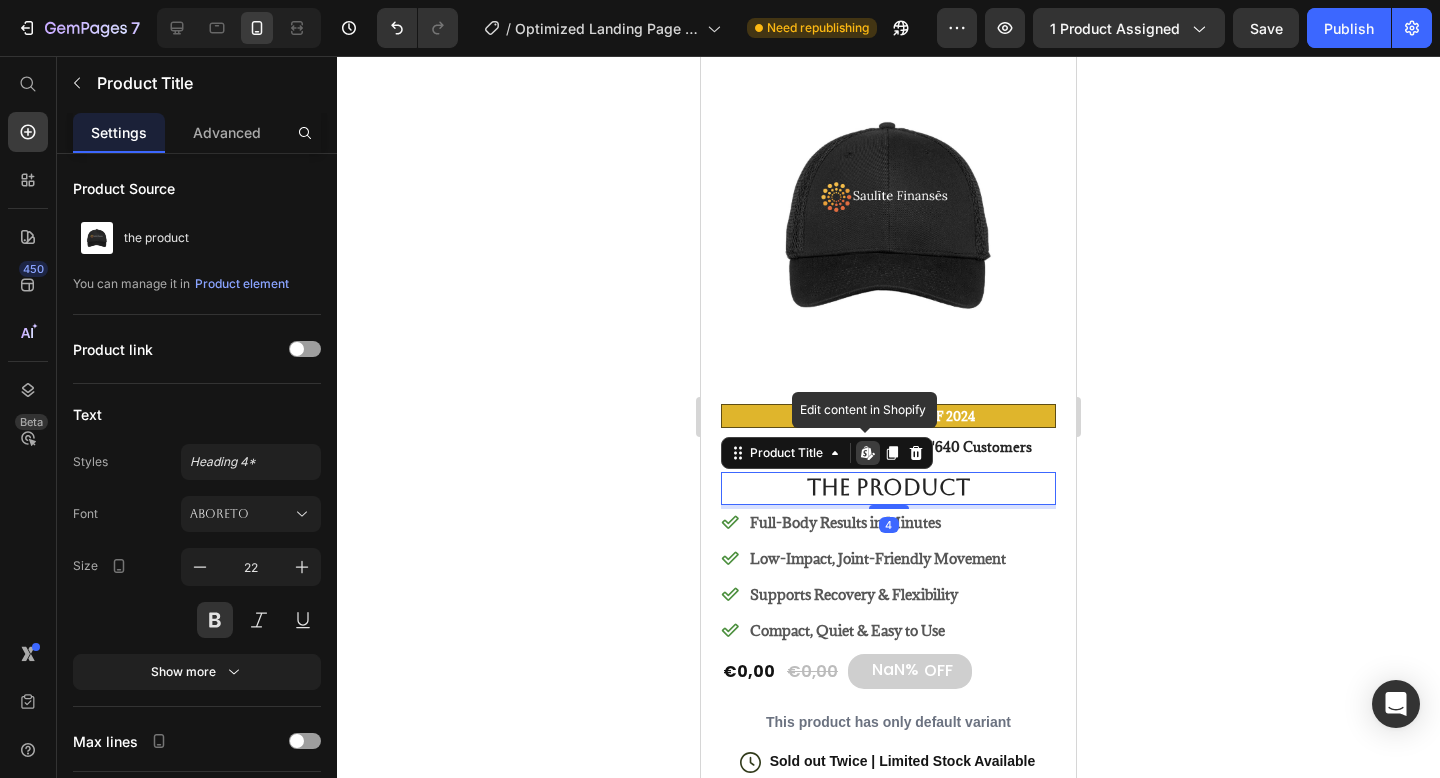 click on "the product" at bounding box center (888, 488) 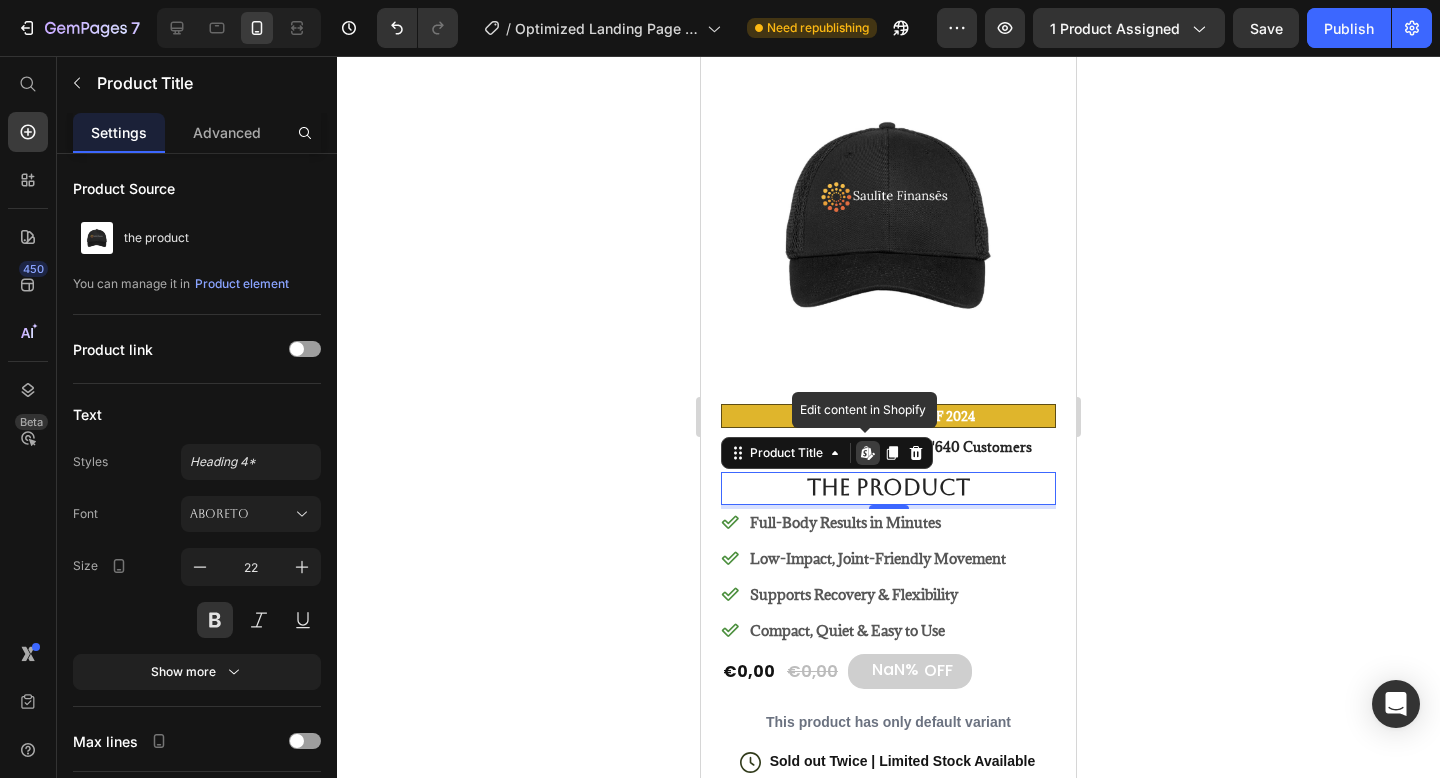 click on "the product" at bounding box center (888, 488) 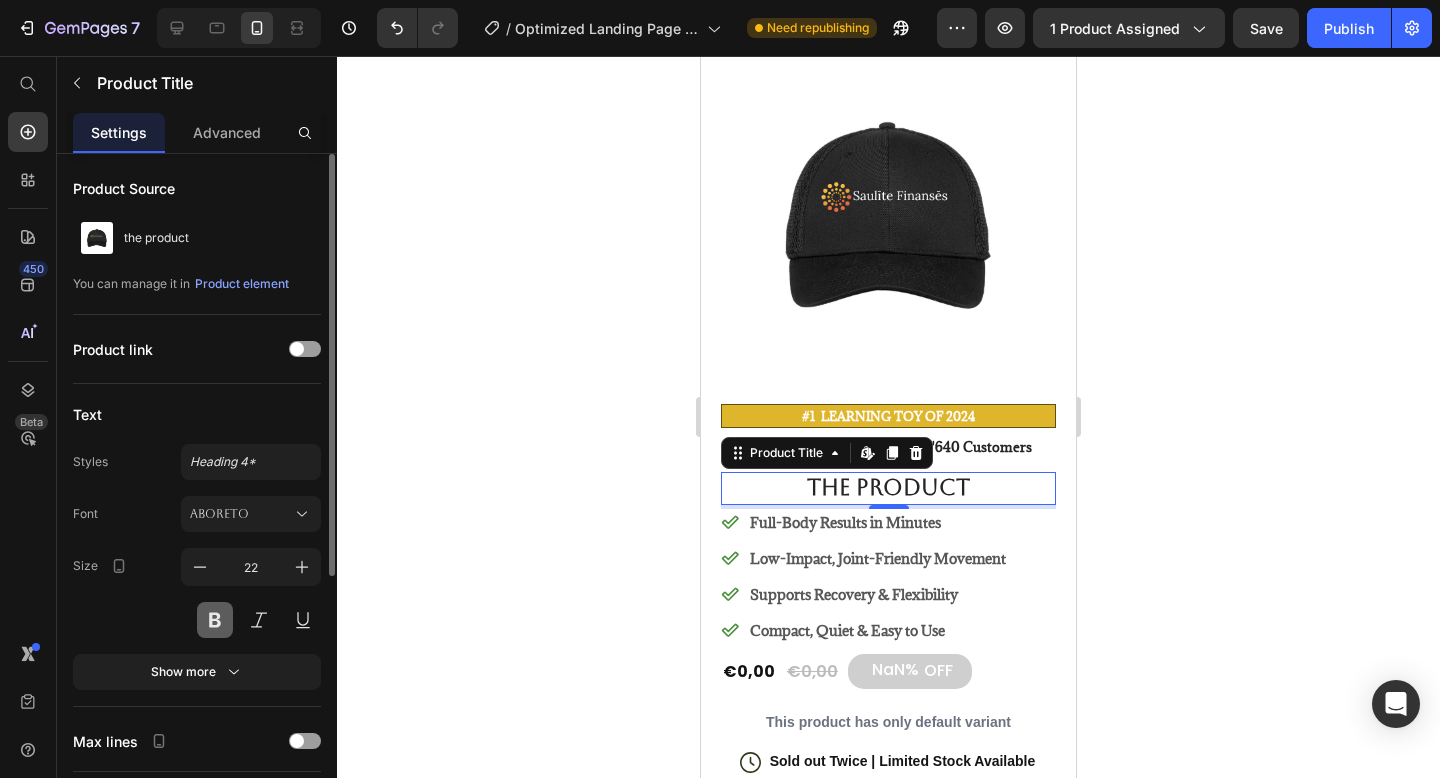 click at bounding box center (215, 620) 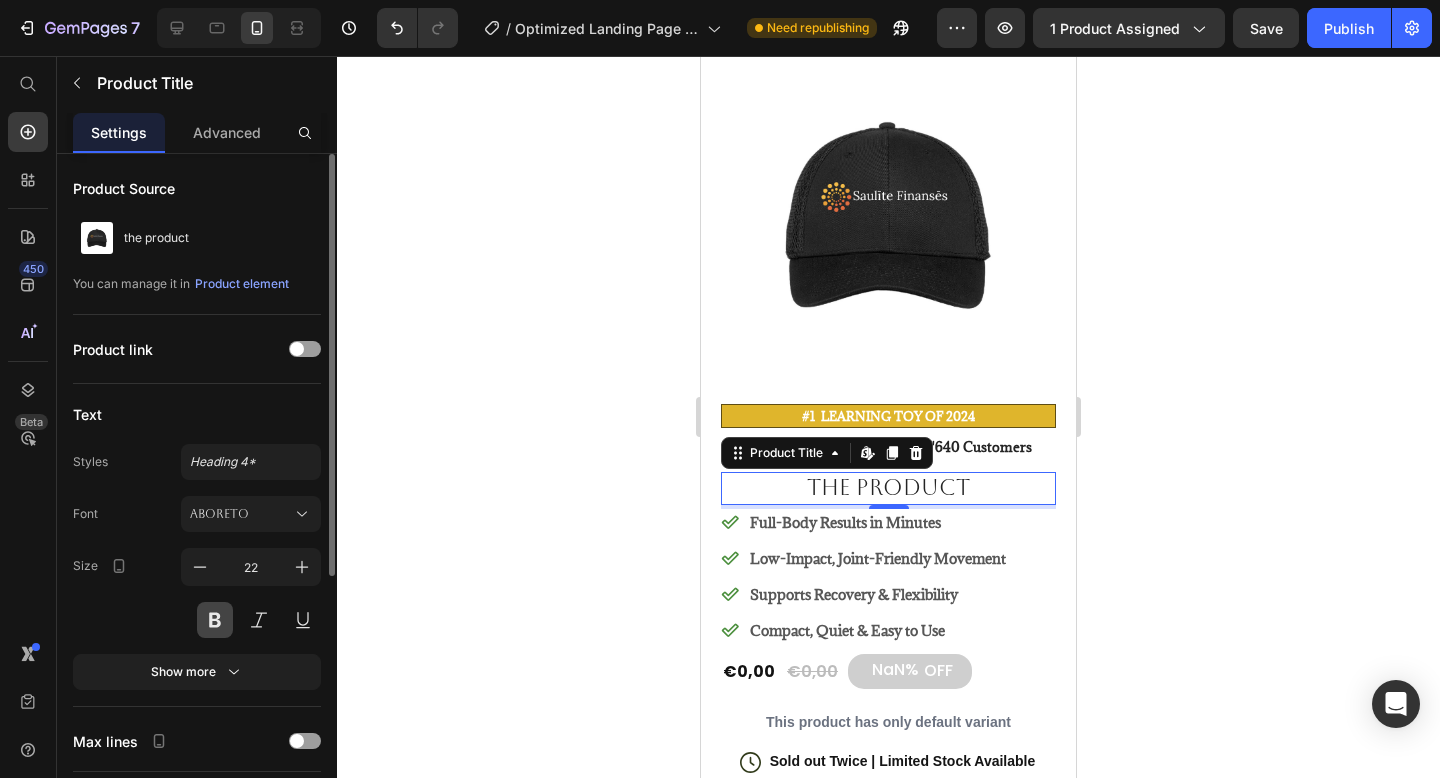 click at bounding box center [215, 620] 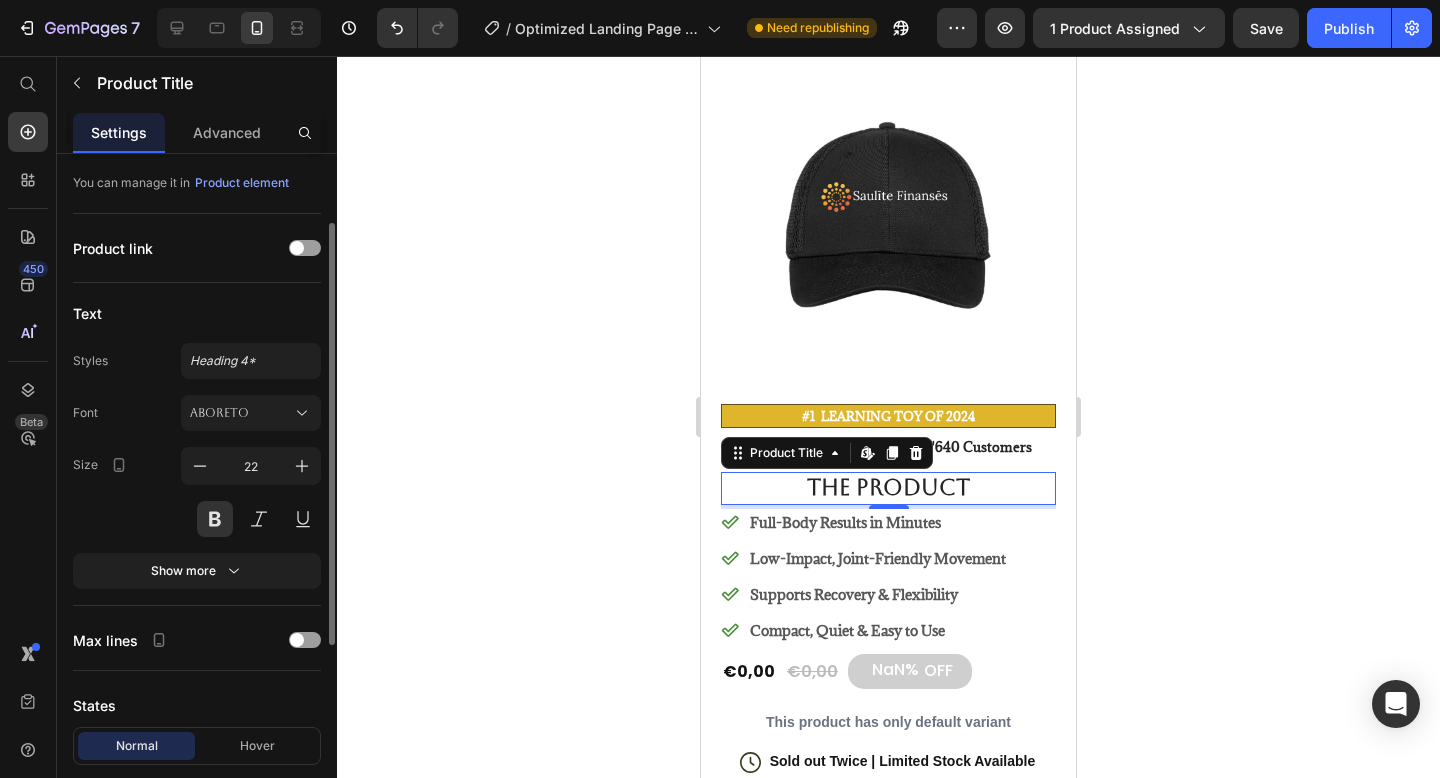 scroll, scrollTop: 107, scrollLeft: 0, axis: vertical 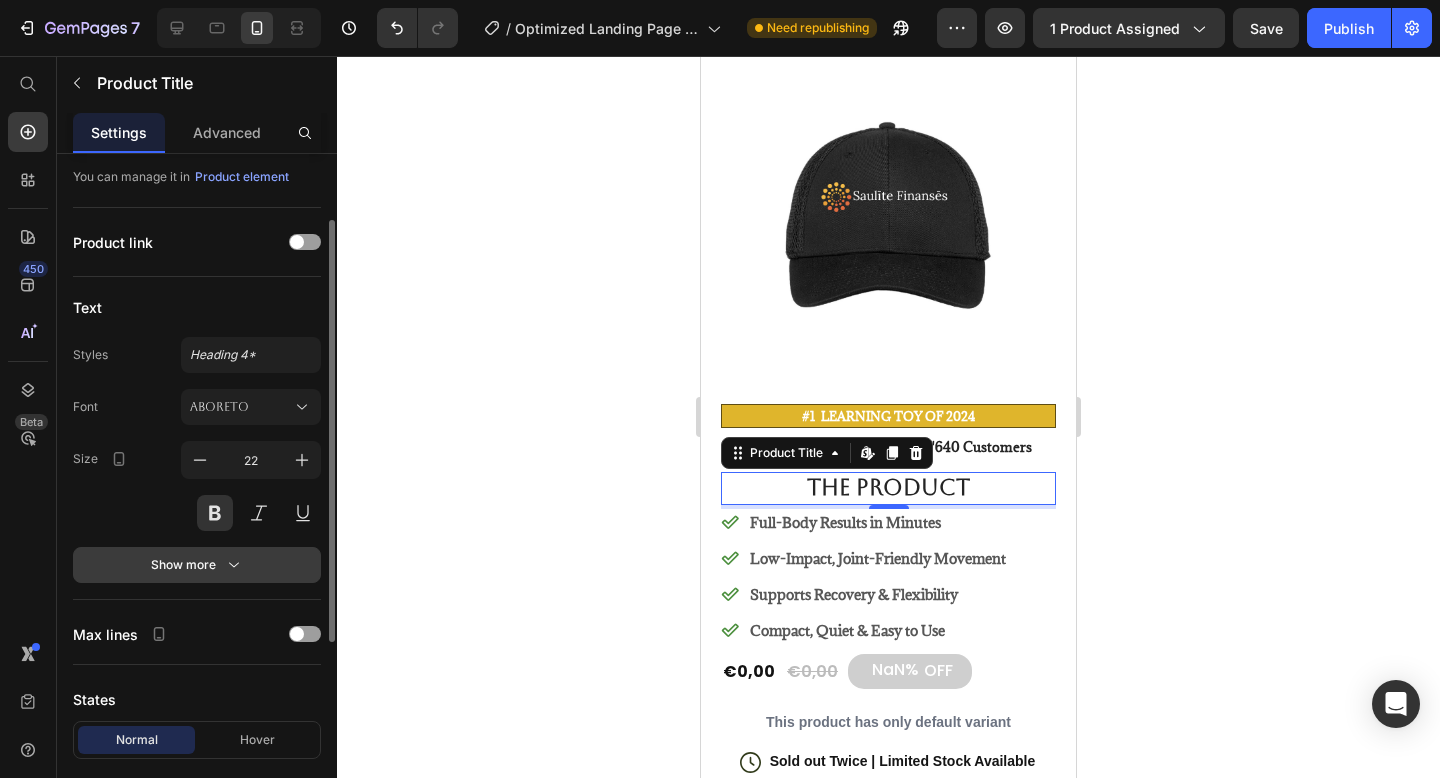 click on "Show more" at bounding box center [197, 565] 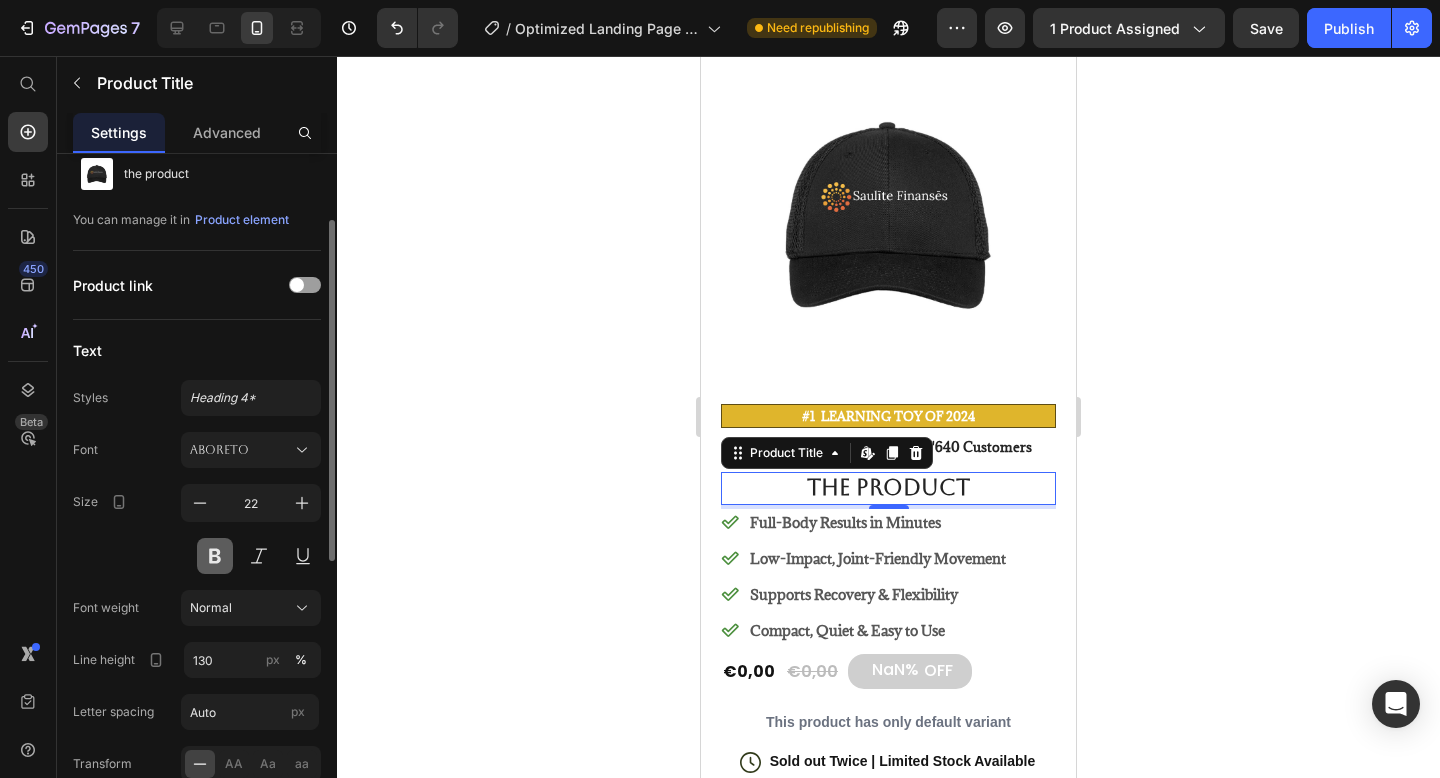 scroll, scrollTop: 48, scrollLeft: 0, axis: vertical 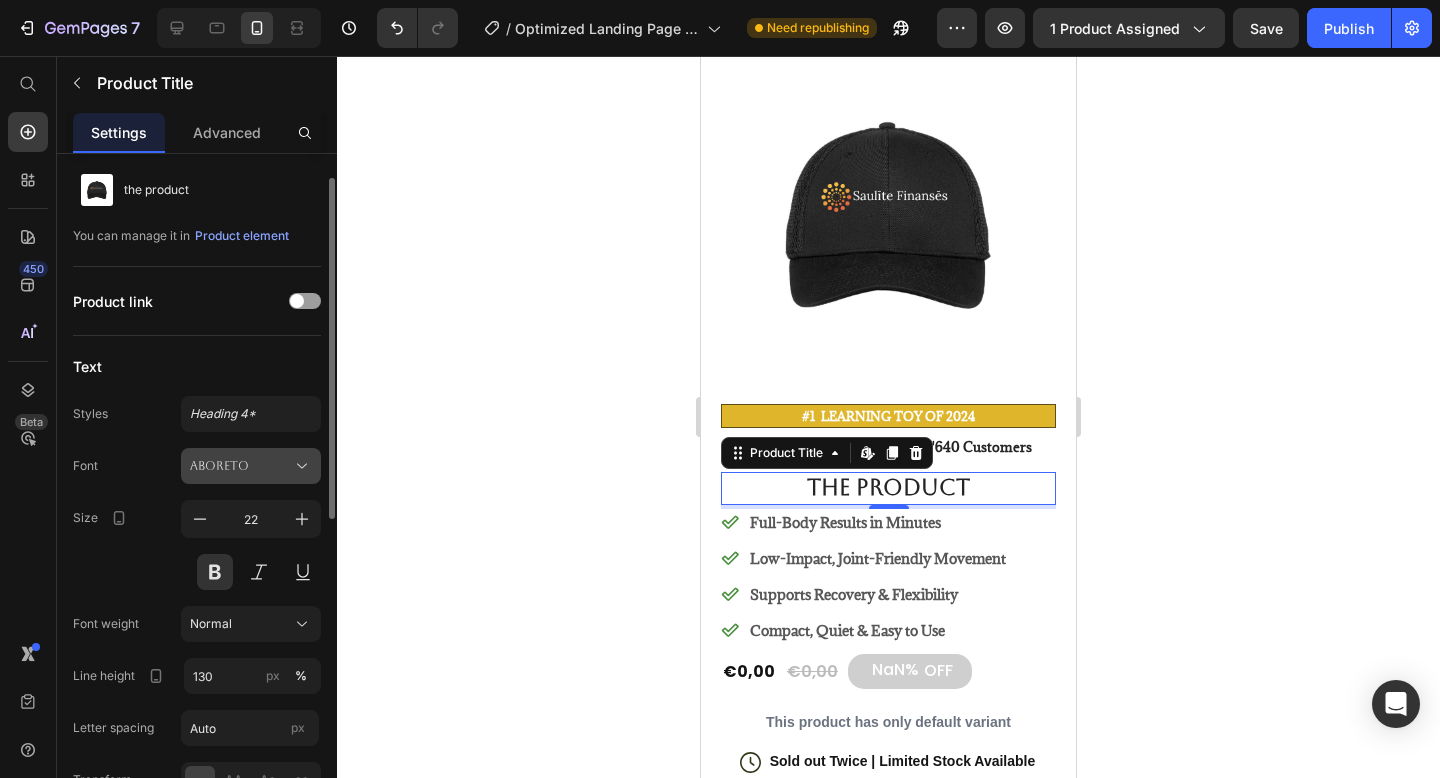 click on "Aboreto" at bounding box center (241, 466) 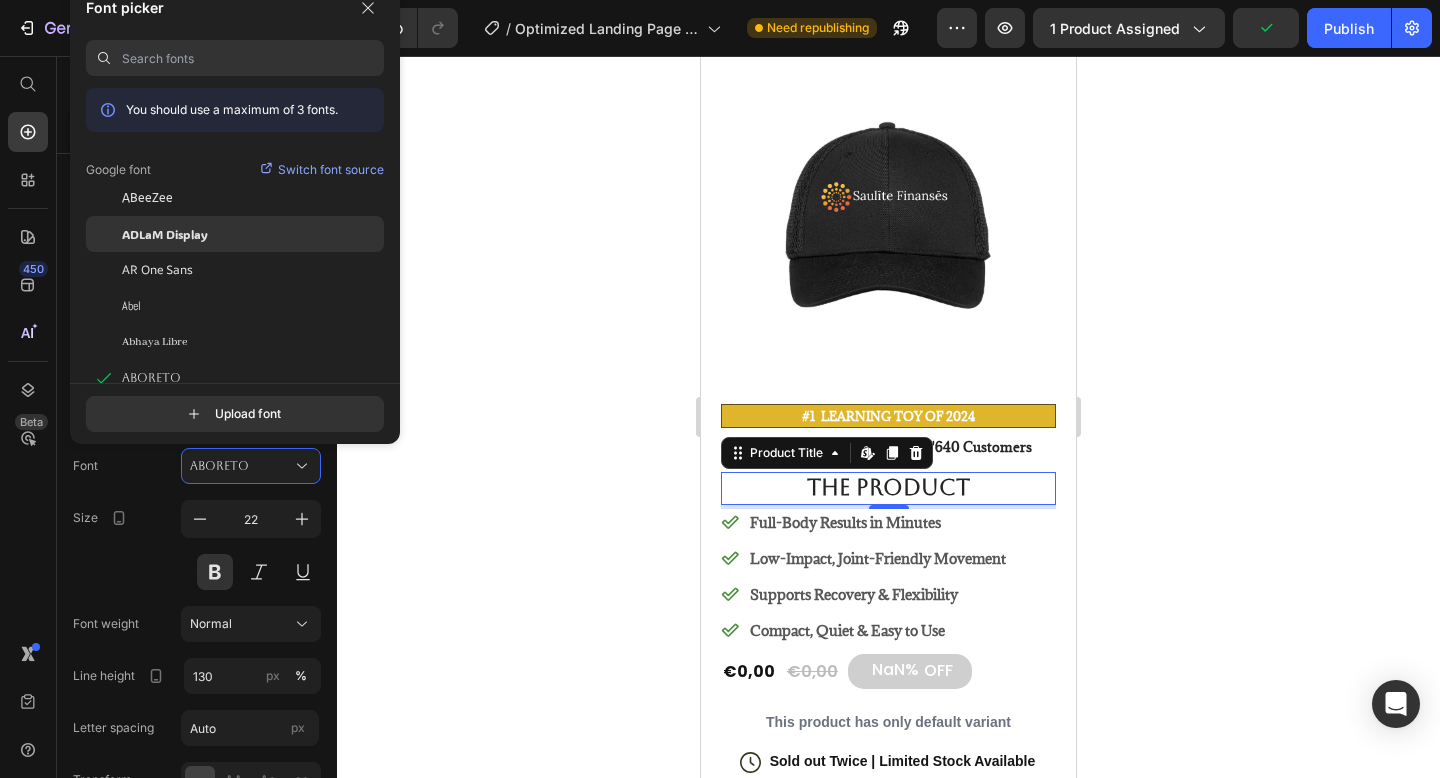 click on "ADLaM Display" 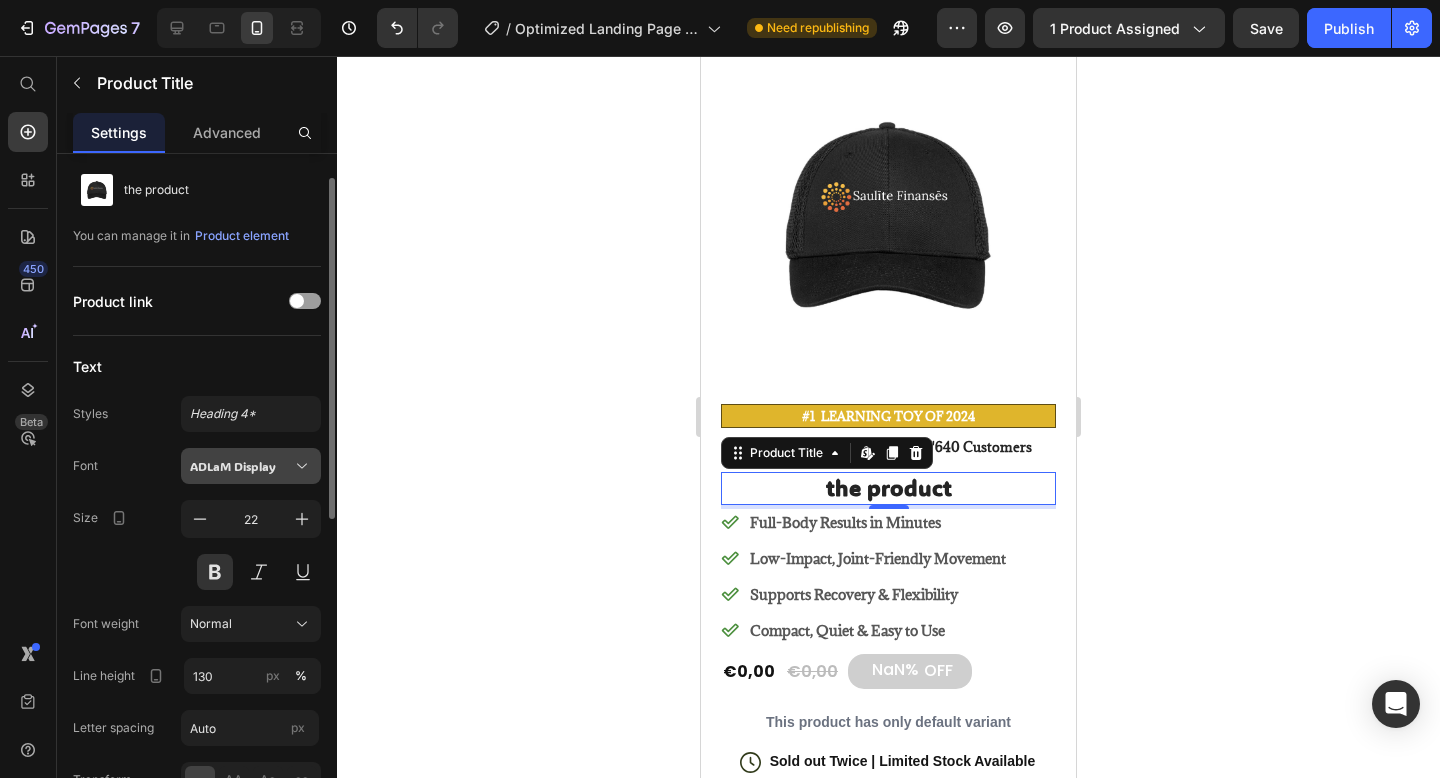click on "ADLaM Display" at bounding box center [251, 466] 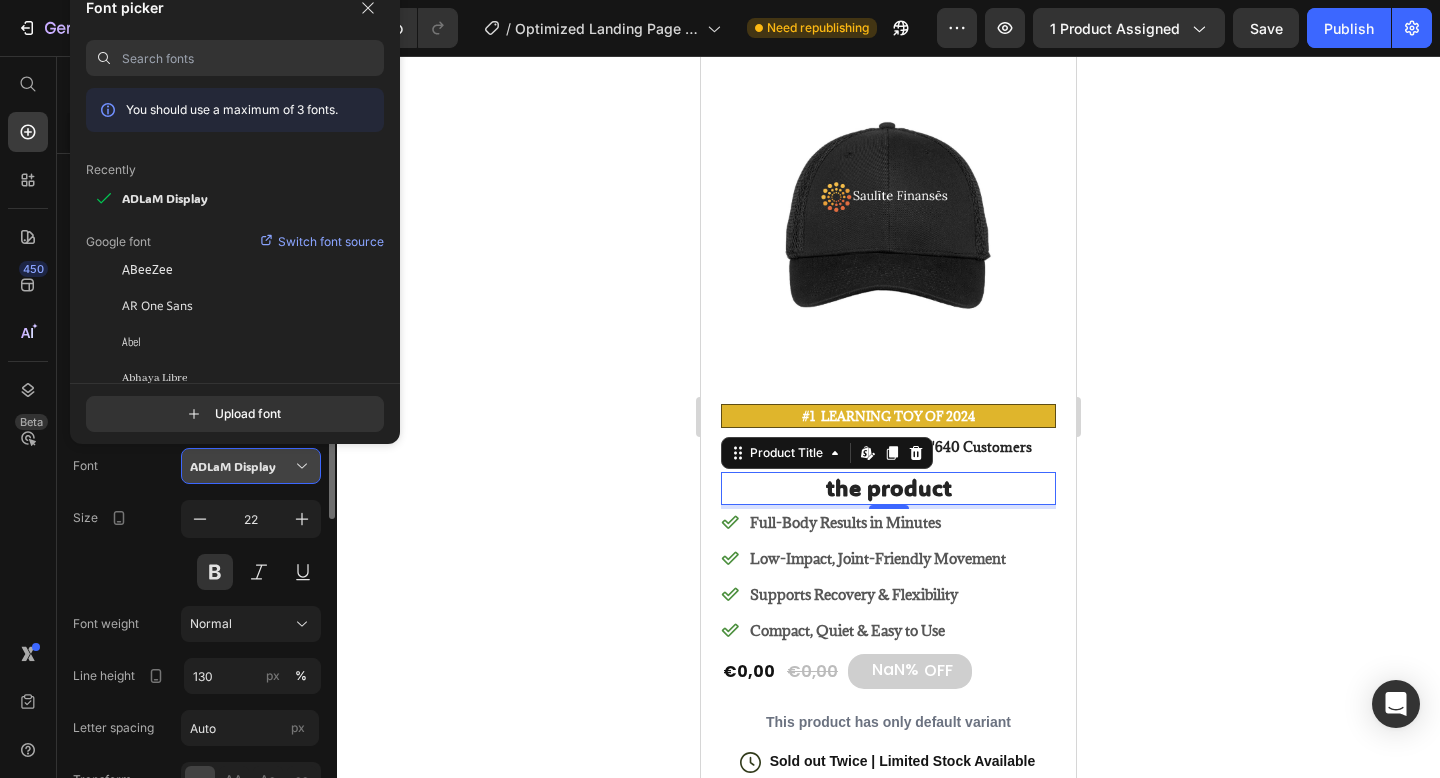 click on "ADLaM Display" at bounding box center [251, 466] 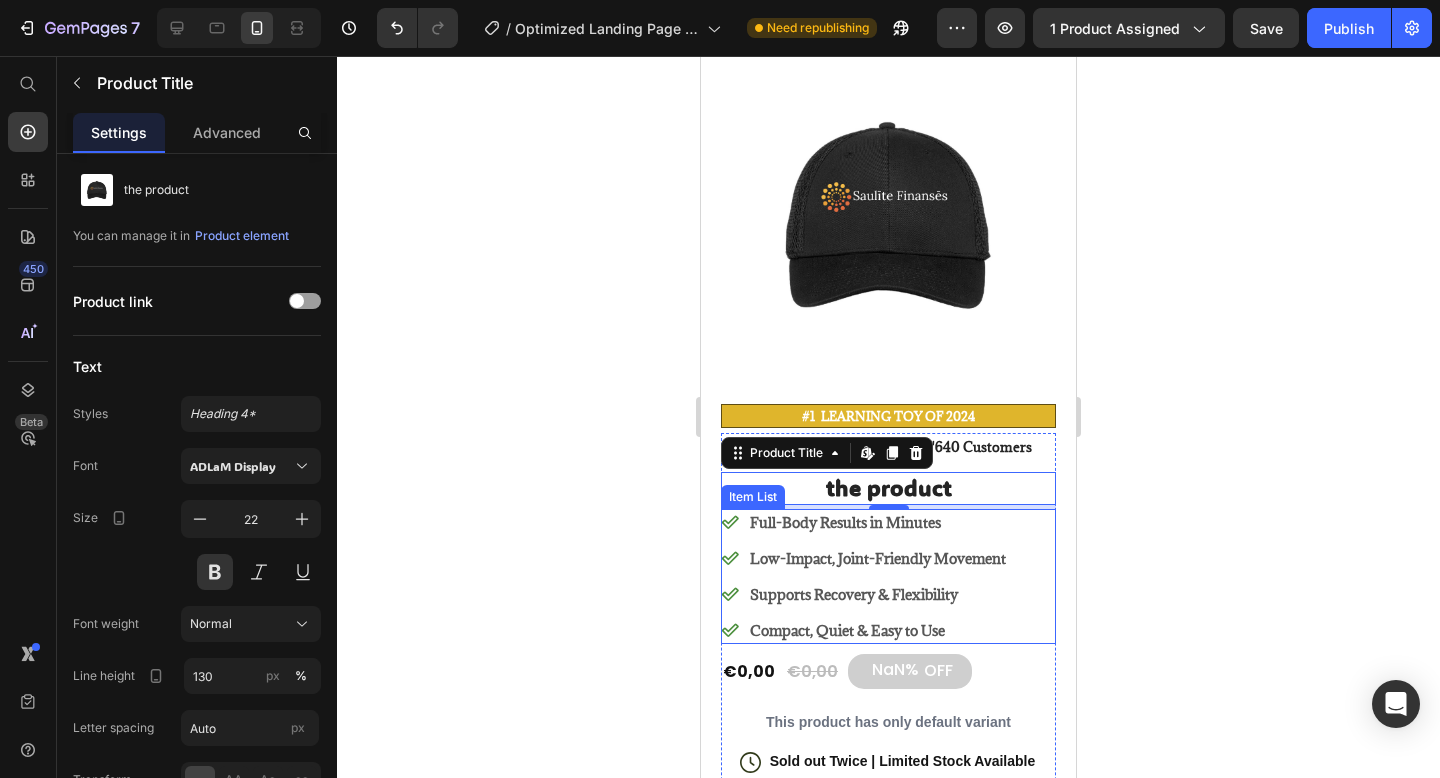 click on "Full-Body Results in Minutes" at bounding box center (878, 522) 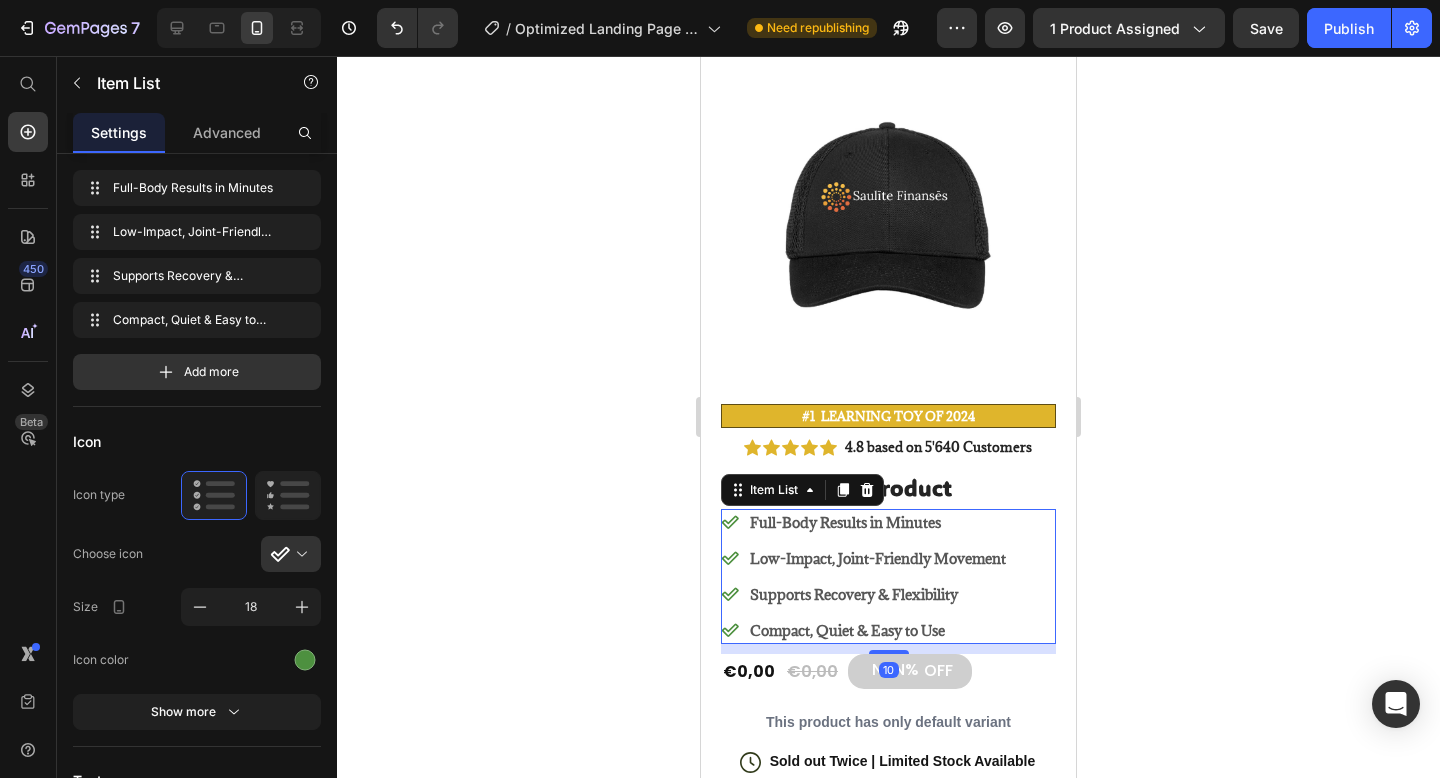scroll, scrollTop: 0, scrollLeft: 0, axis: both 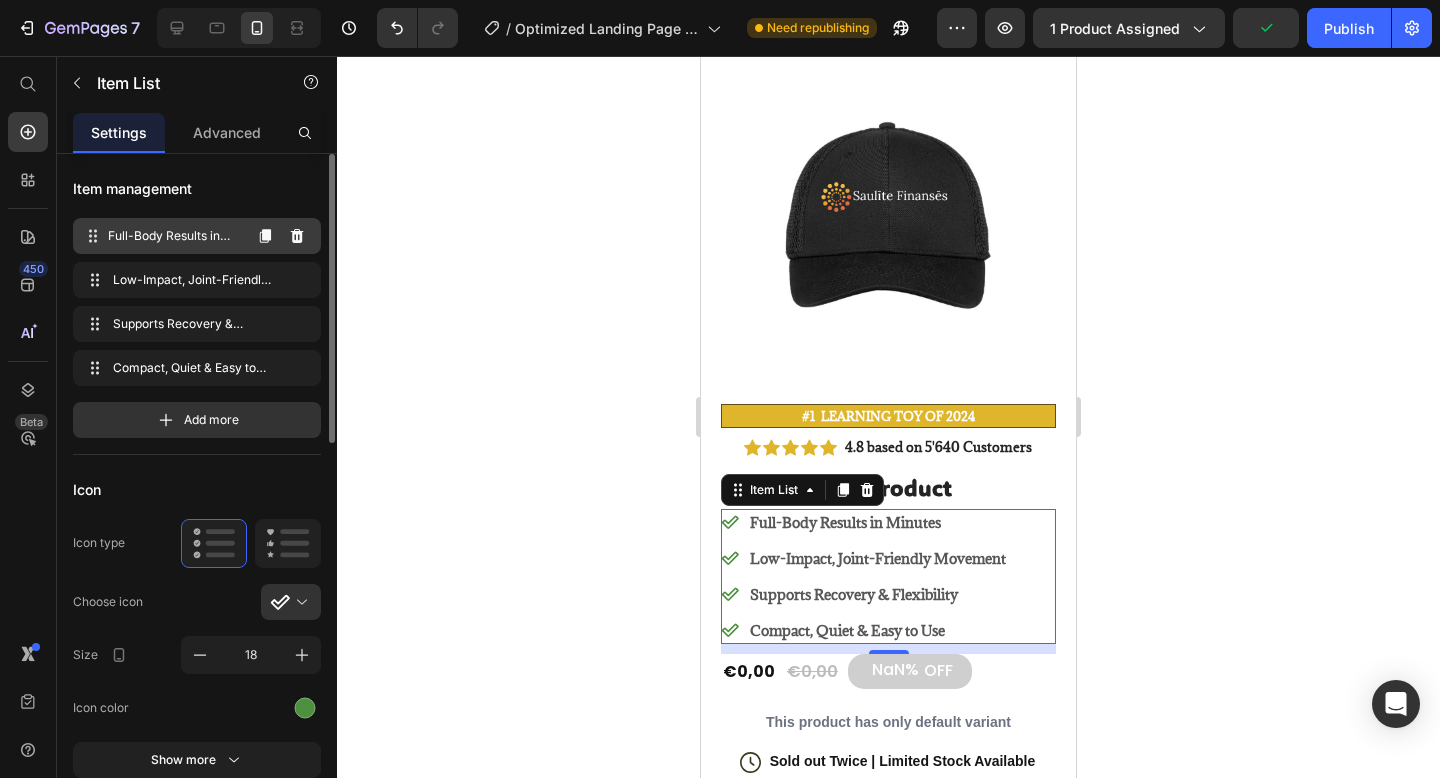 click on "Full-Body Results in Minutes" at bounding box center [174, 236] 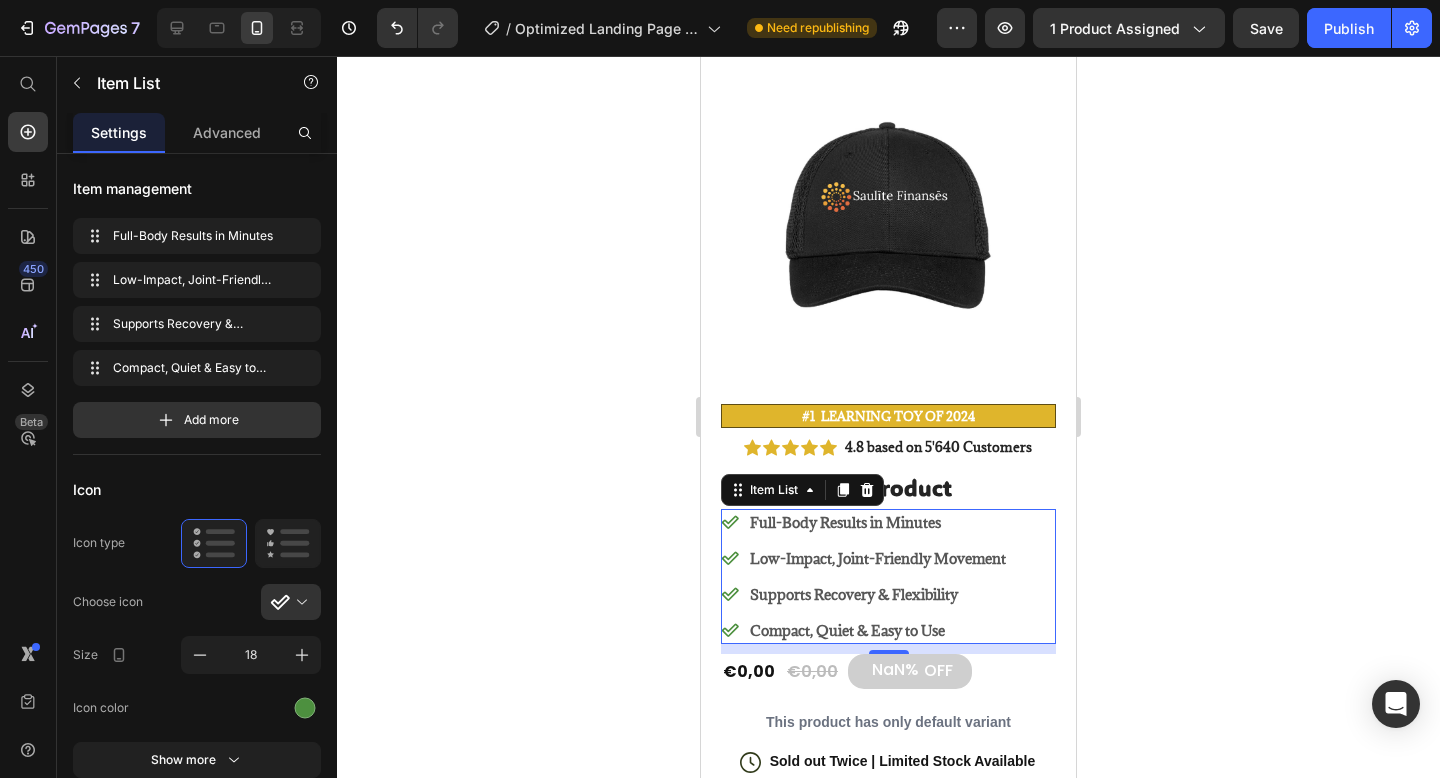 click on "Full-Body Results in Minutes" at bounding box center (878, 522) 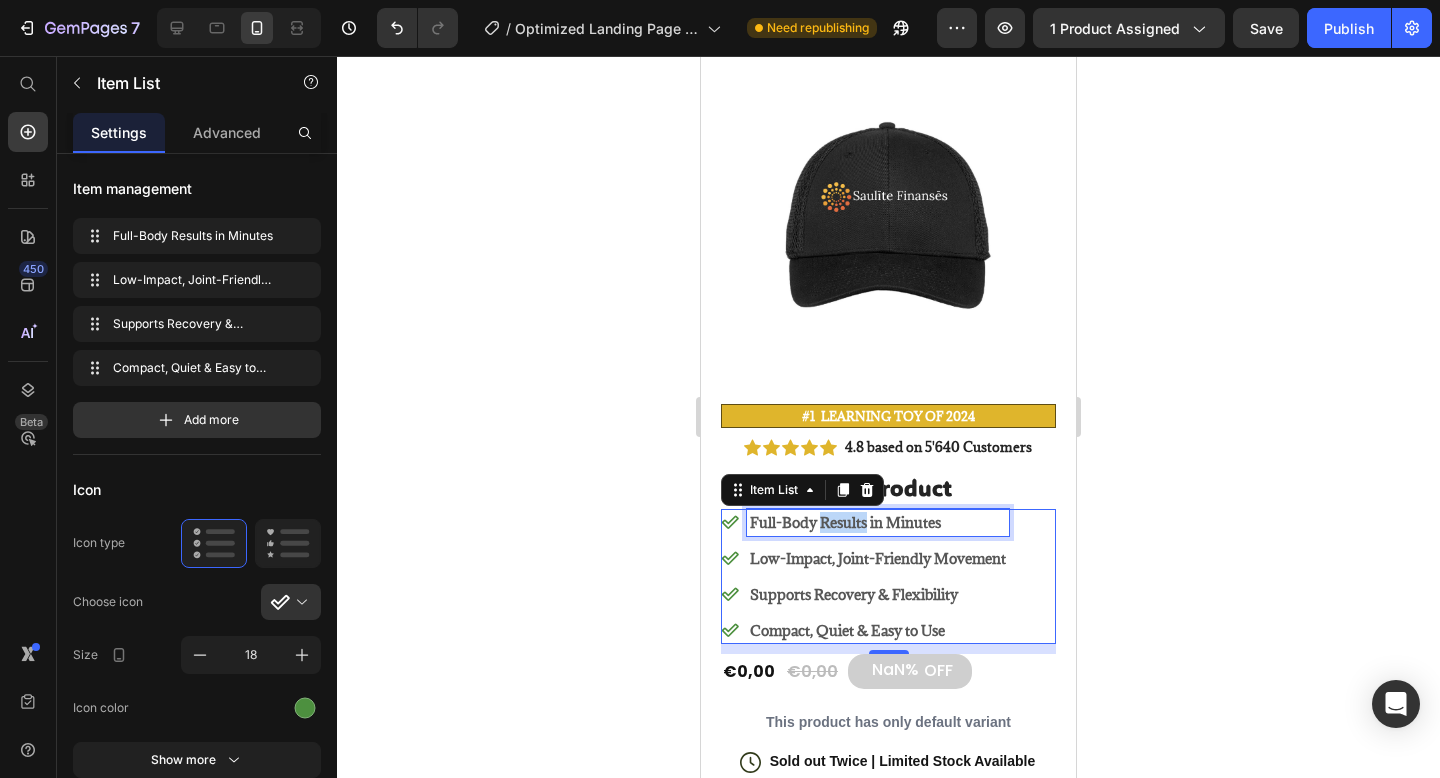 click on "Full-Body Results in Minutes" at bounding box center [878, 522] 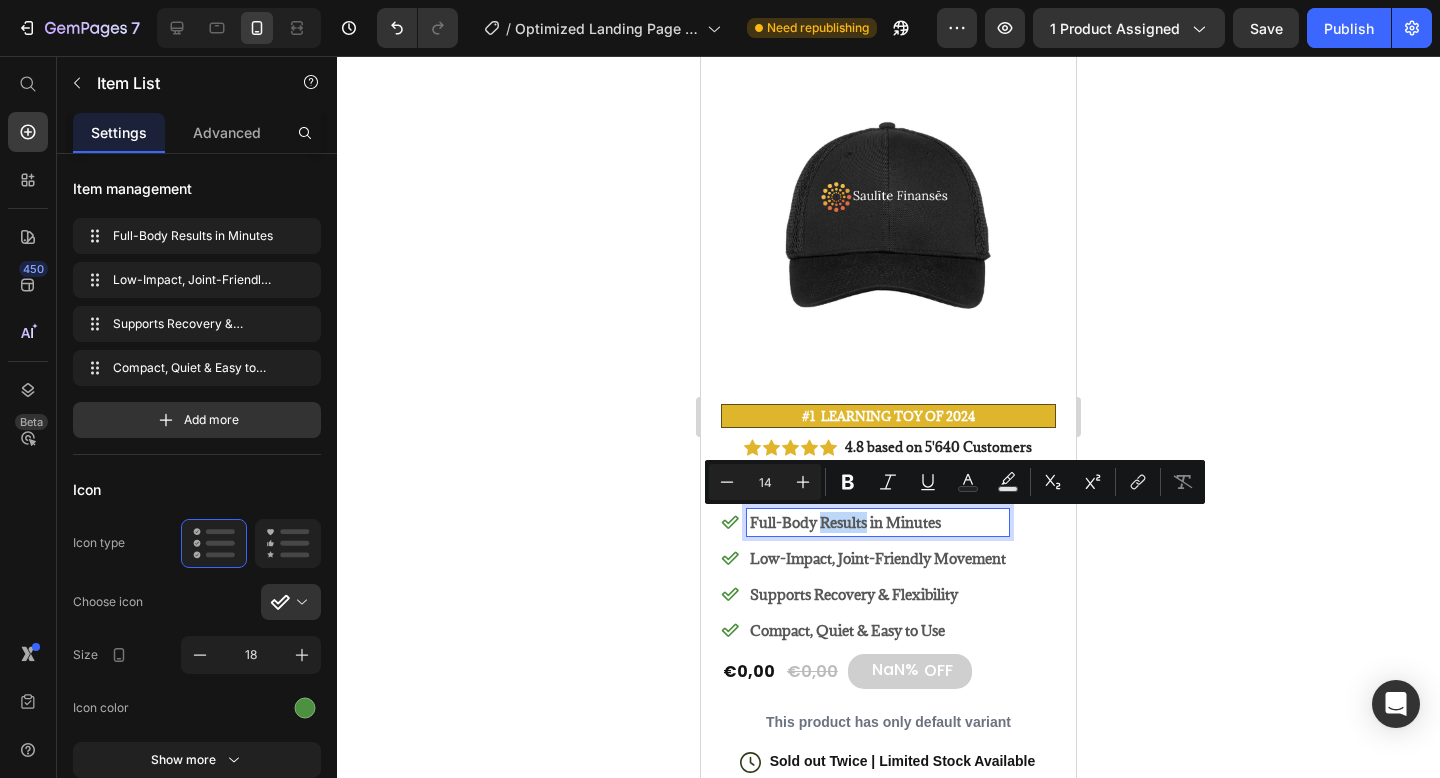 click on "Full-Body Results in Minutes" at bounding box center [878, 522] 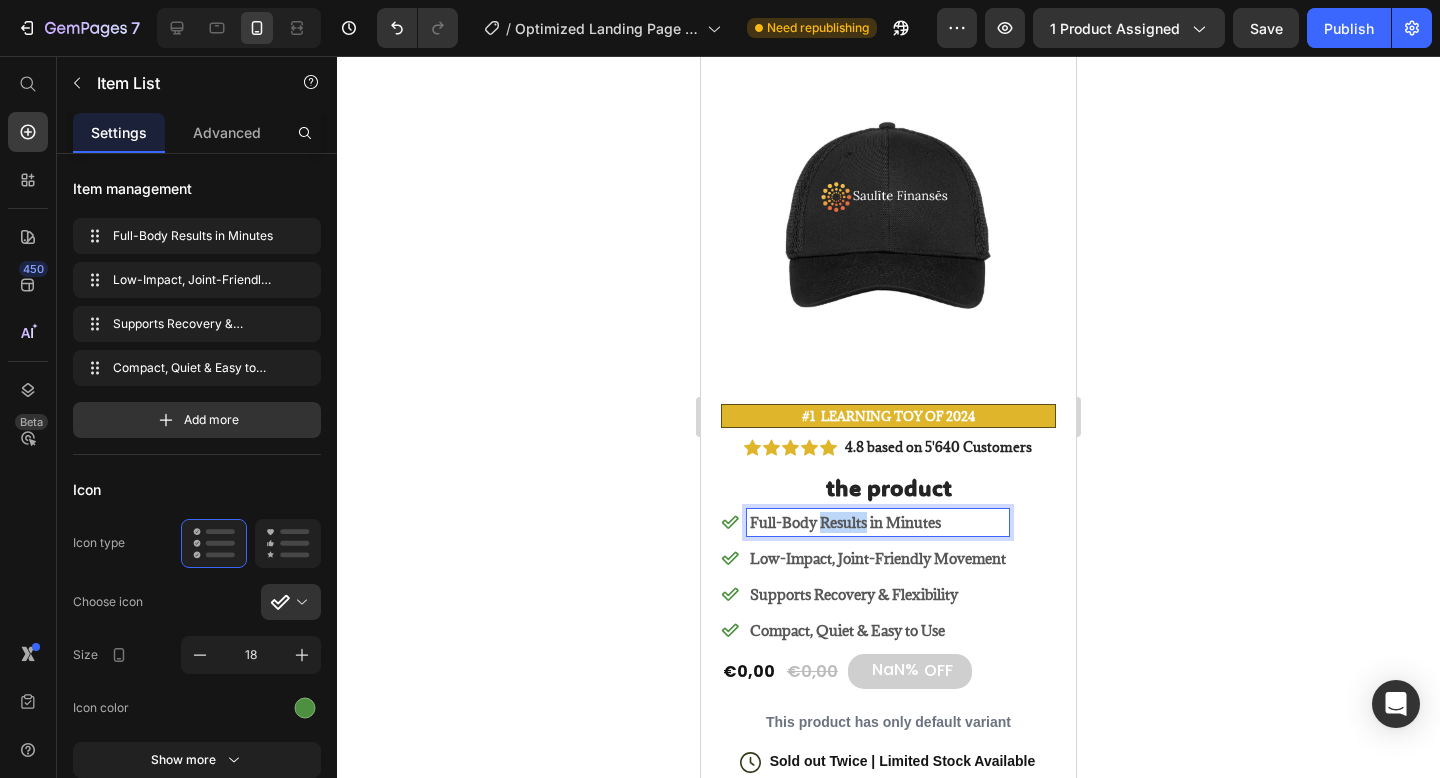 click on "Full-Body Results in Minutes" at bounding box center (878, 522) 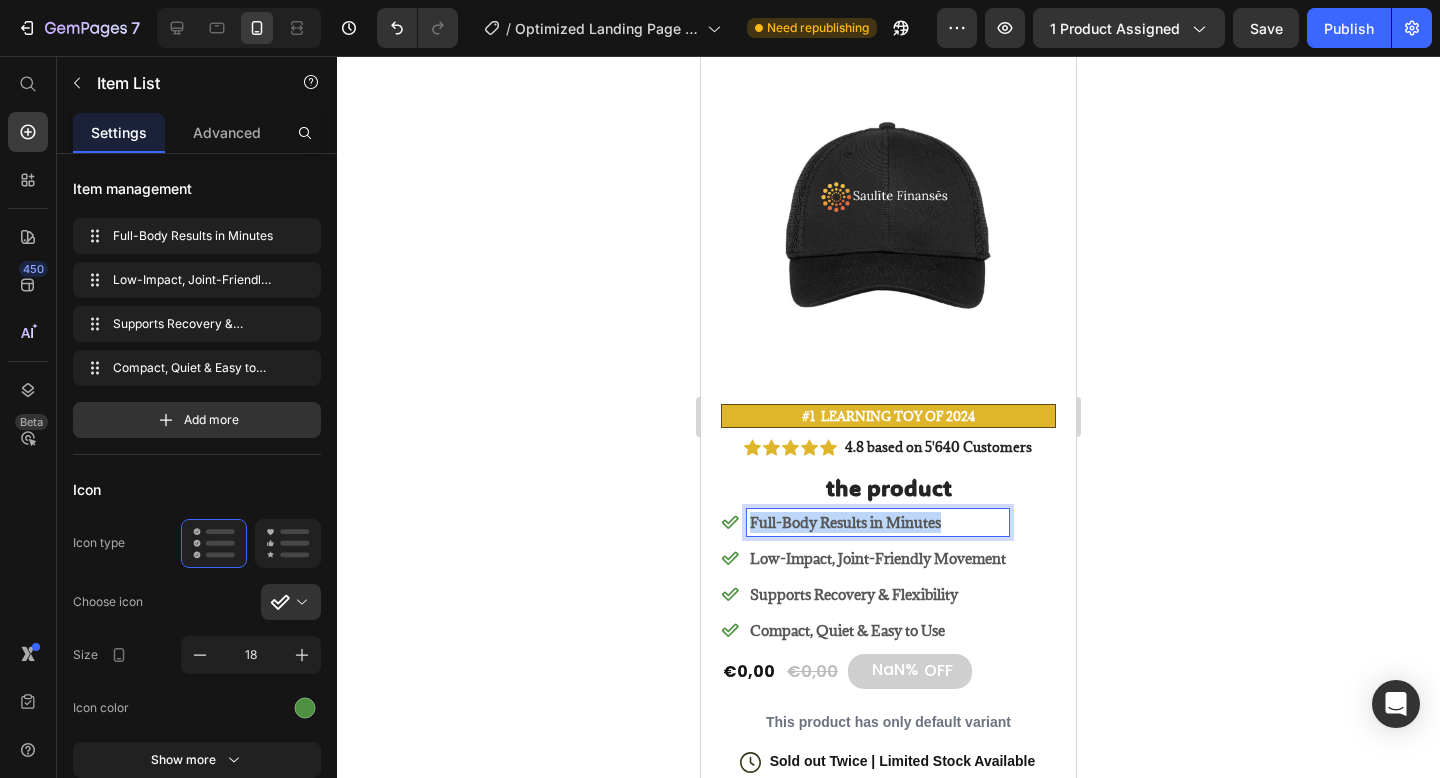 click on "Full-Body Results in Minutes" at bounding box center [878, 522] 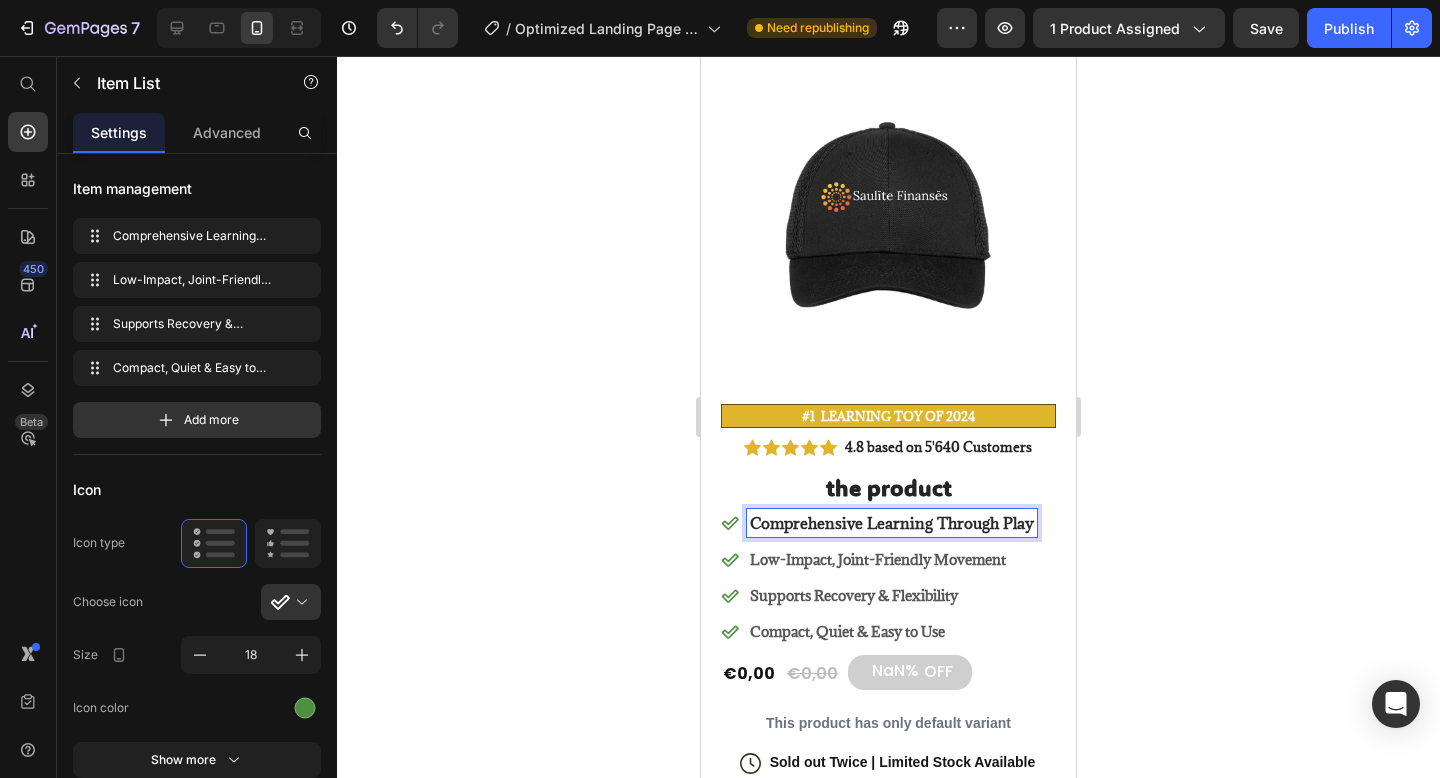 click on "Comprehensive Learning Through Play" at bounding box center (892, 523) 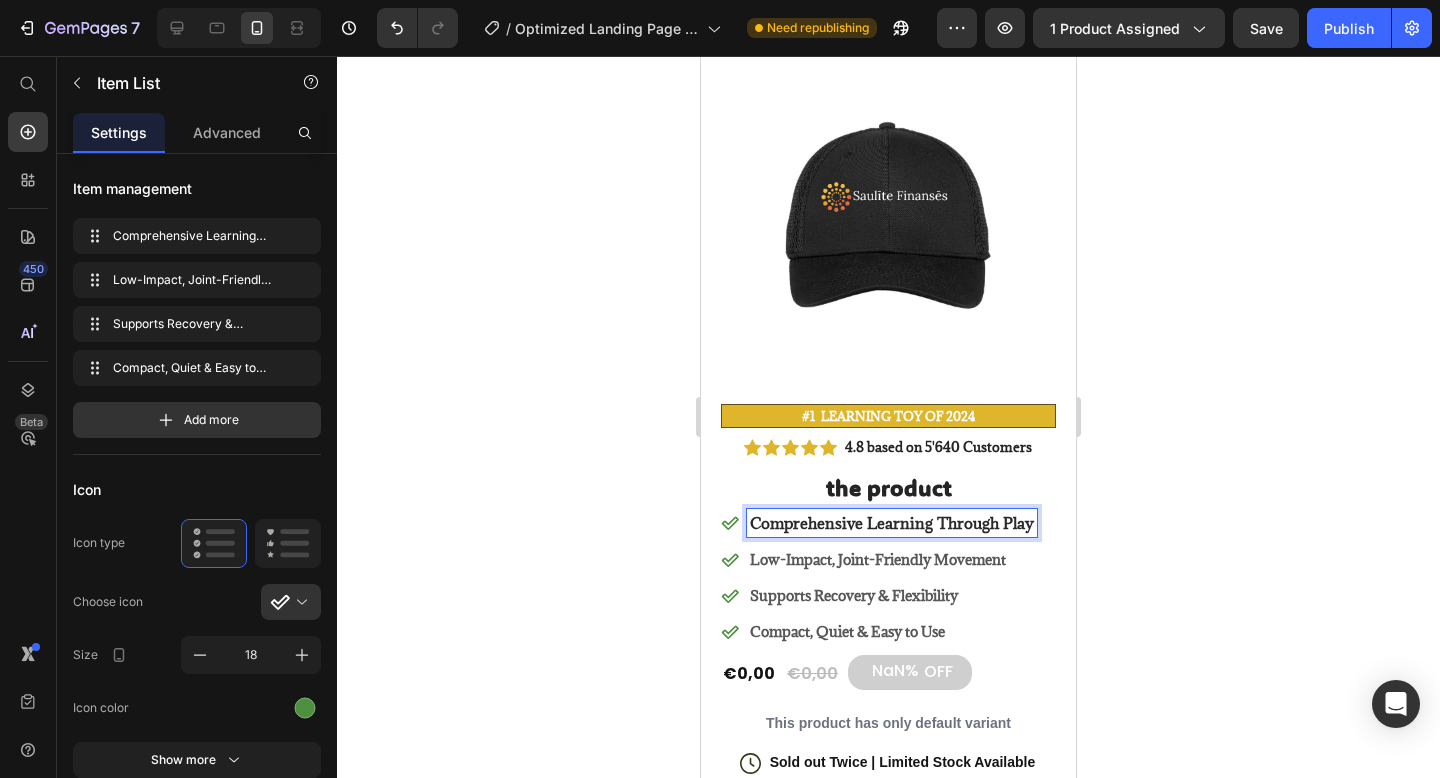 click on "Comprehensive Learning Through Play" at bounding box center (892, 523) 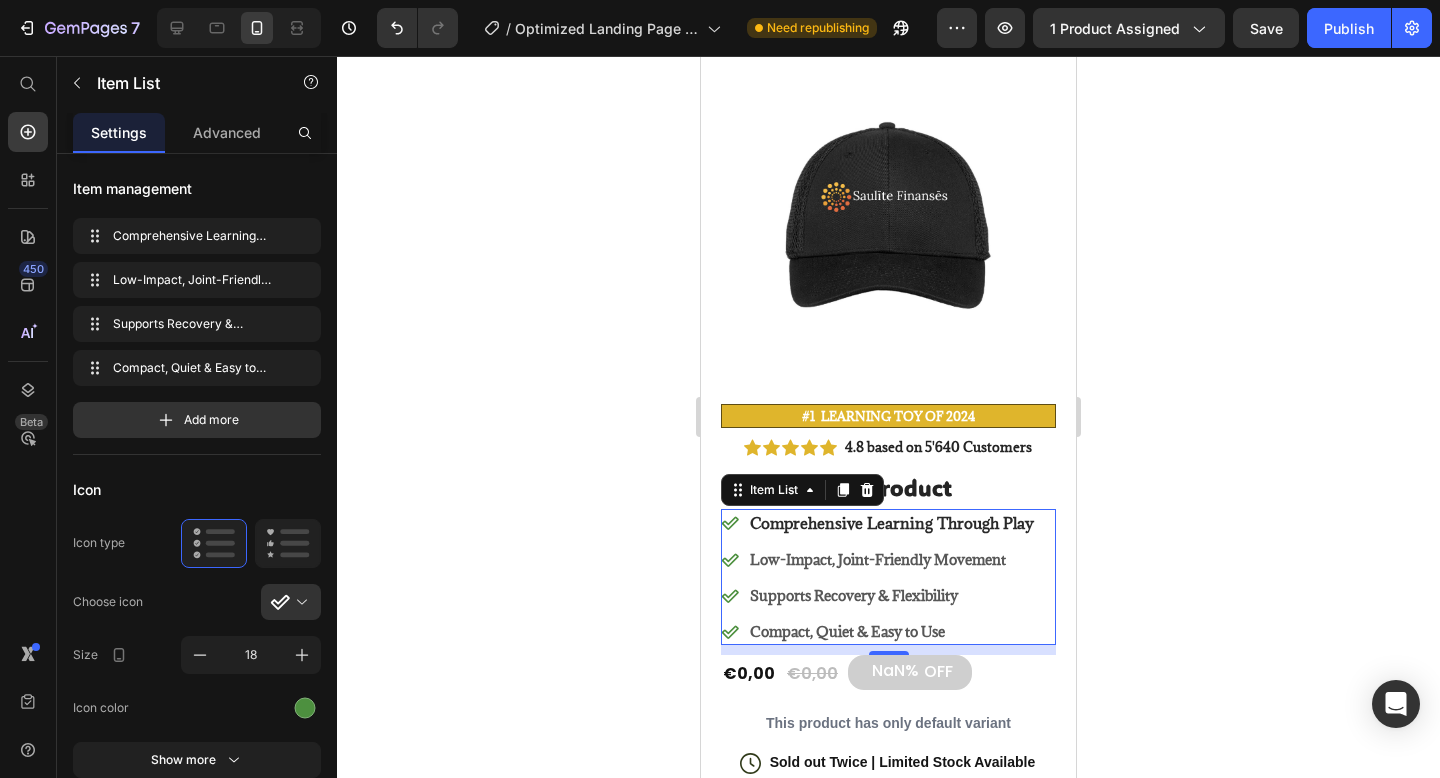 click 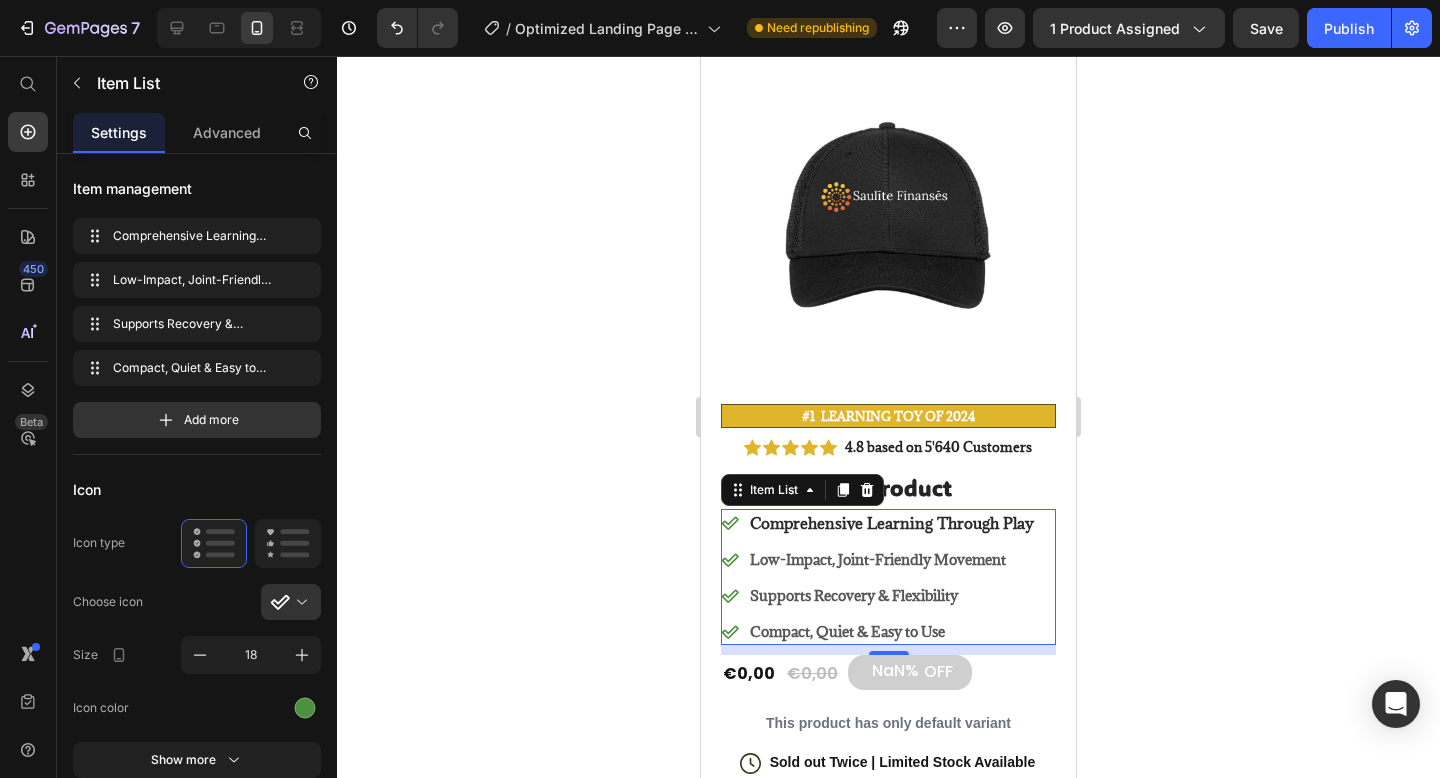 click at bounding box center (299, 602) 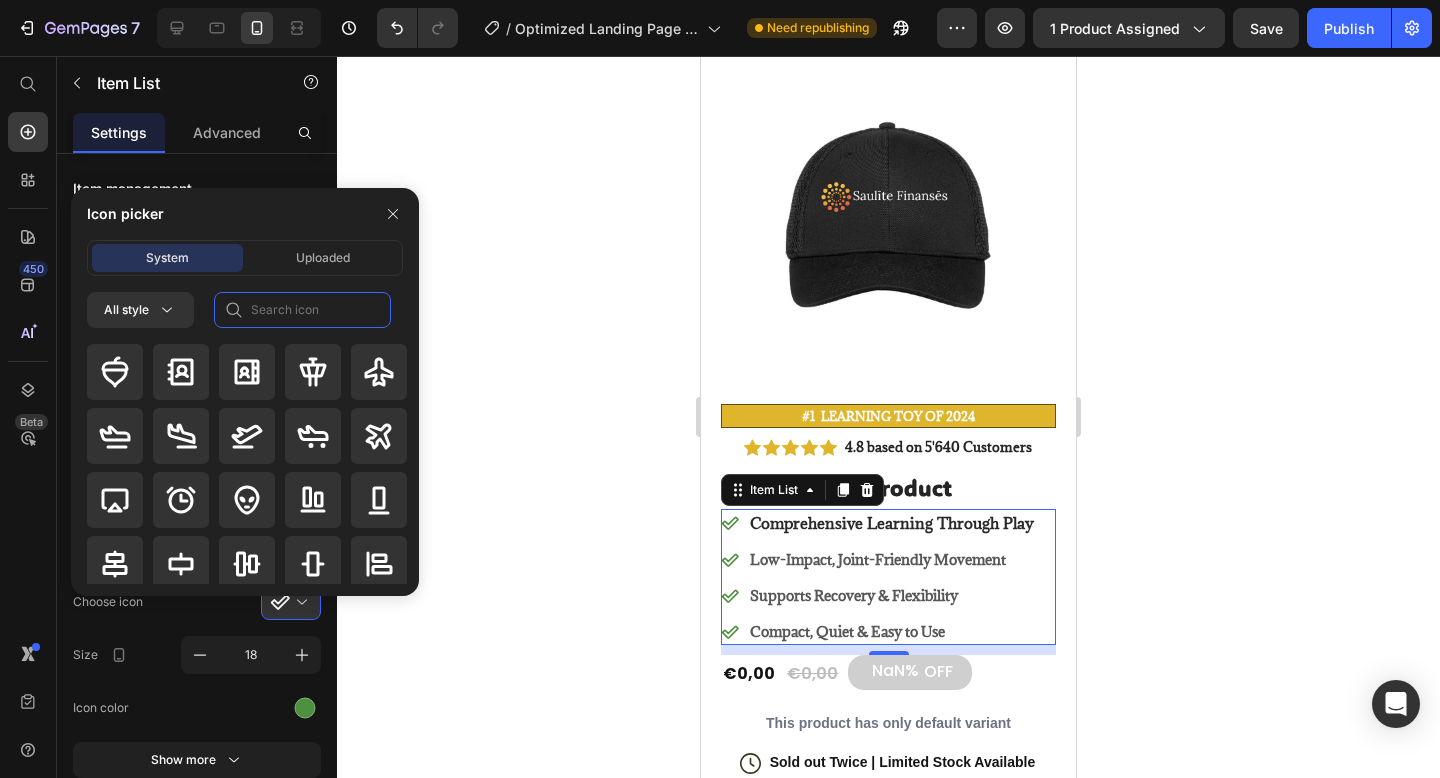 click 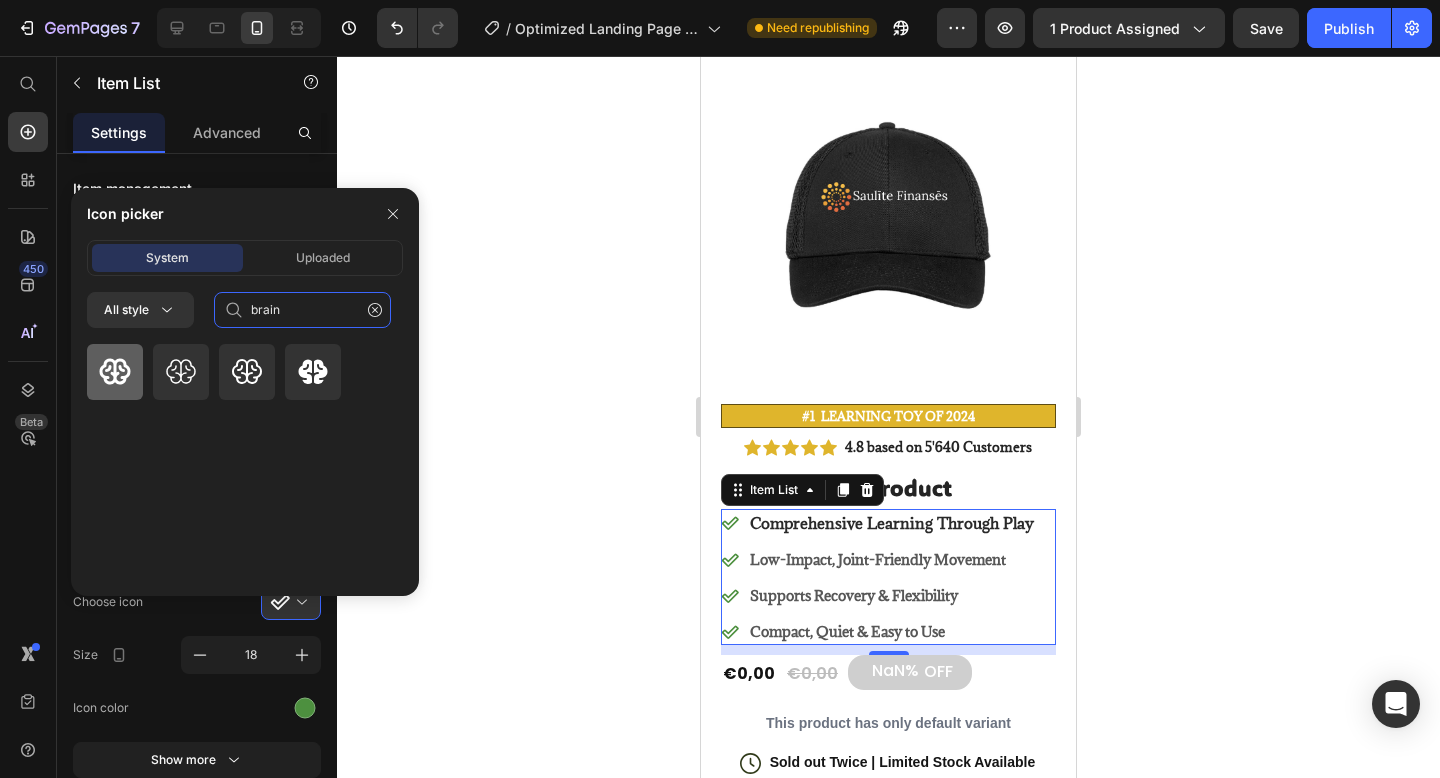 type on "brain" 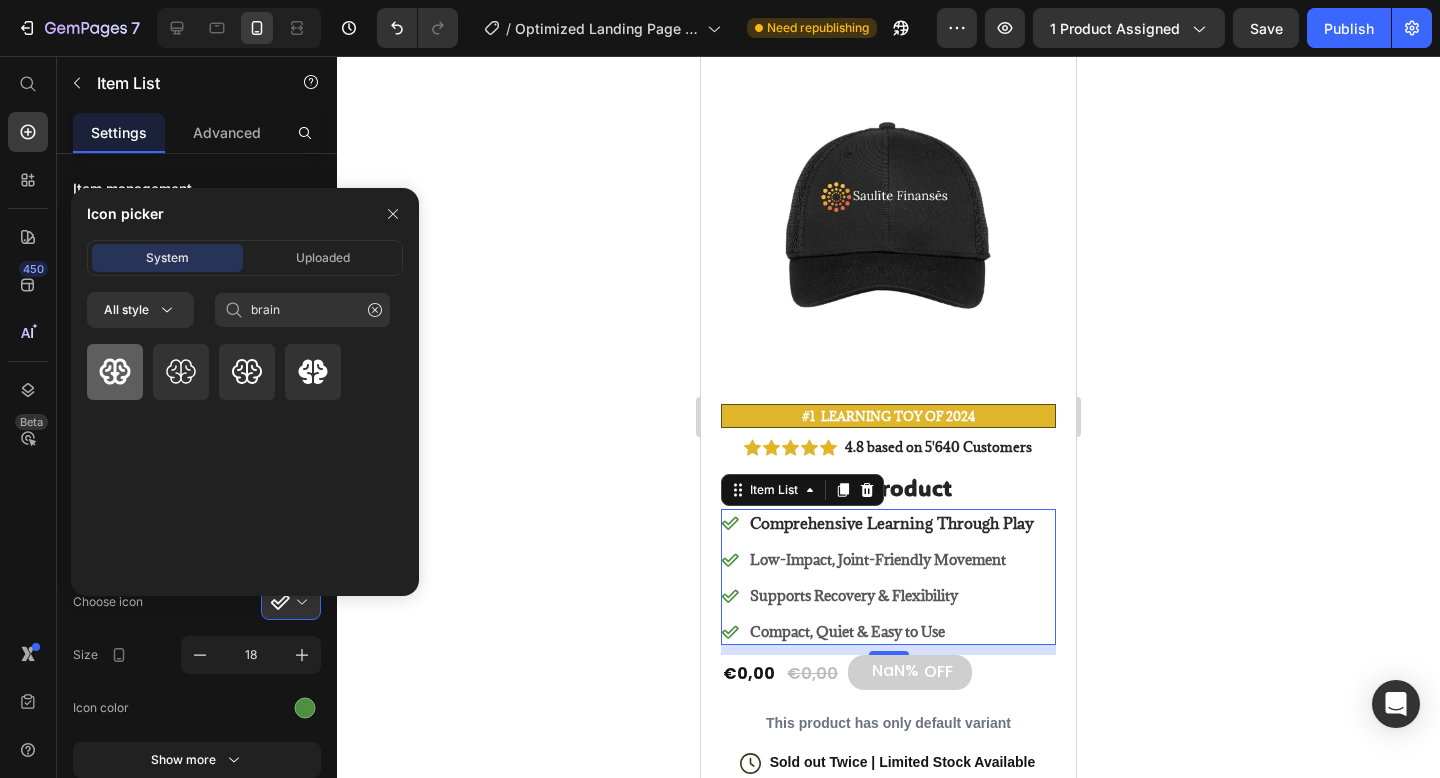 click 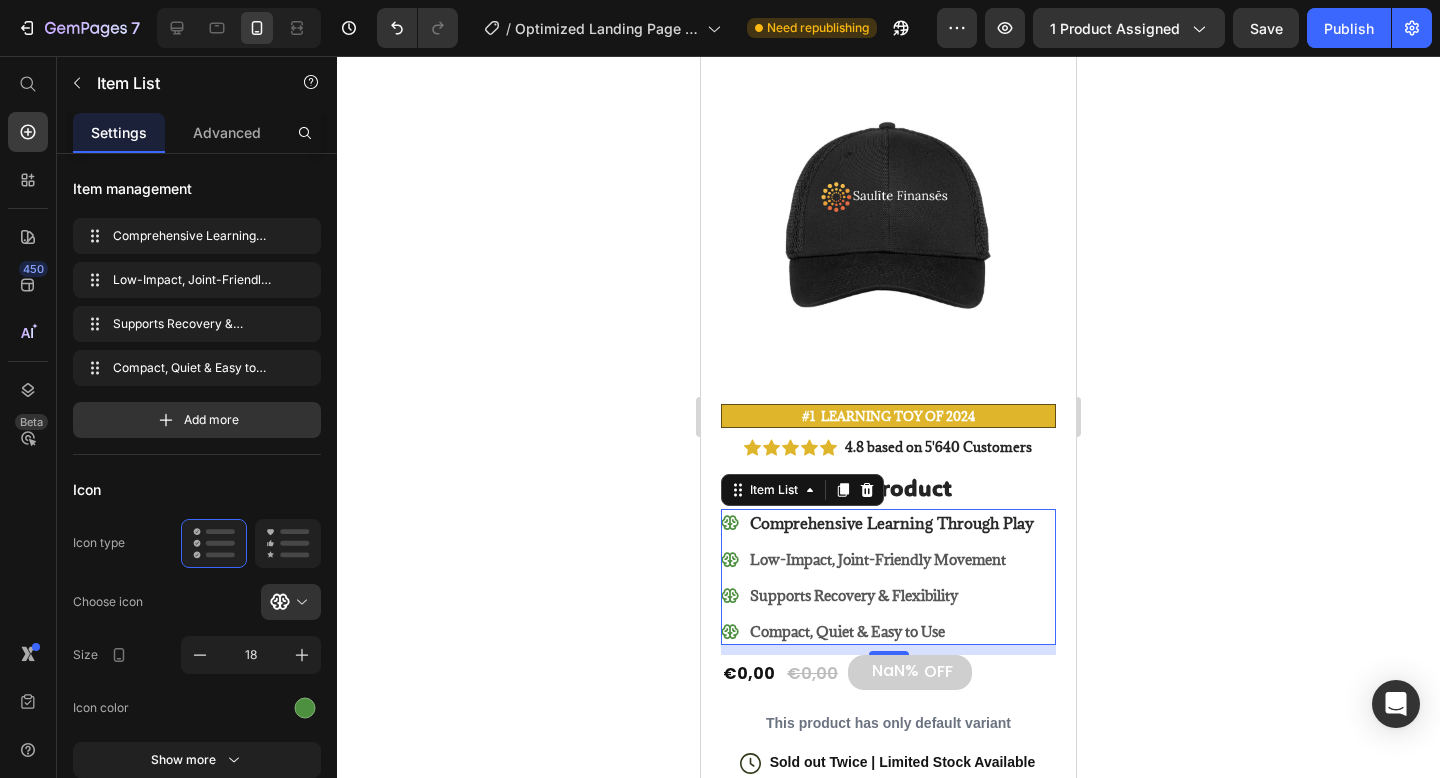 click 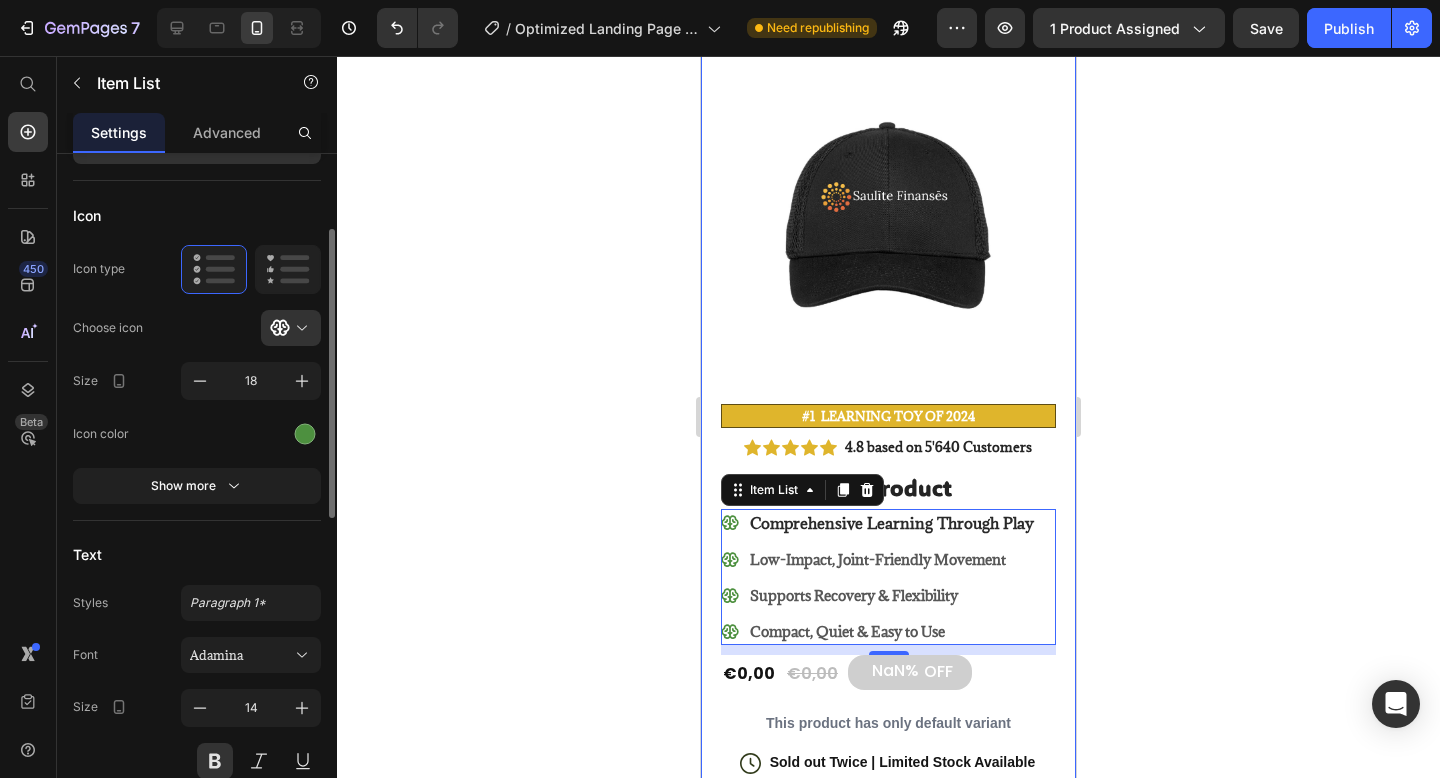 scroll, scrollTop: 280, scrollLeft: 0, axis: vertical 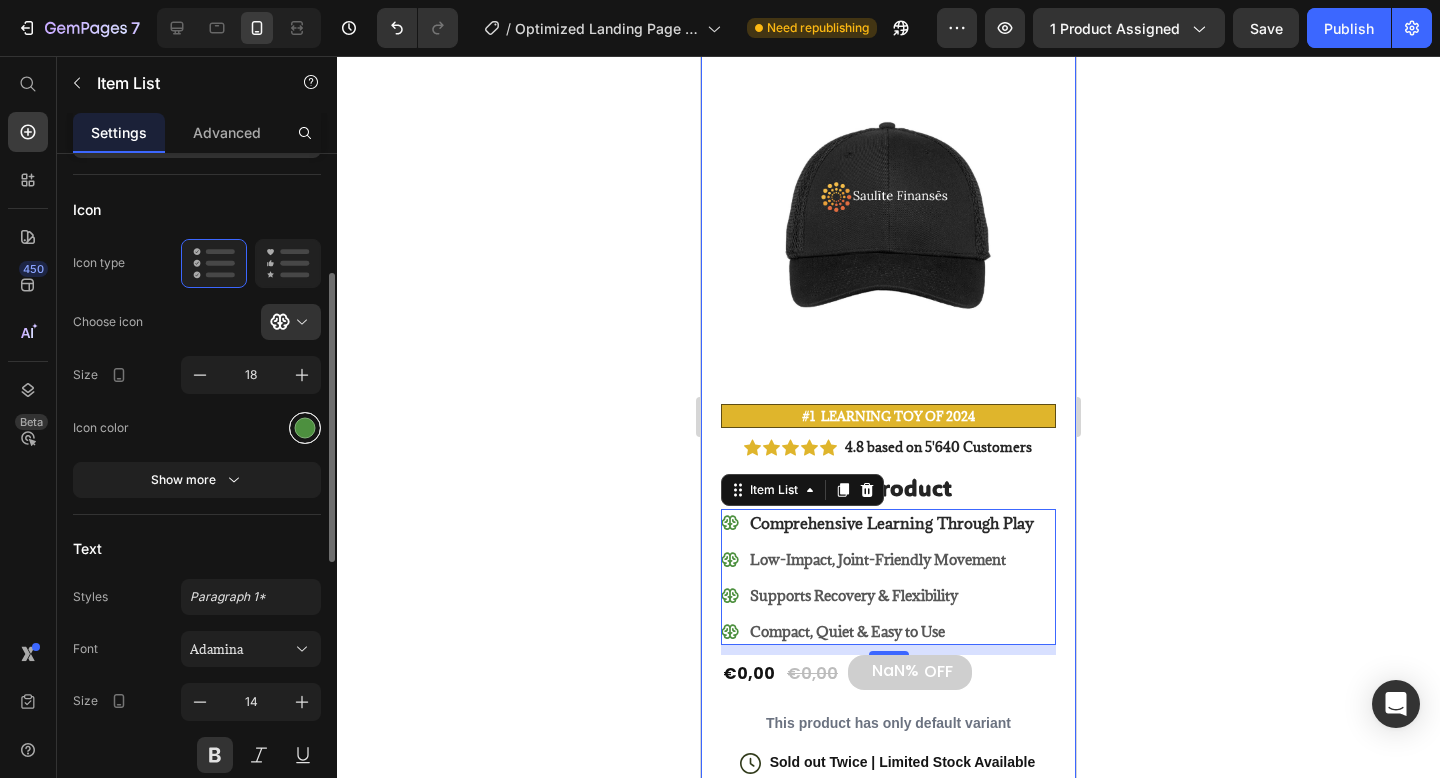 click at bounding box center [305, 427] 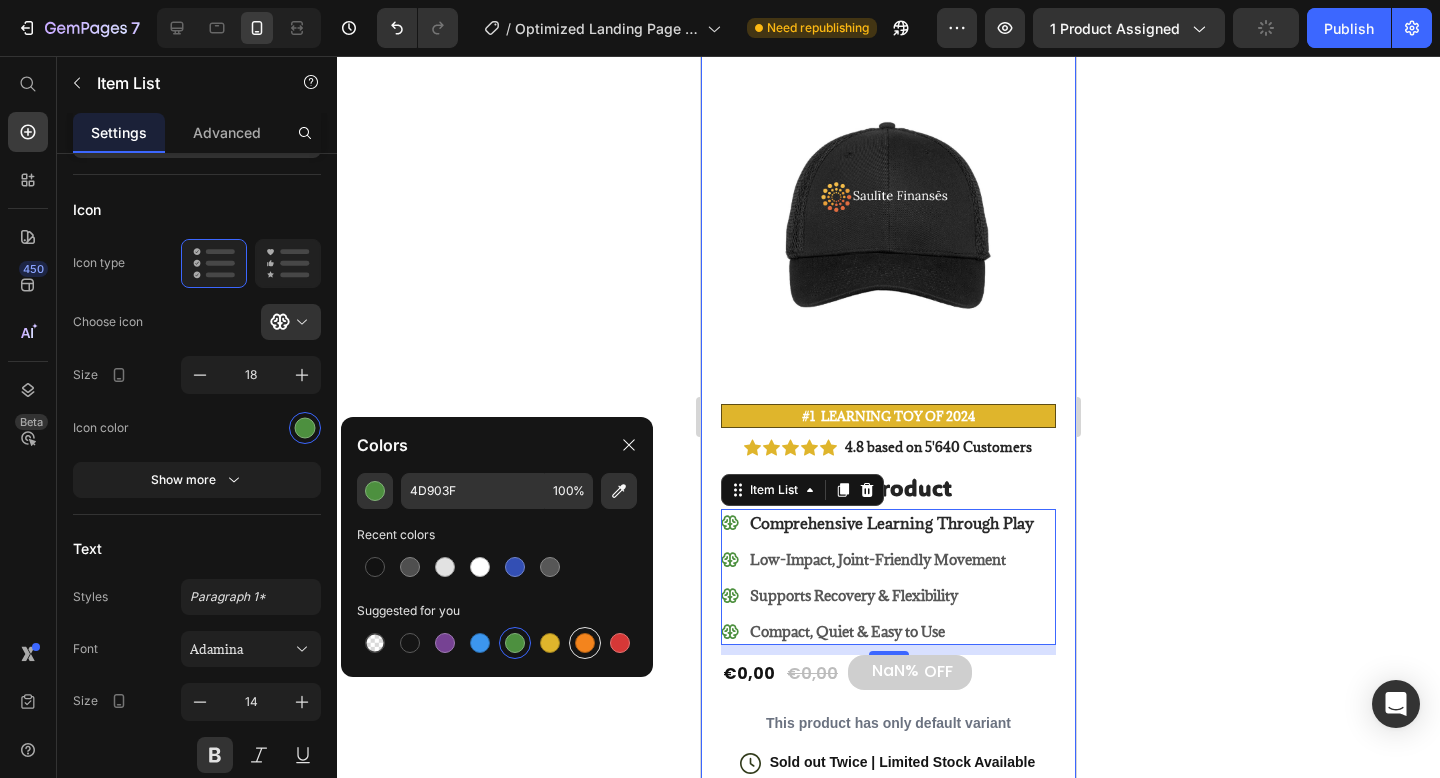 click at bounding box center [585, 643] 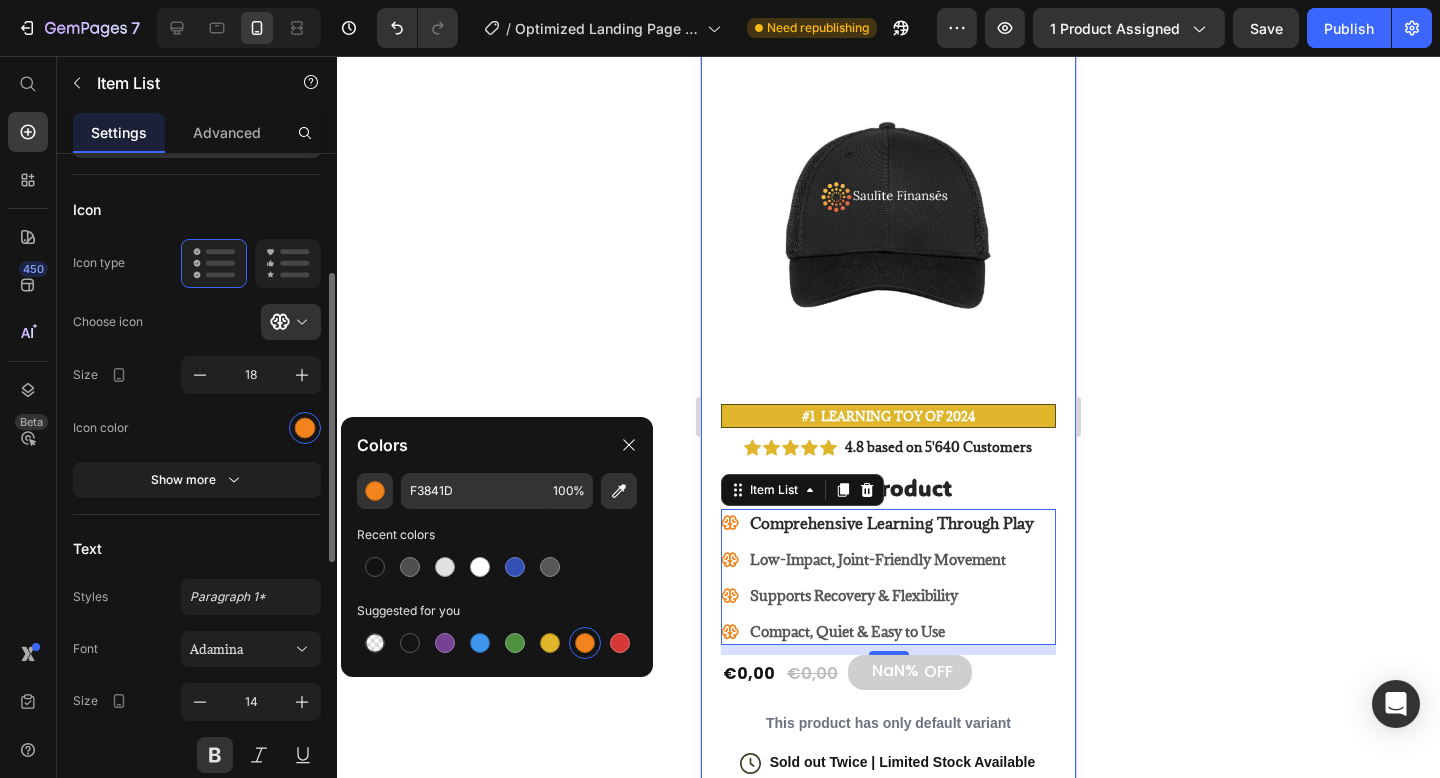 click on "Icon color" 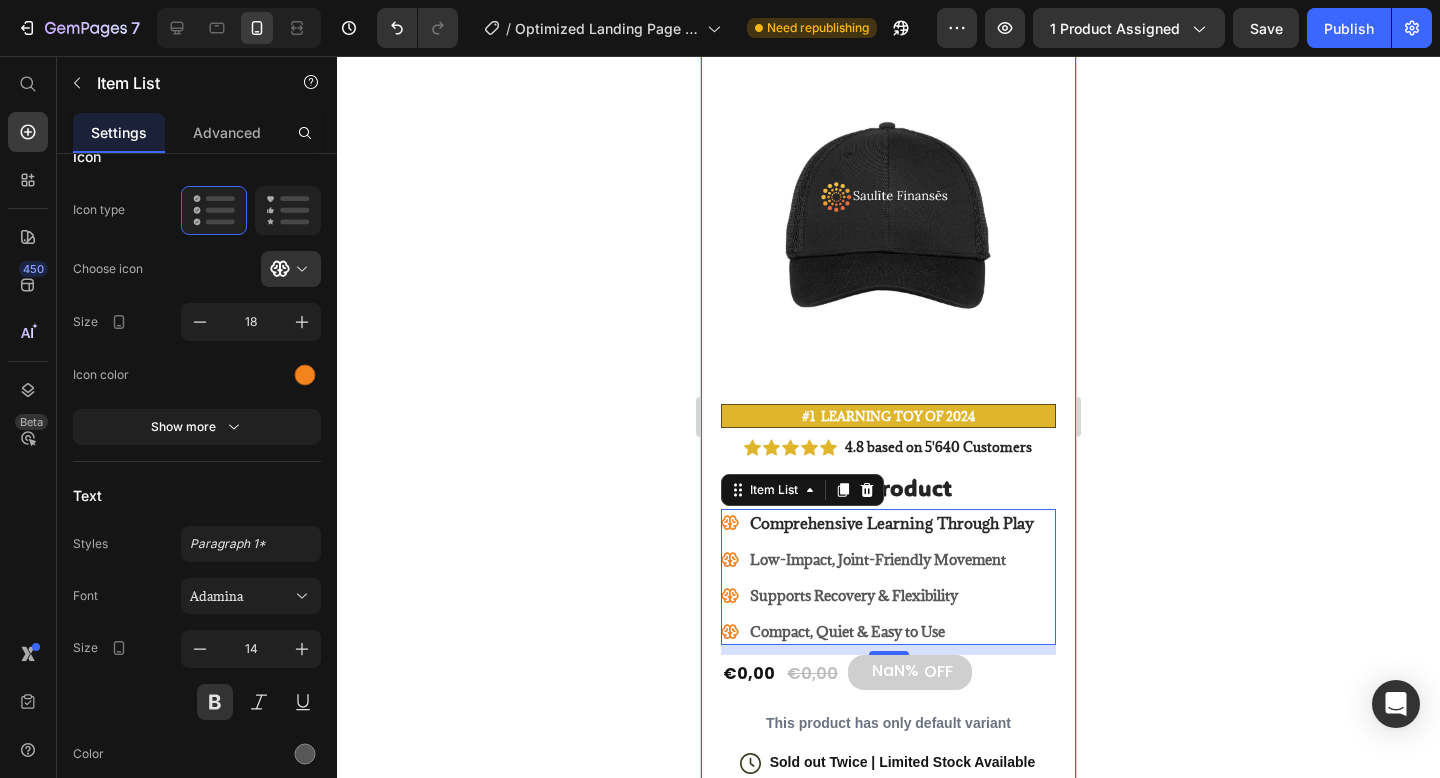 scroll, scrollTop: 0, scrollLeft: 0, axis: both 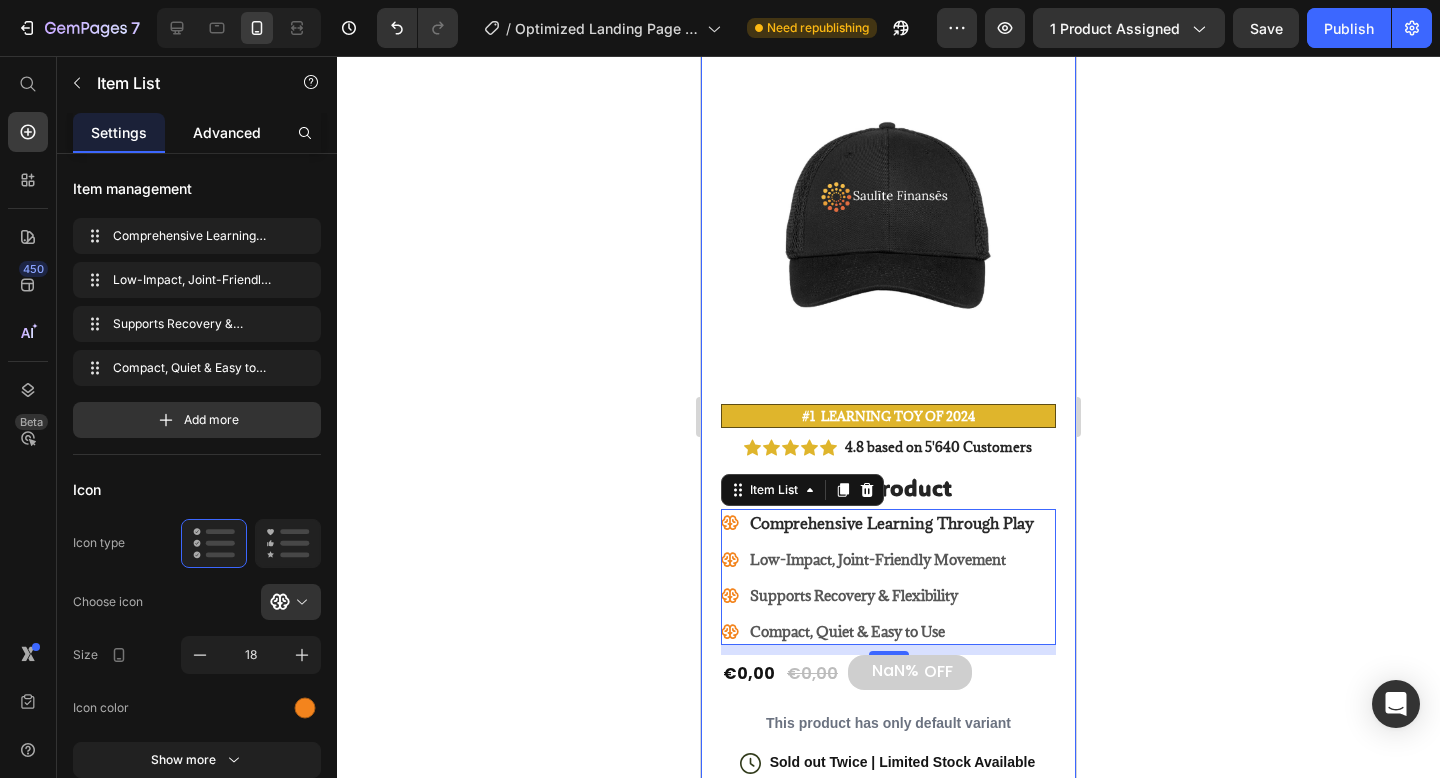 click on "Advanced" 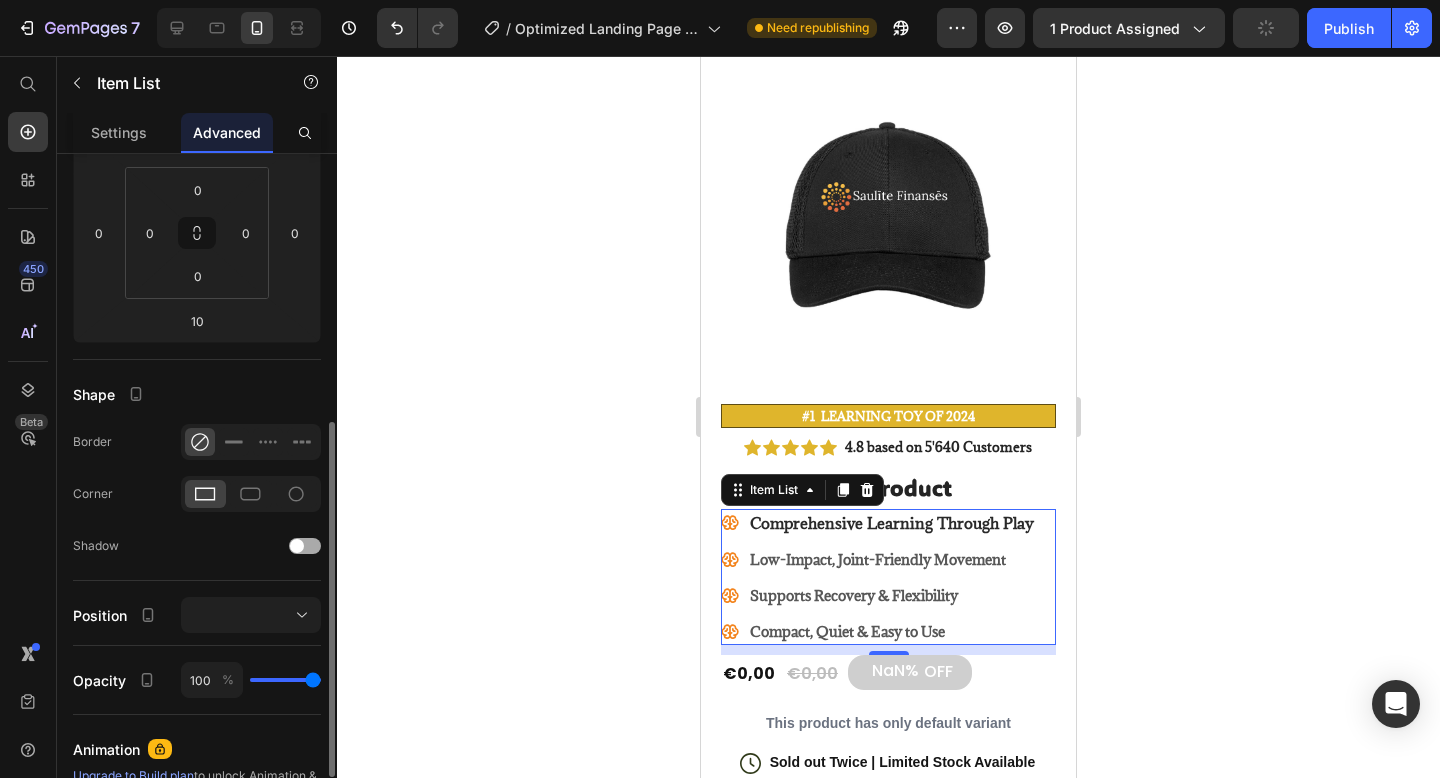 scroll, scrollTop: 0, scrollLeft: 0, axis: both 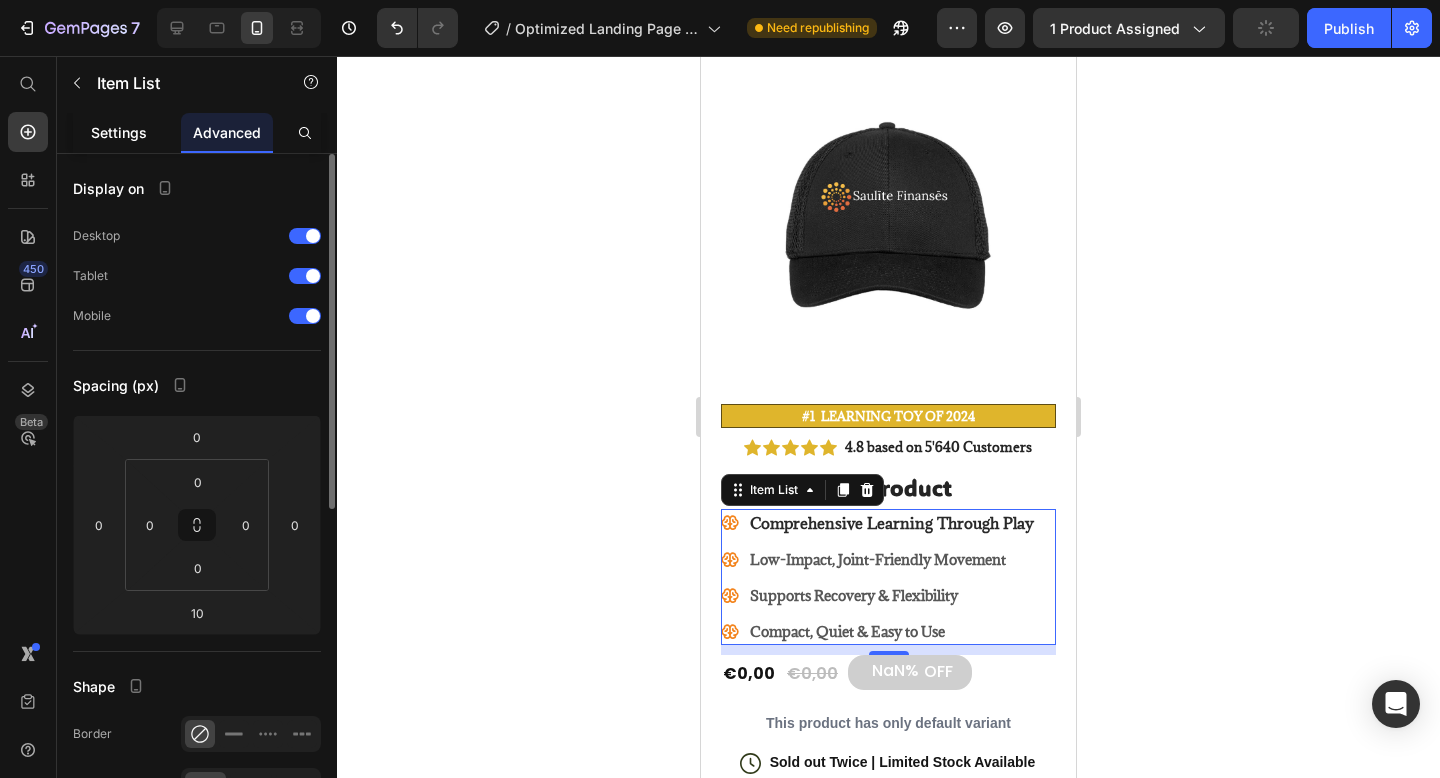click on "Settings" at bounding box center [119, 132] 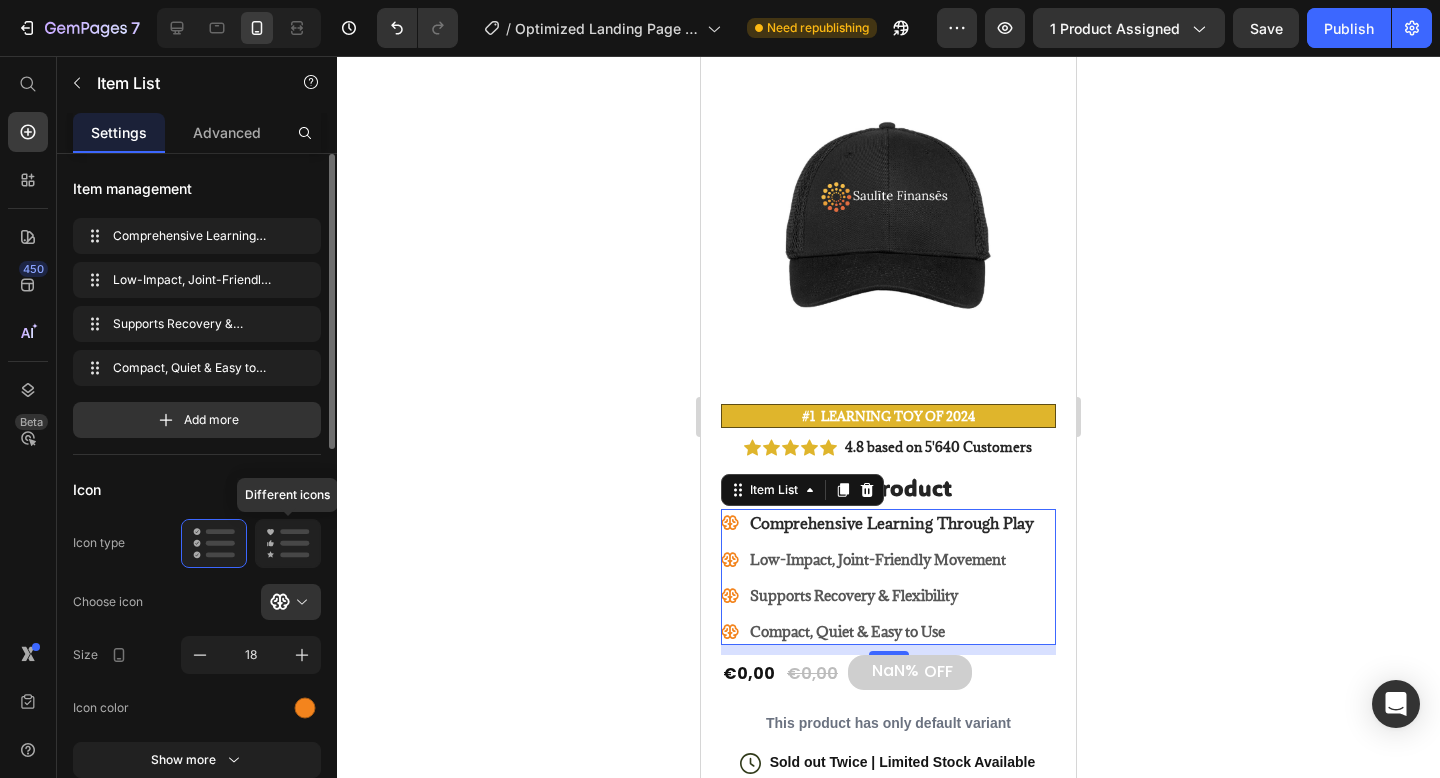 click 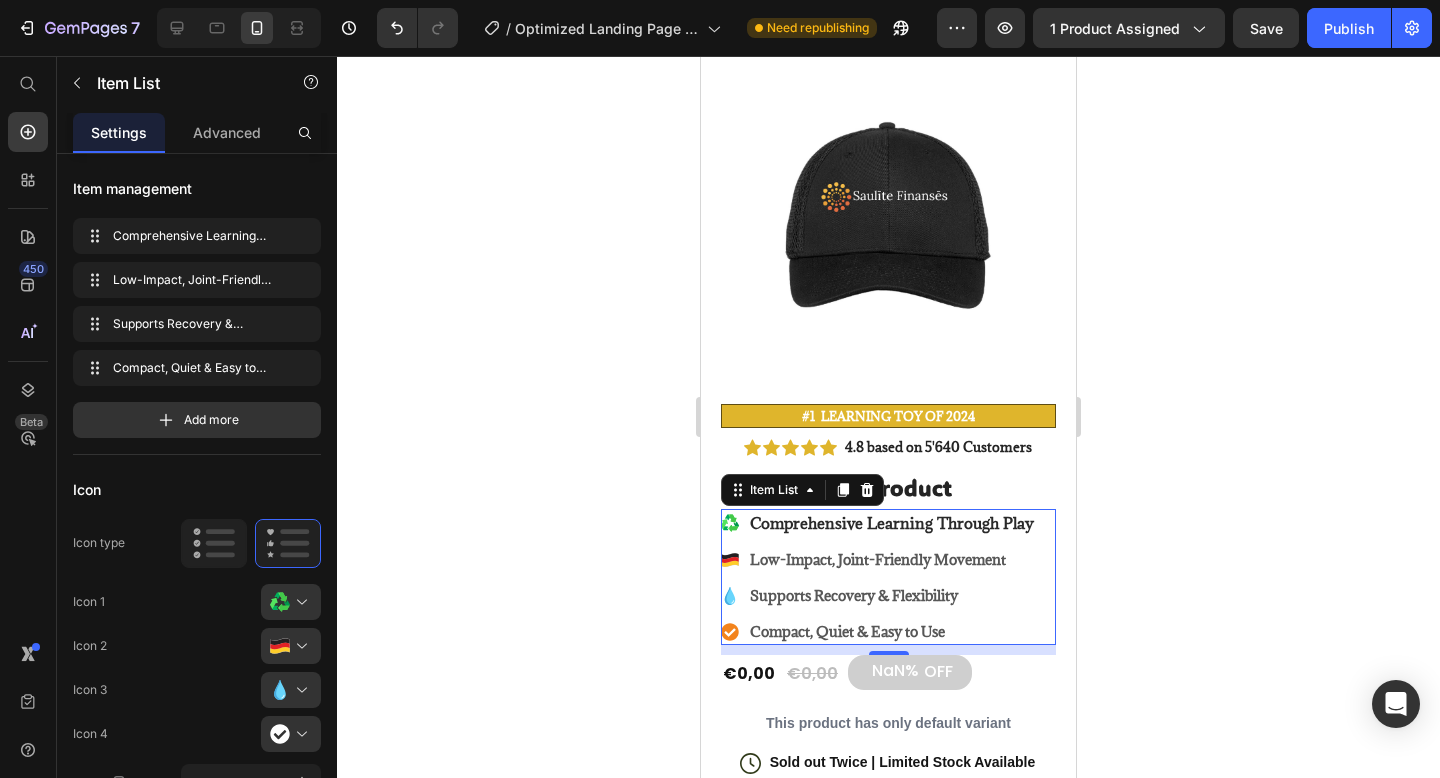click at bounding box center [299, 602] 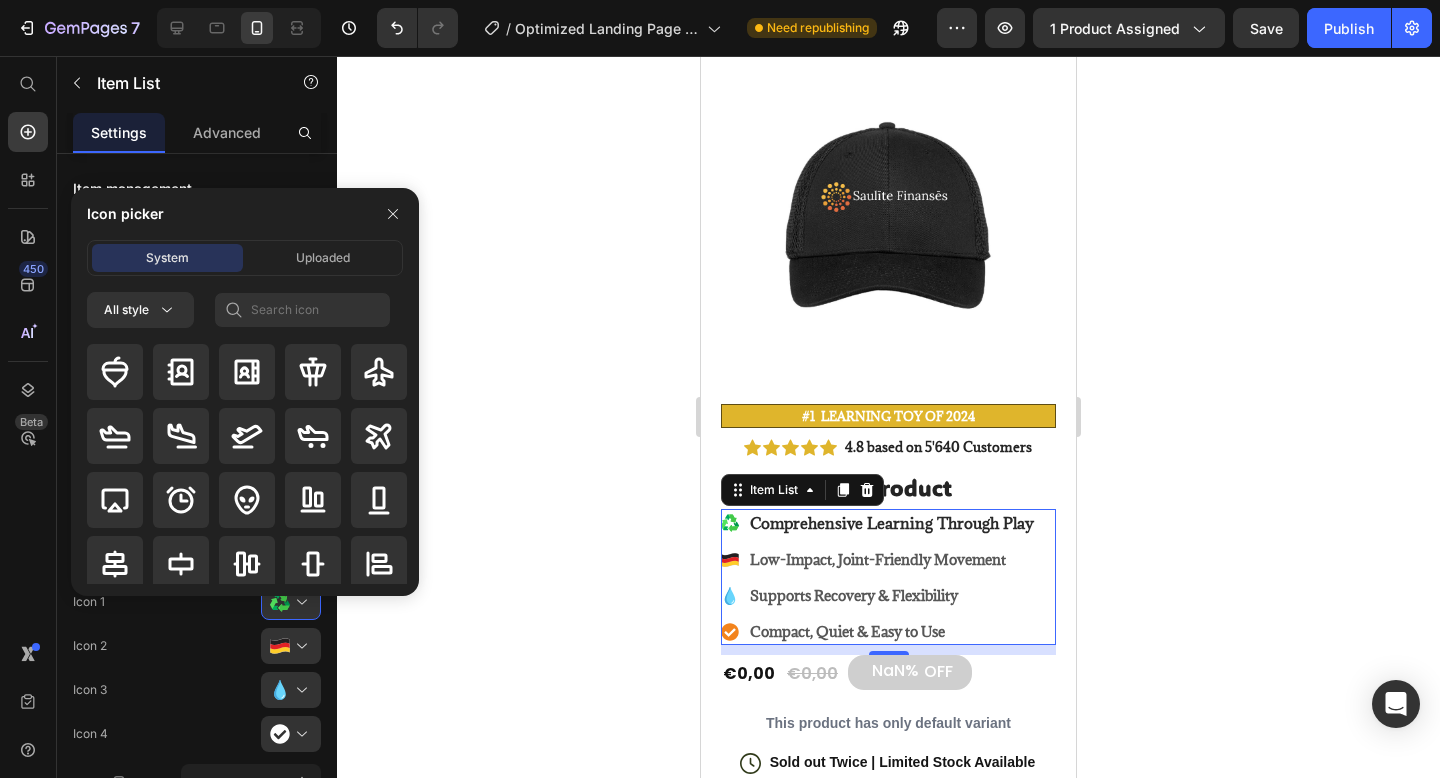 click 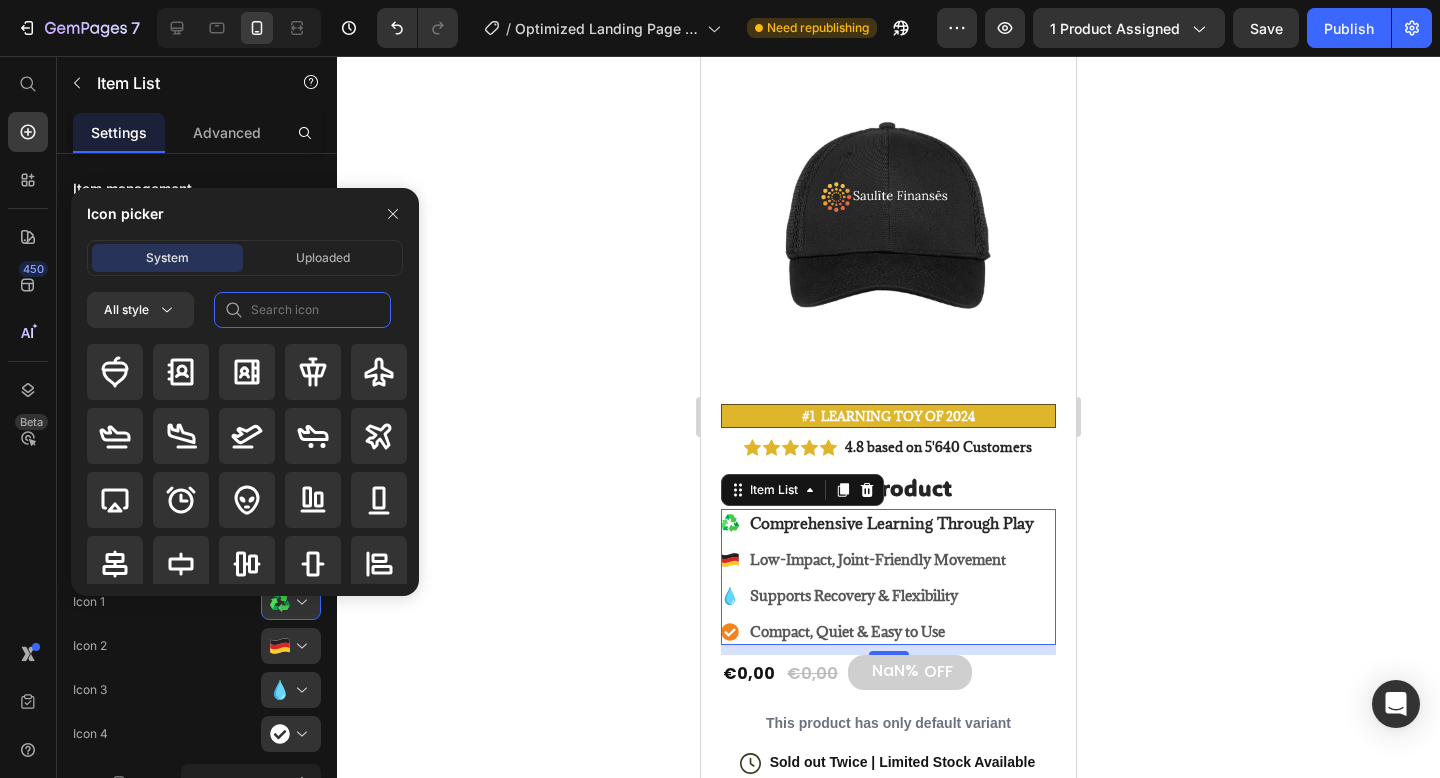 click 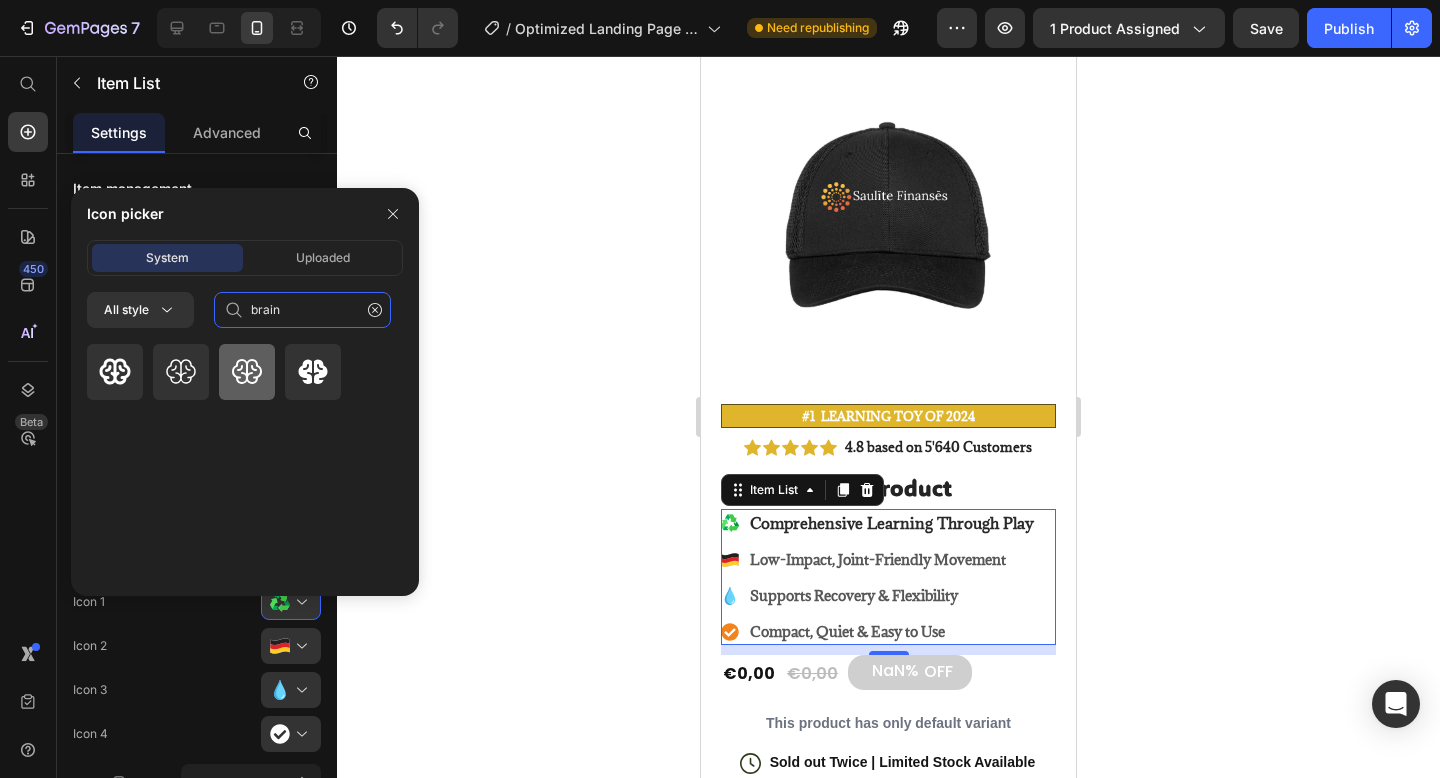 type on "brain" 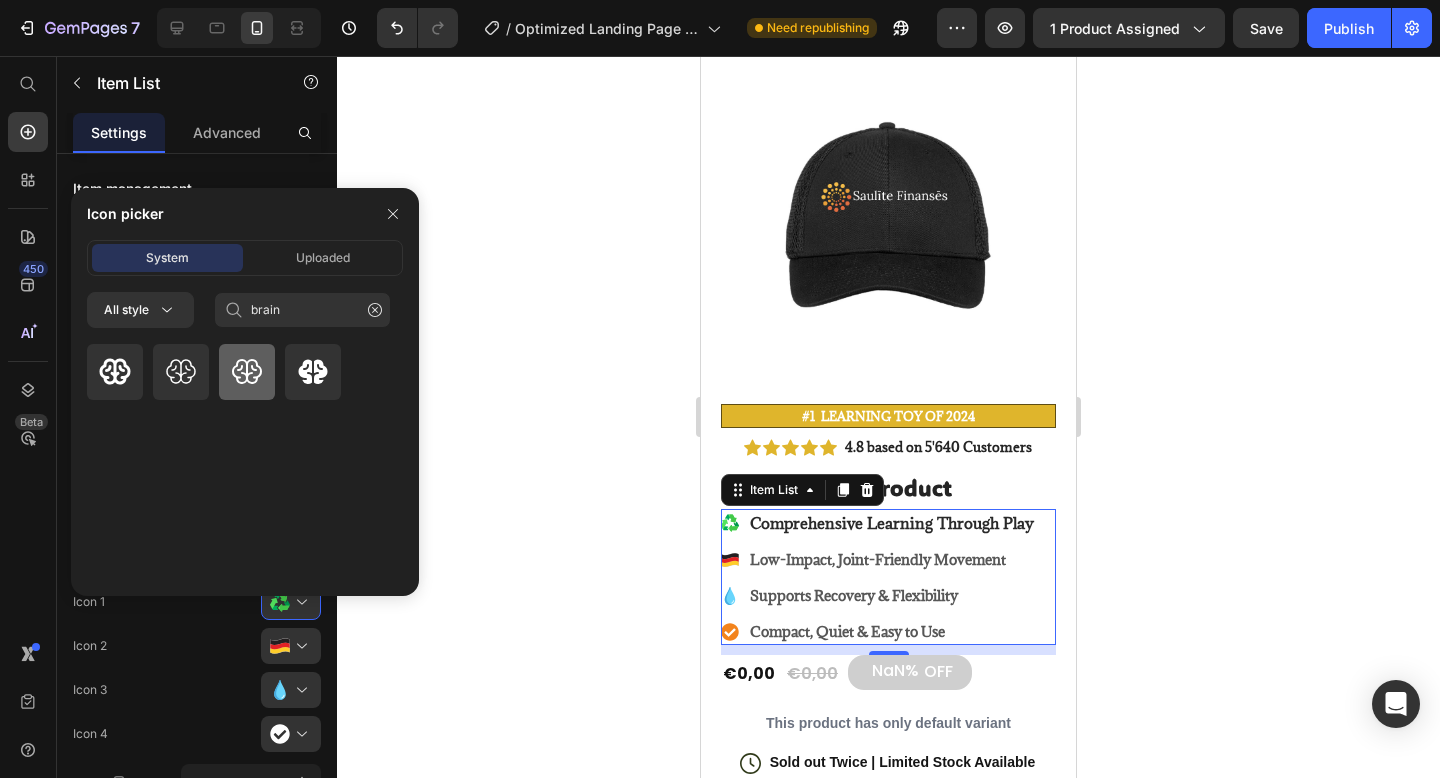 click 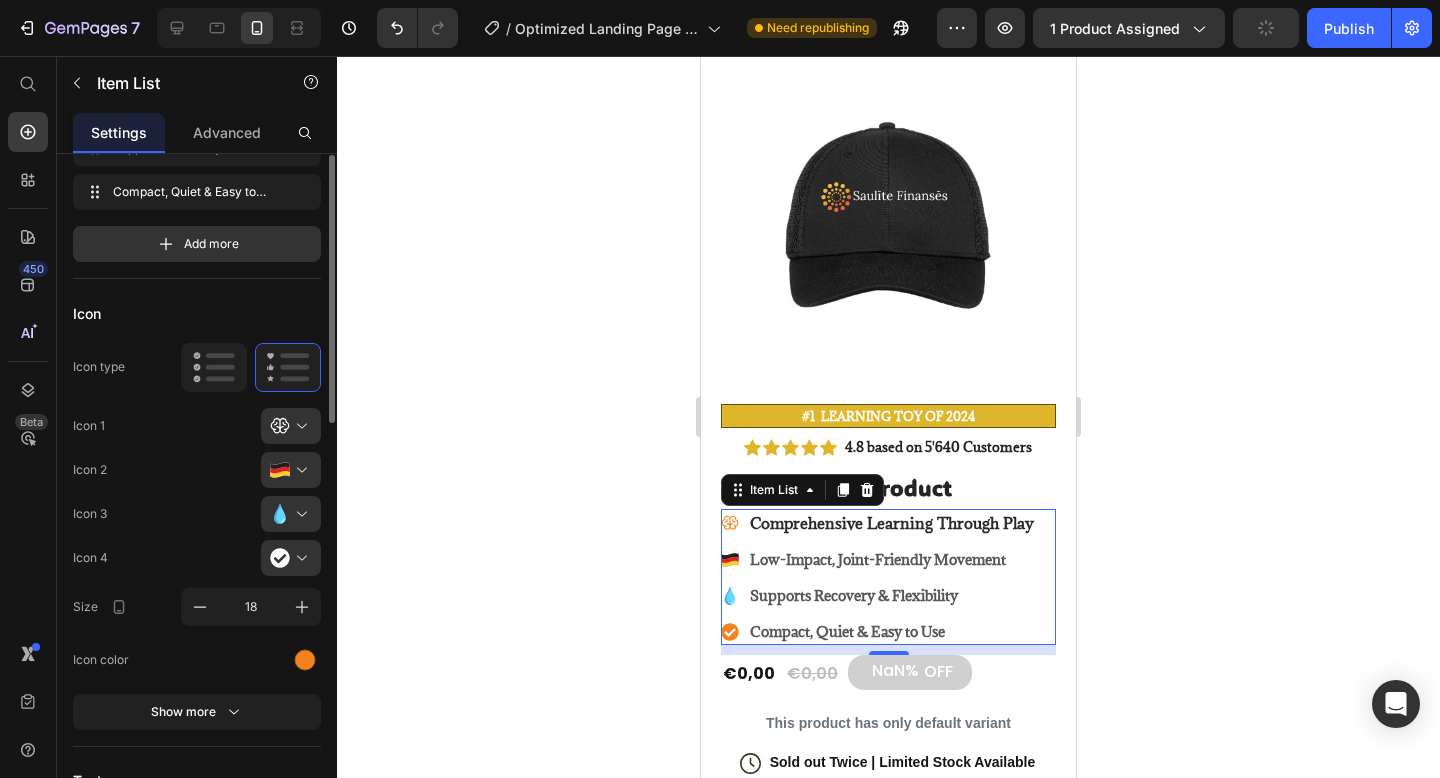 scroll, scrollTop: 196, scrollLeft: 0, axis: vertical 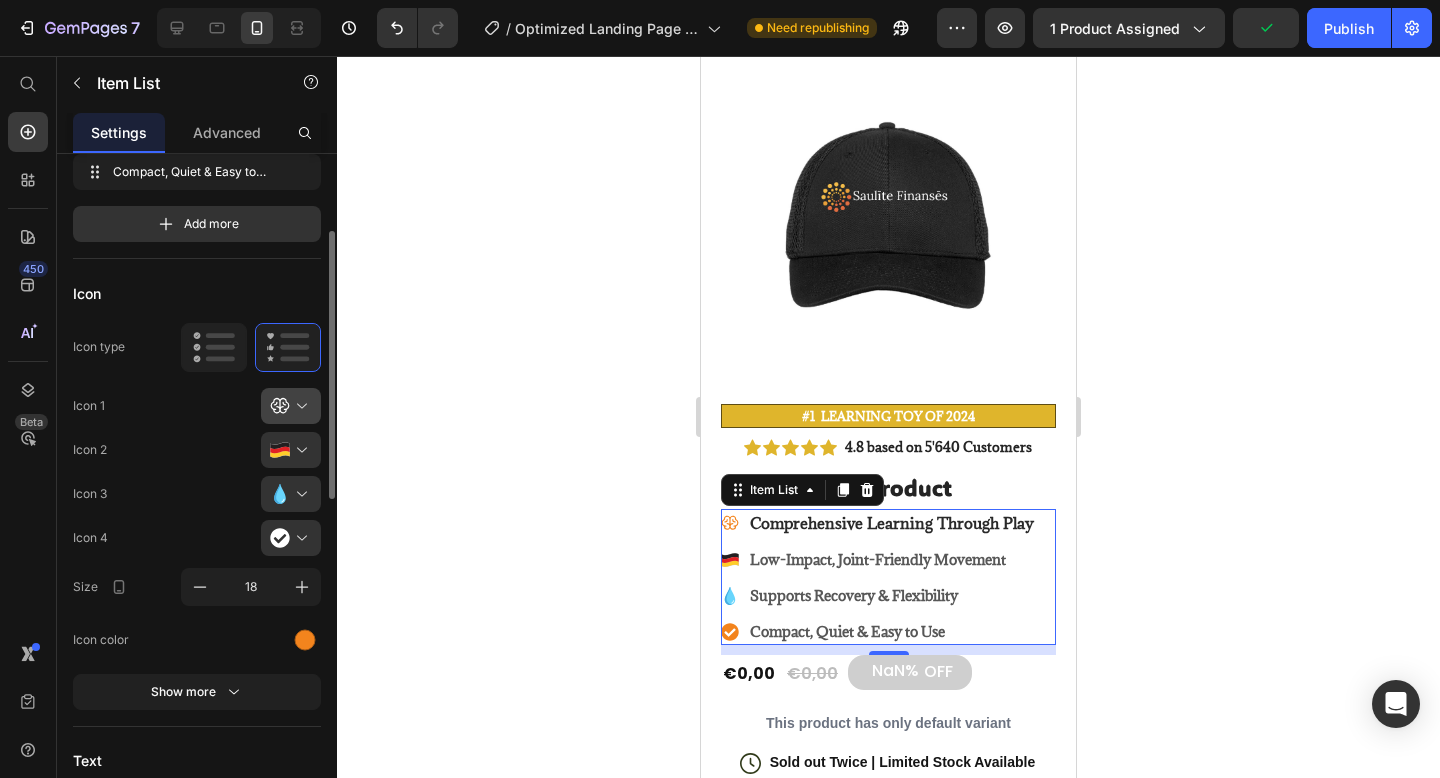 click at bounding box center [299, 406] 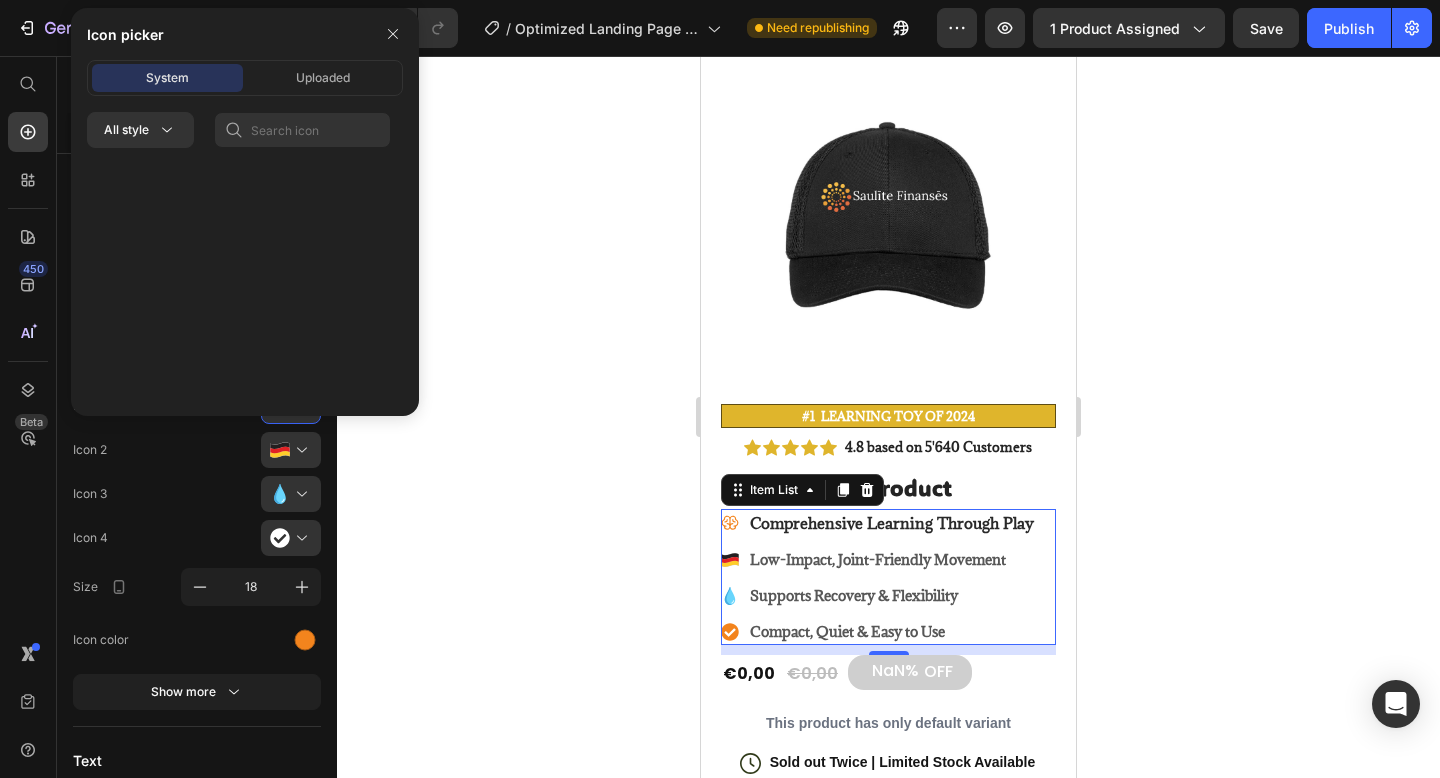 scroll, scrollTop: 0, scrollLeft: 0, axis: both 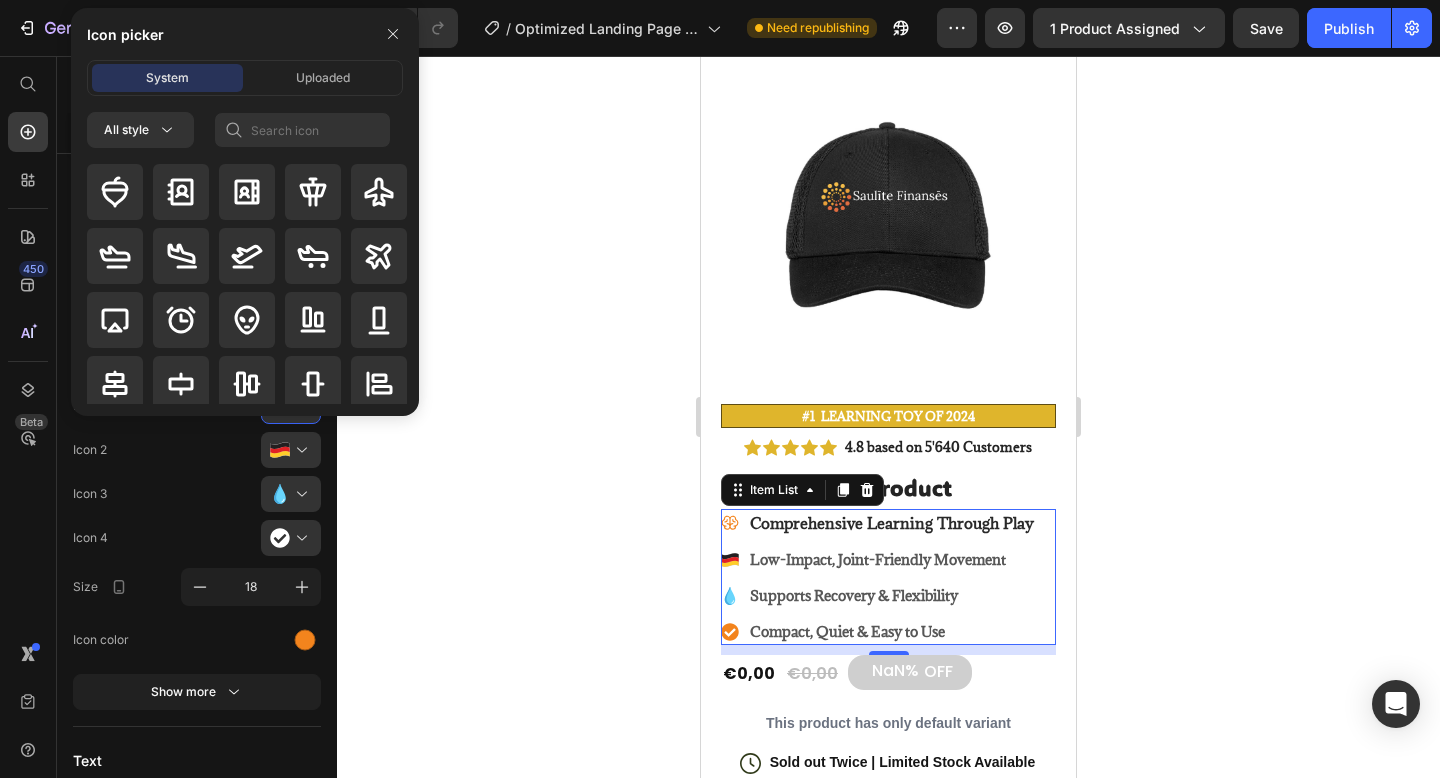 click on "System Uploaded All style" at bounding box center (245, 238) 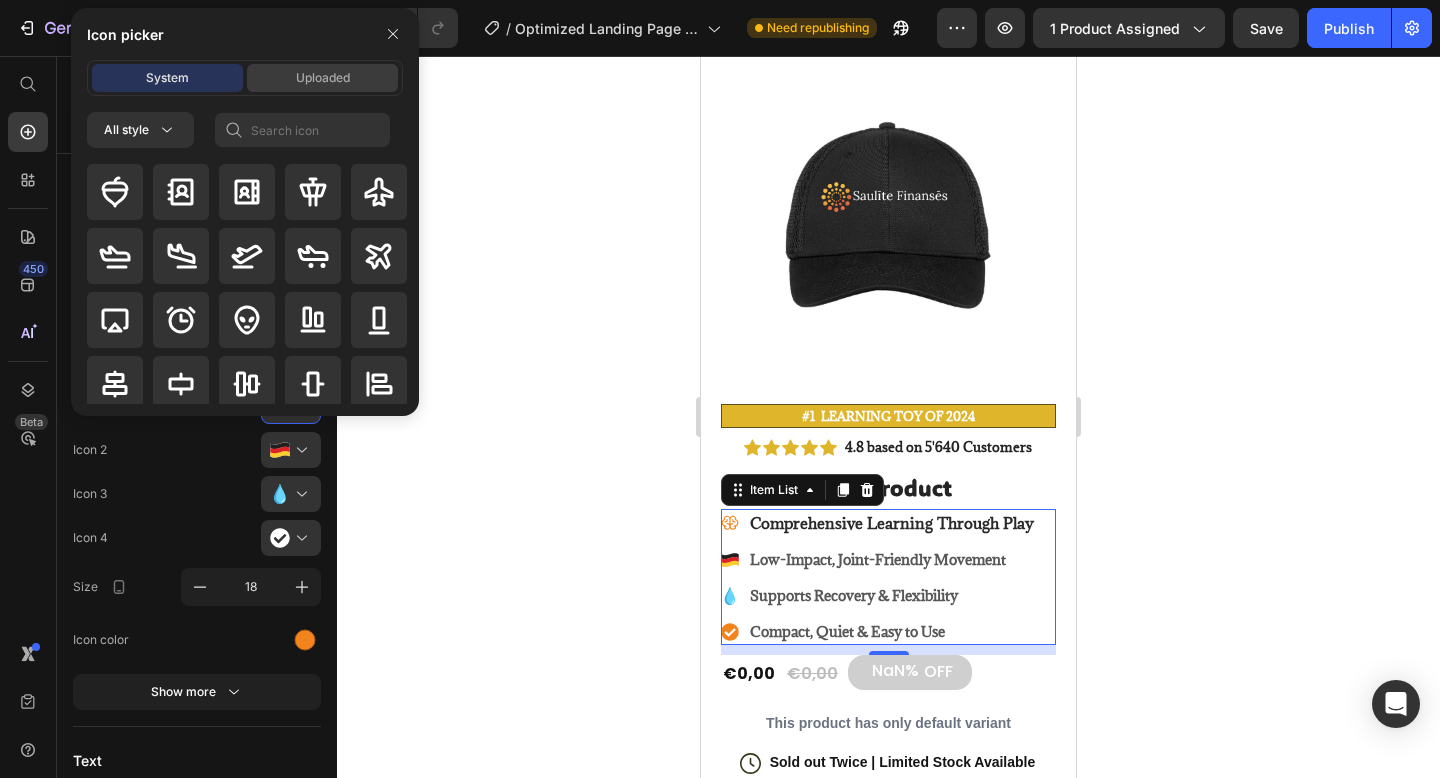 click on "Uploaded" at bounding box center (322, 78) 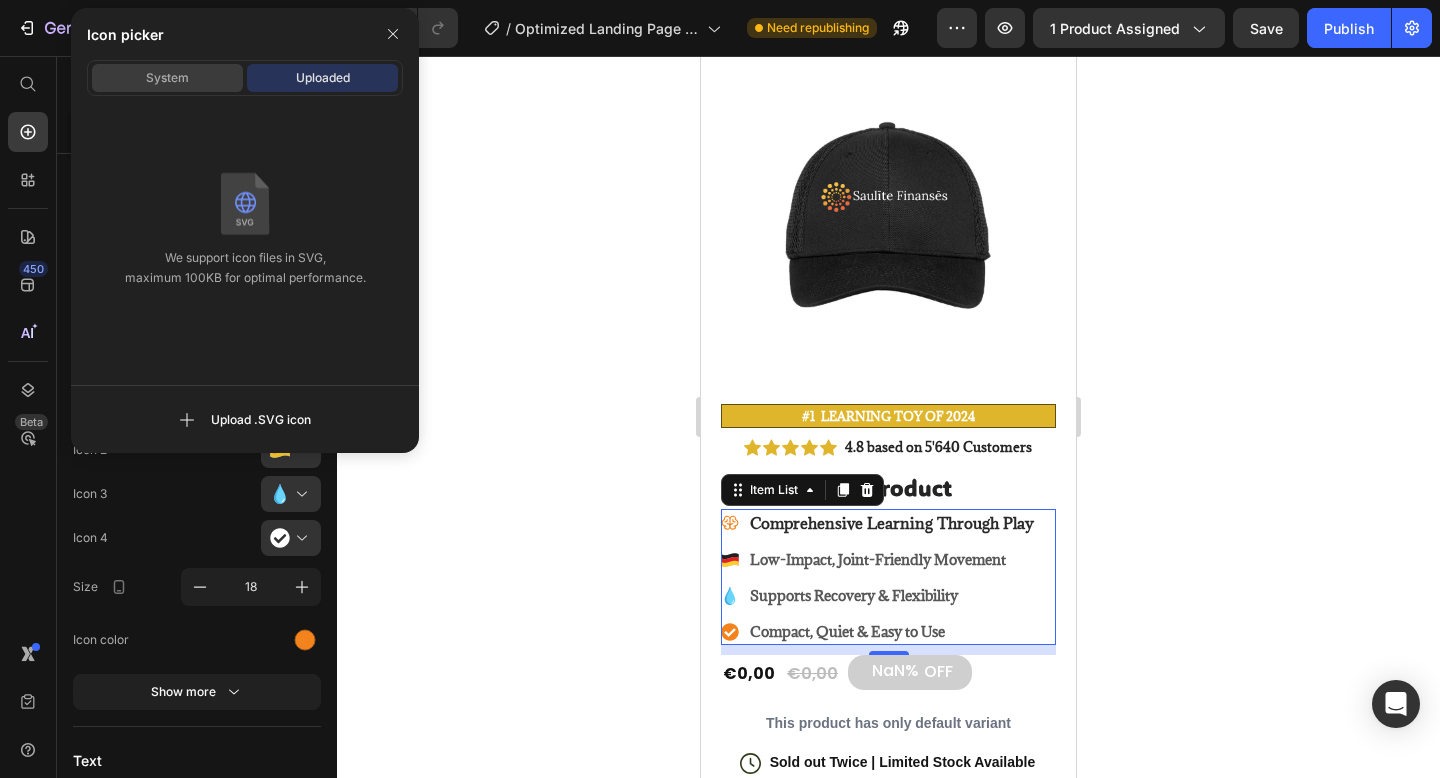 click on "System" at bounding box center (167, 78) 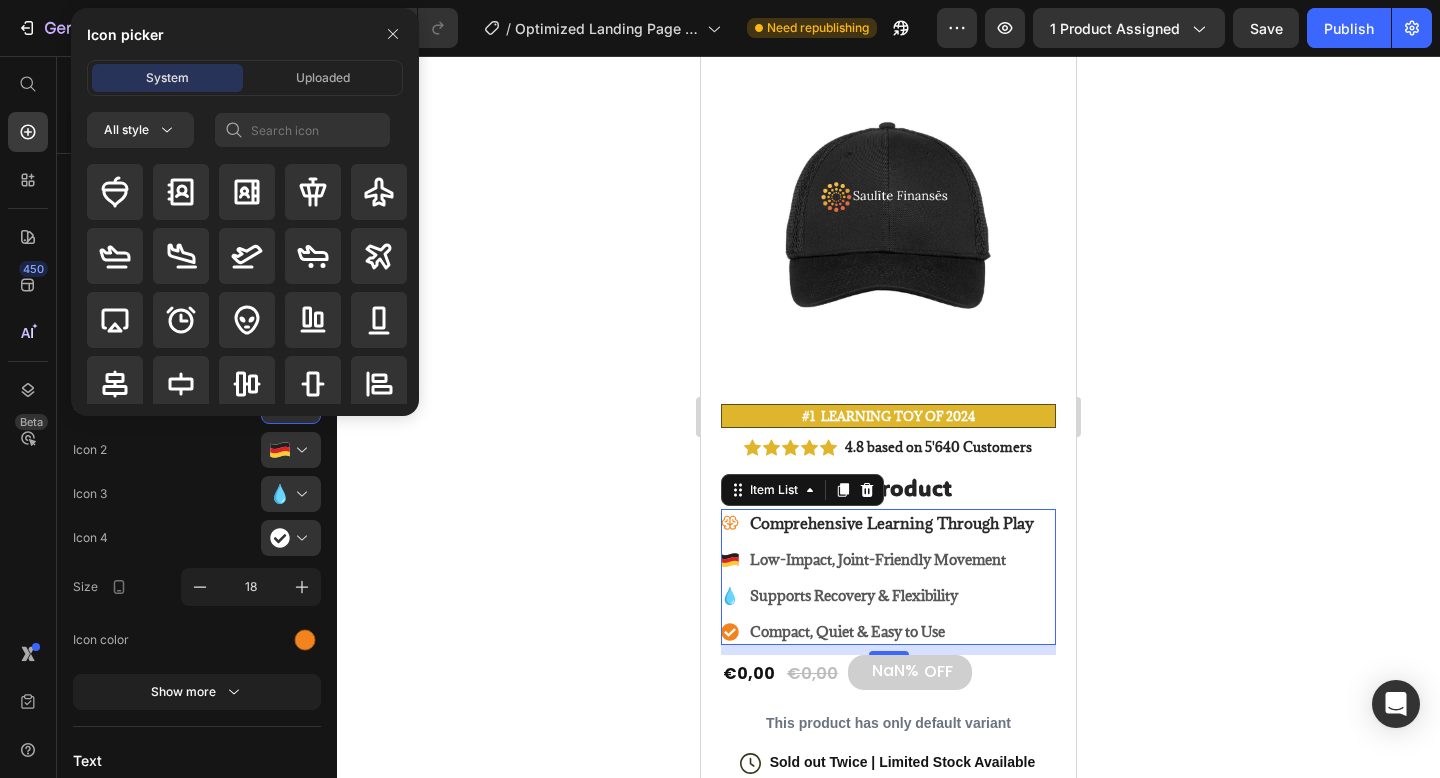 click at bounding box center (393, 34) 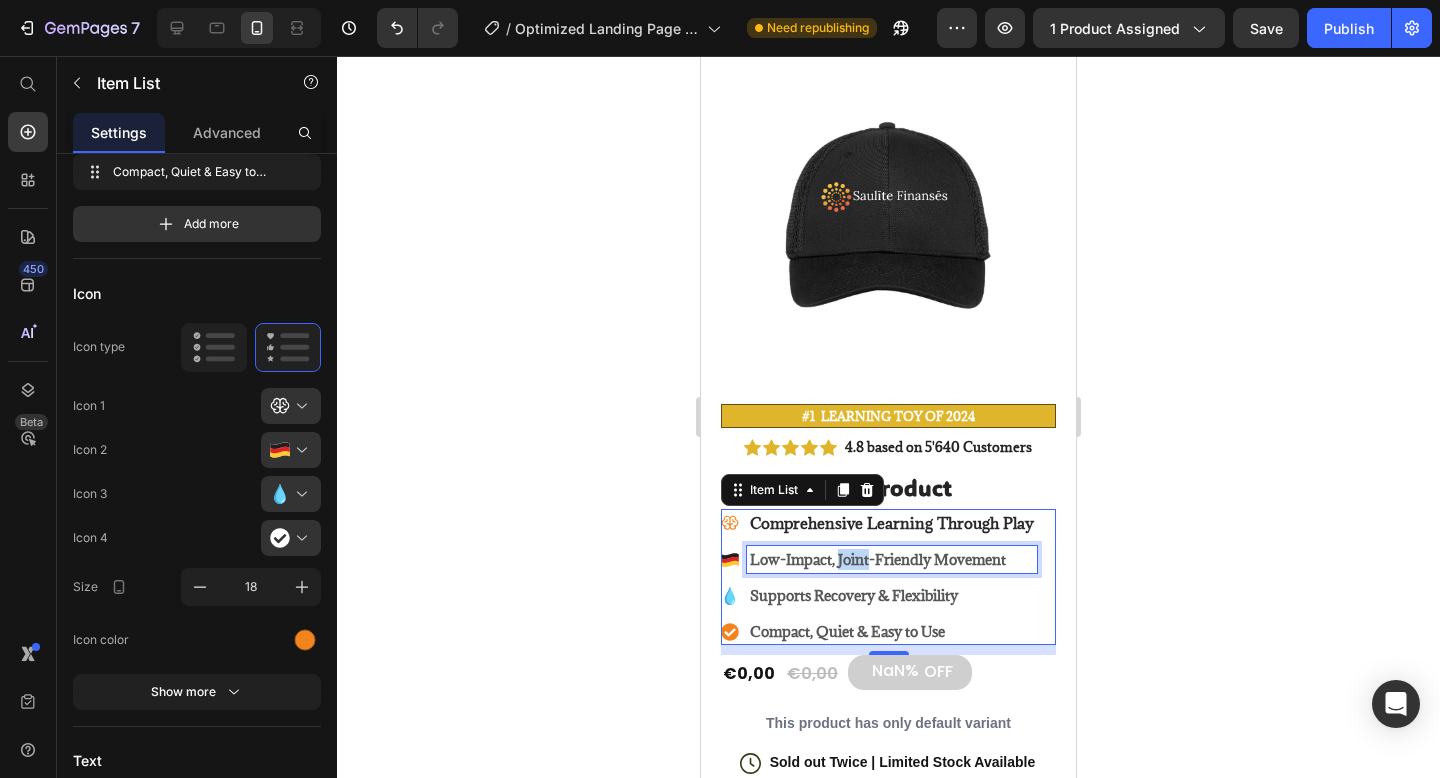 click on "Low-Impact, Joint-Friendly Movement" at bounding box center [892, 559] 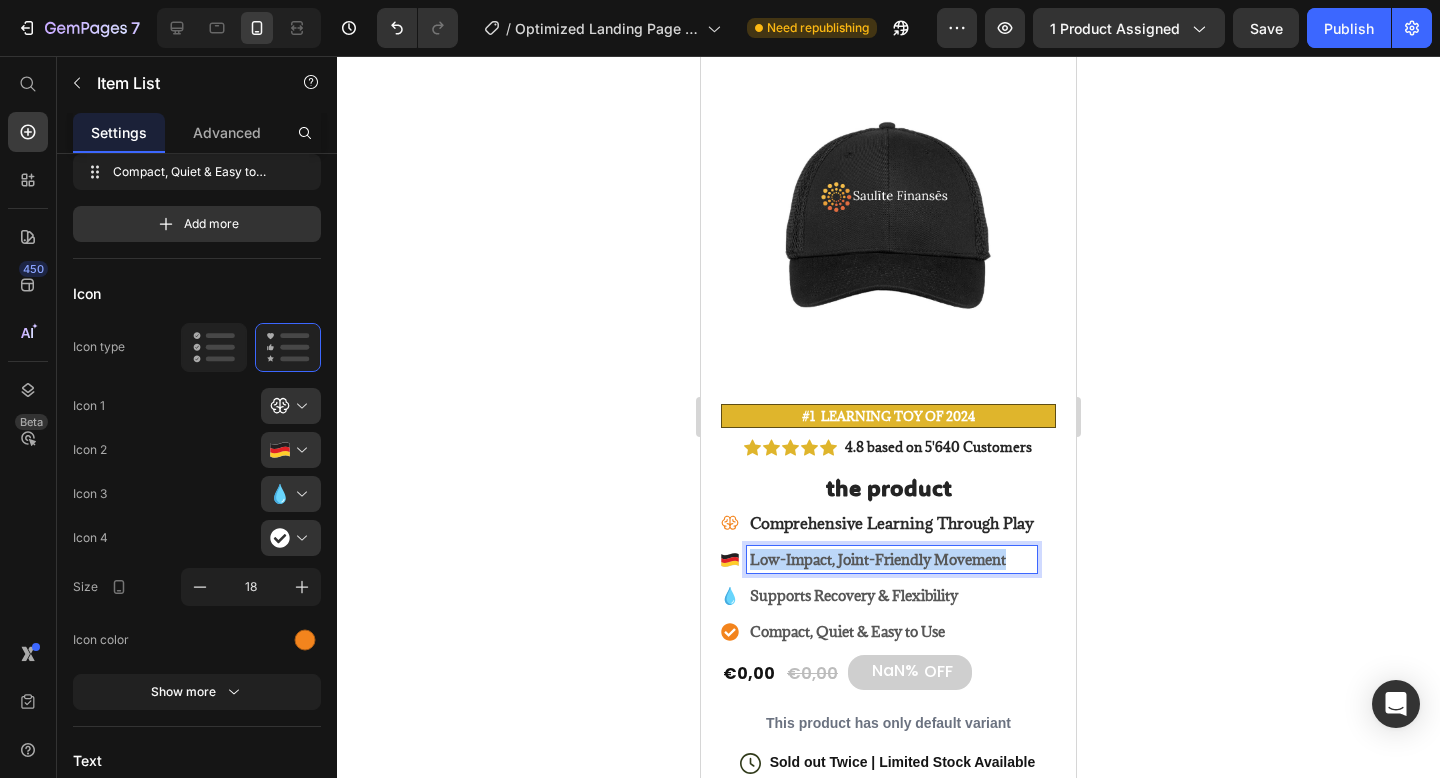 click on "Low-Impact, Joint-Friendly Movement" at bounding box center (892, 559) 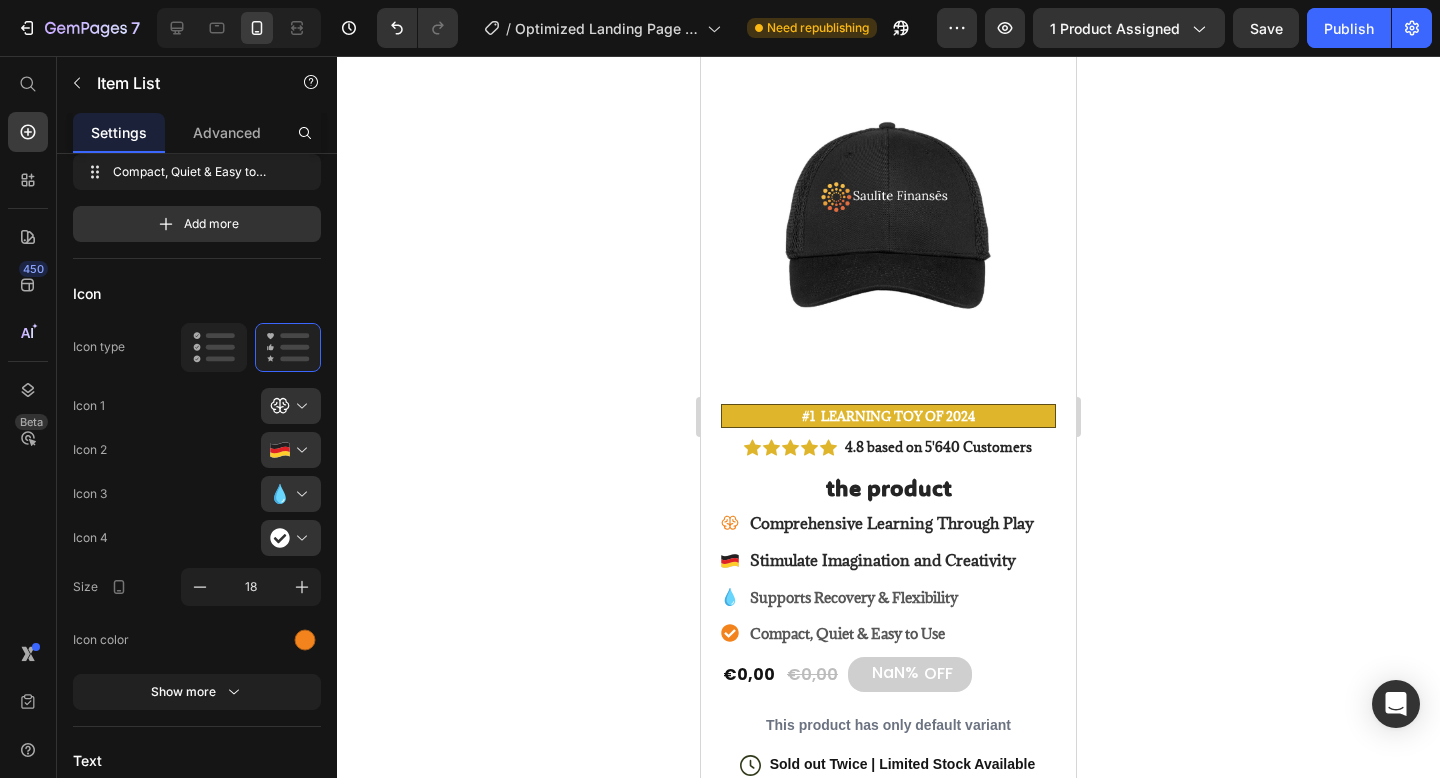 click 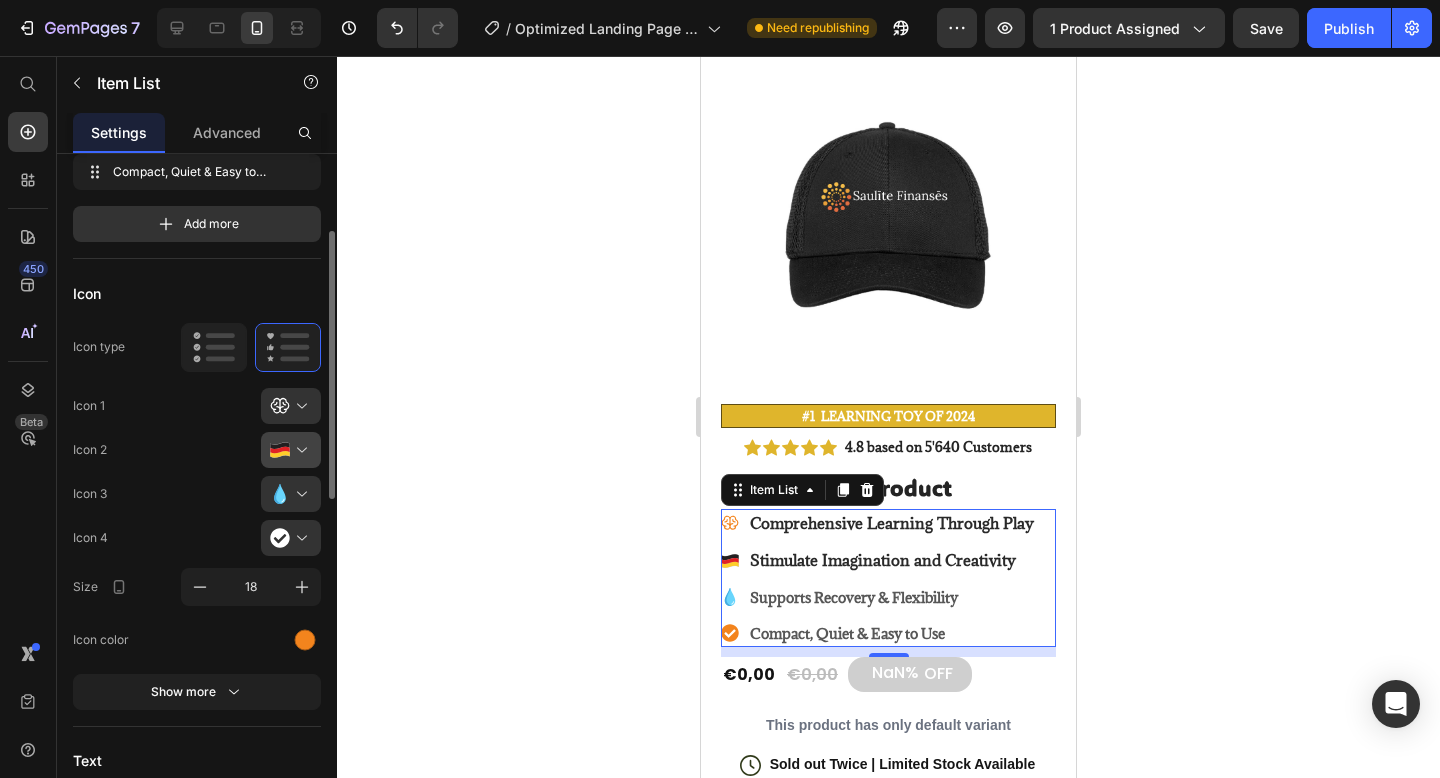 click at bounding box center (299, 450) 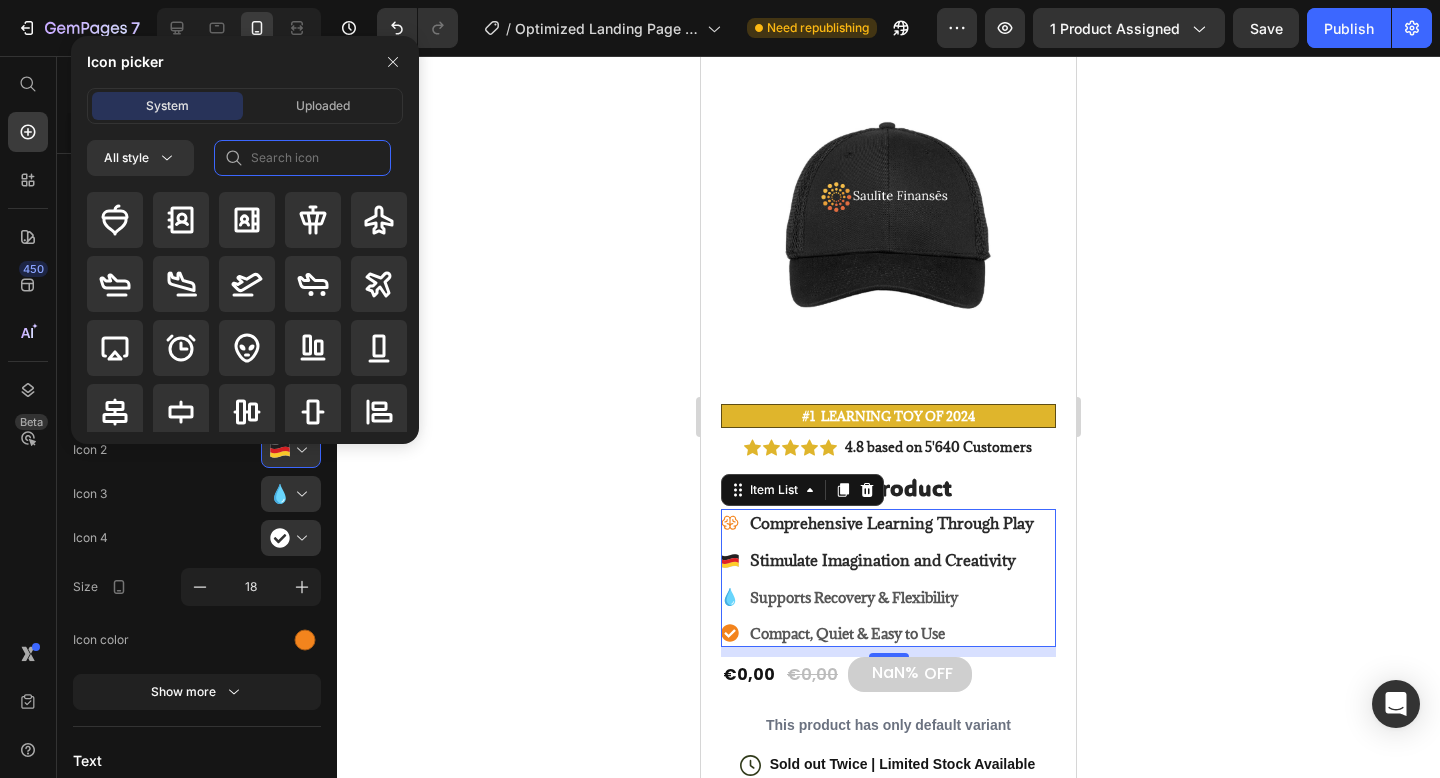 click 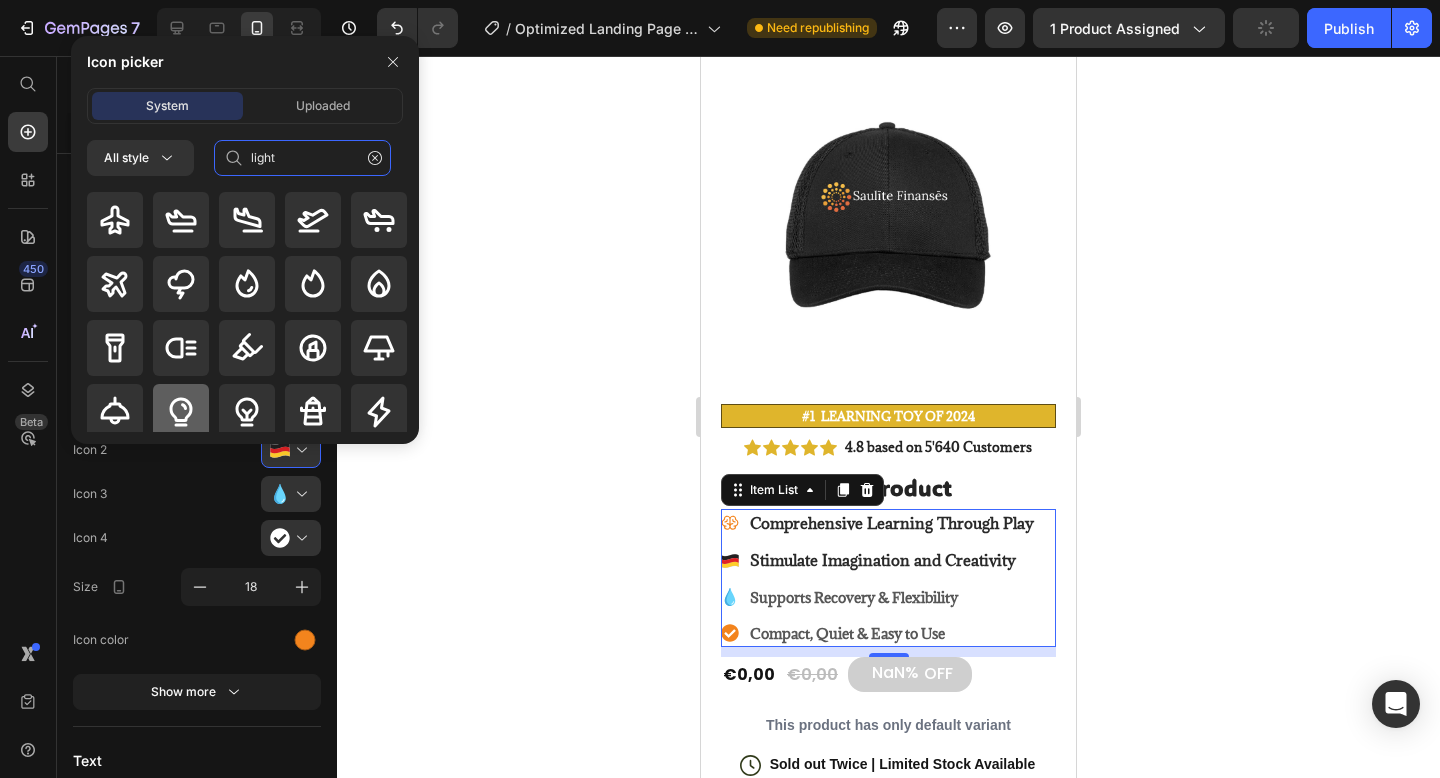 type on "light" 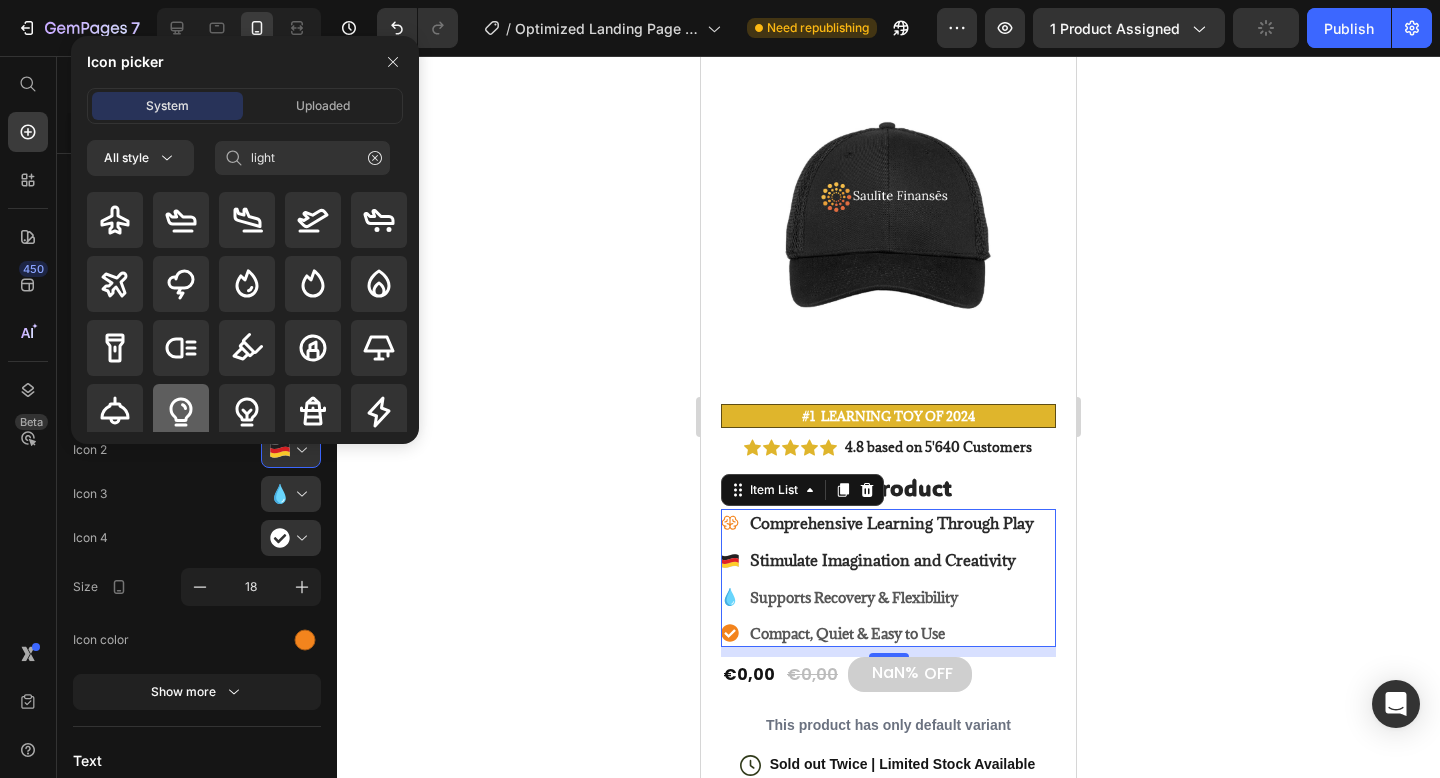 click 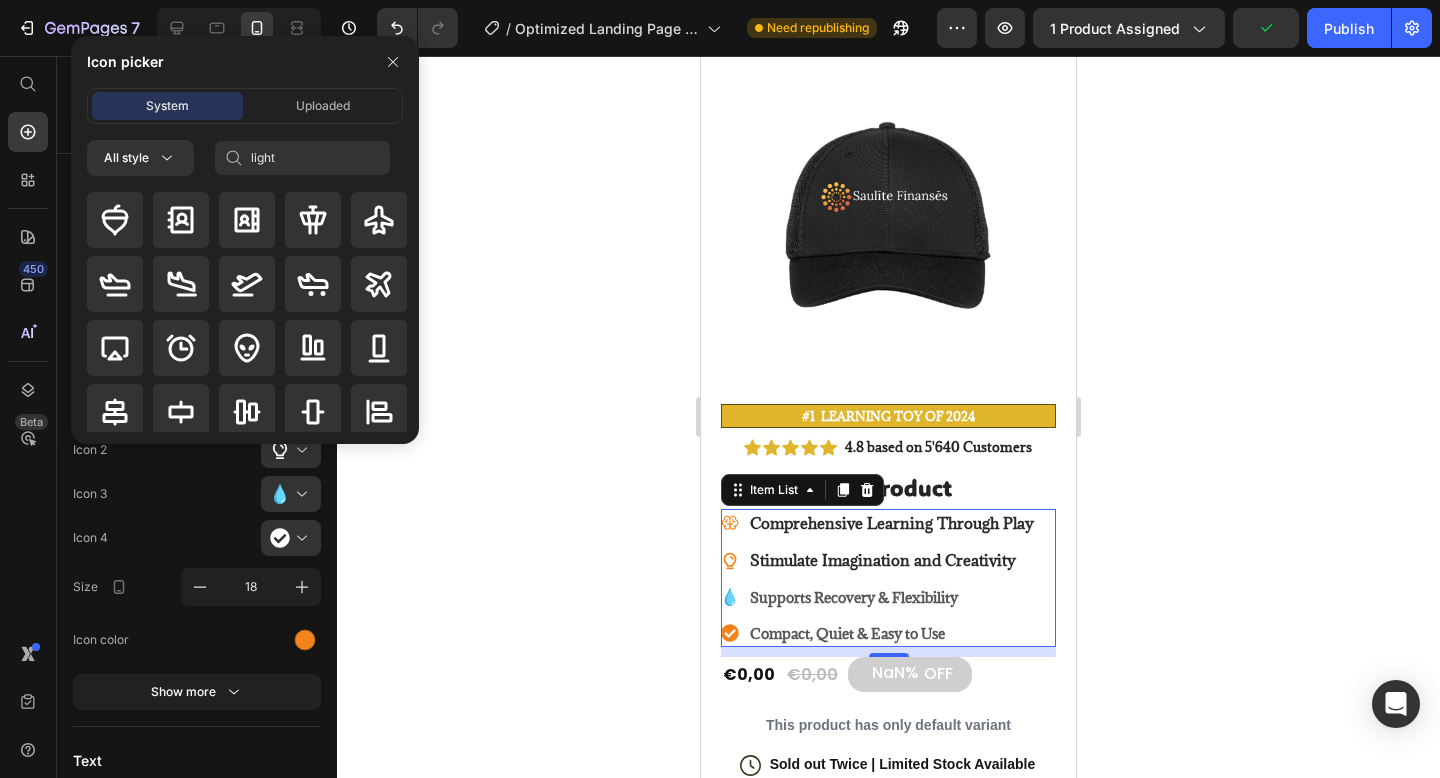 type 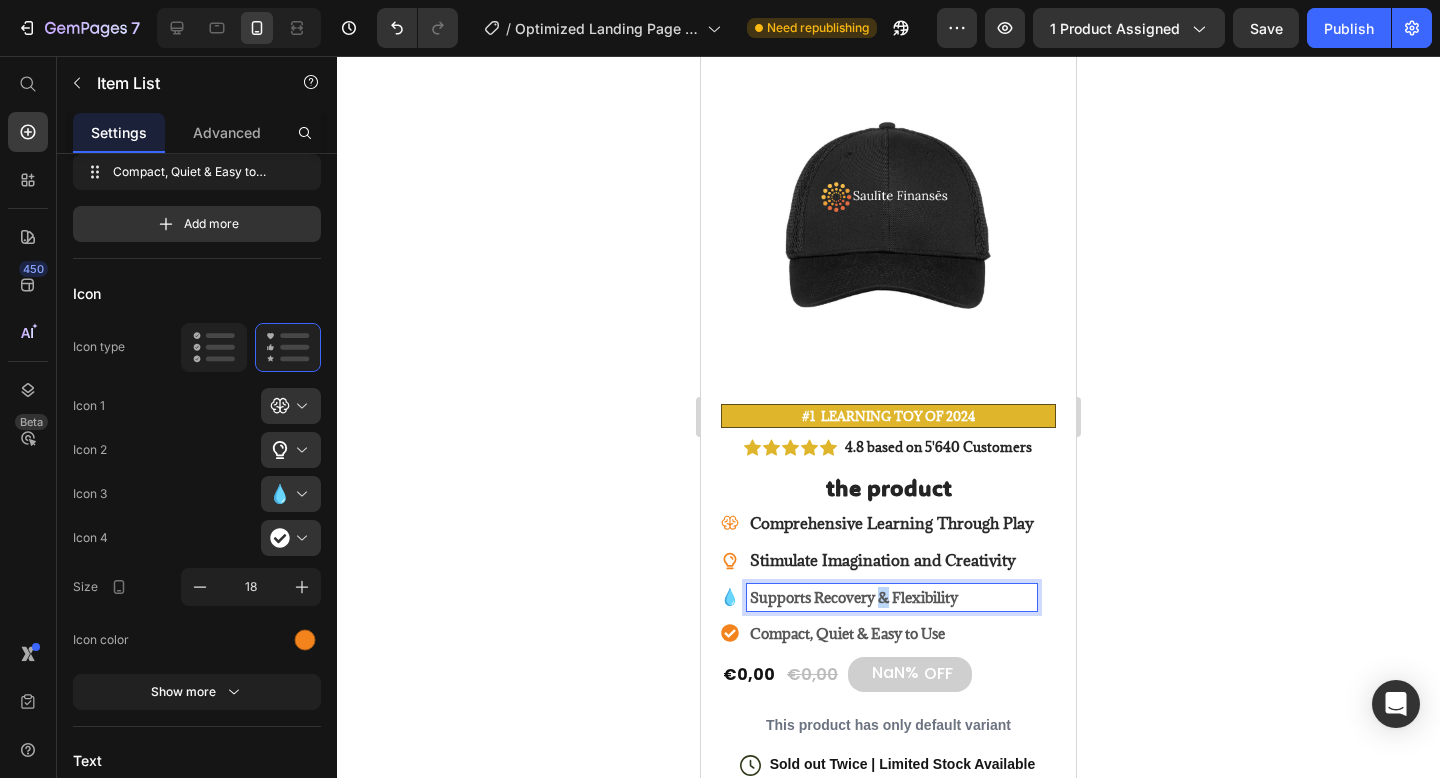 click on "Supports Recovery & Flexibility" at bounding box center [854, 597] 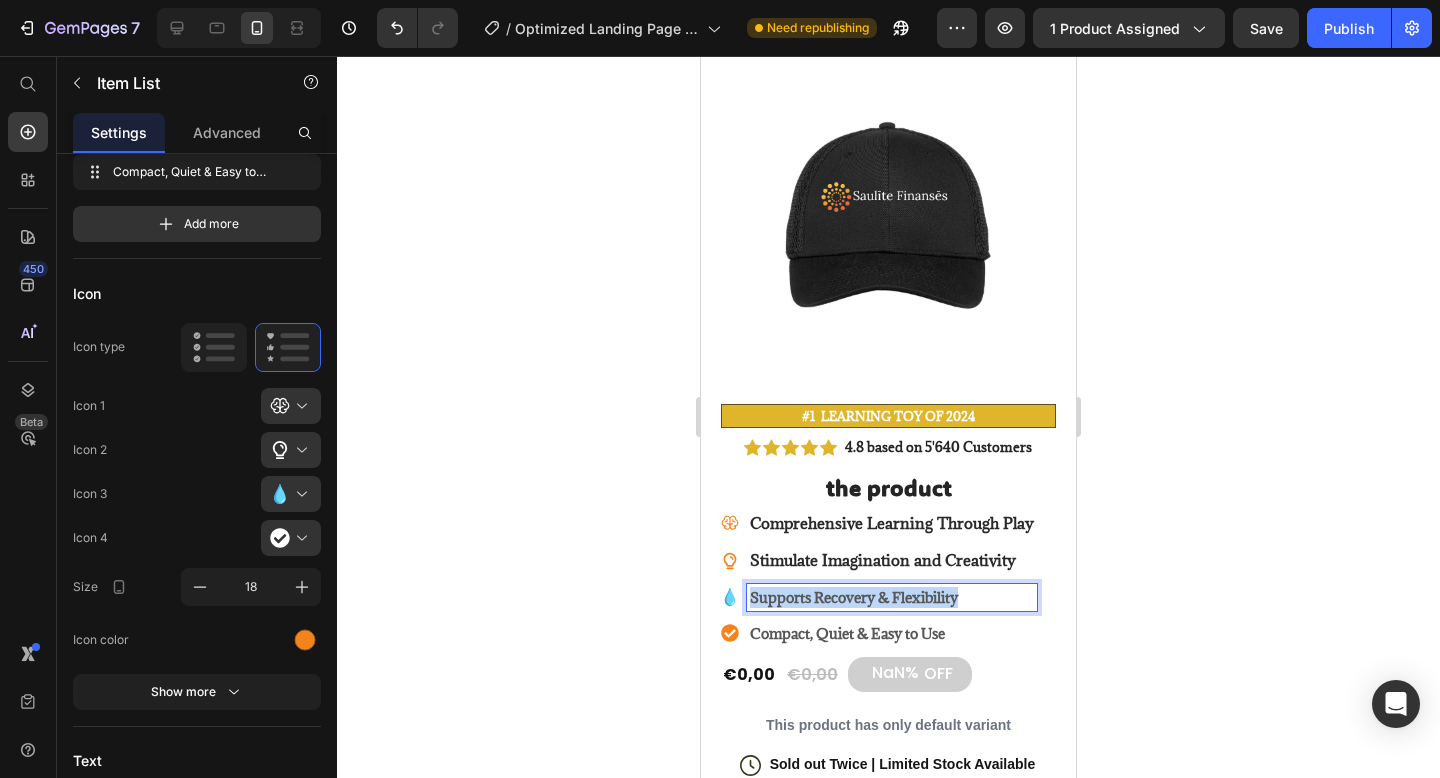 click on "Supports Recovery & Flexibility" at bounding box center (854, 597) 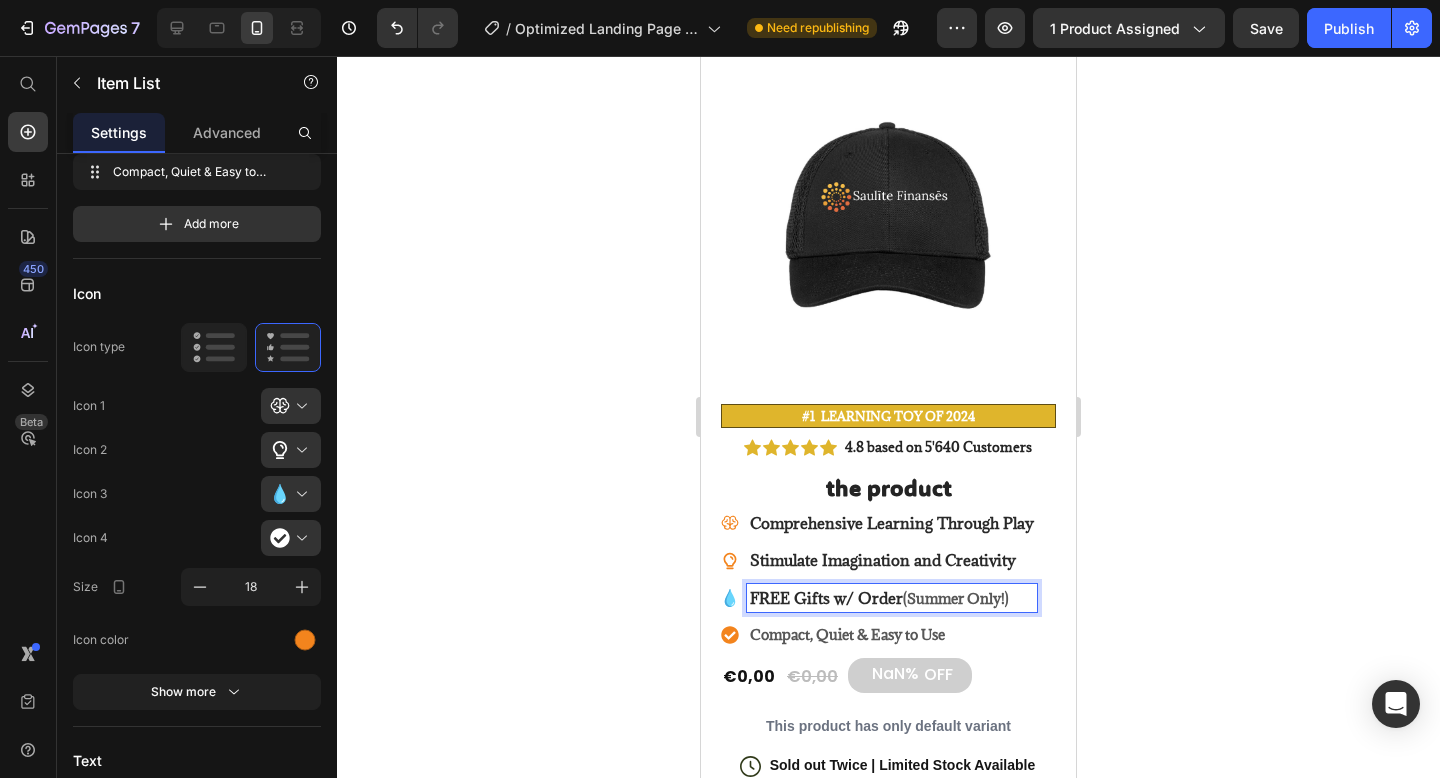 click on "FREE Gifts w/ Order" at bounding box center [826, 598] 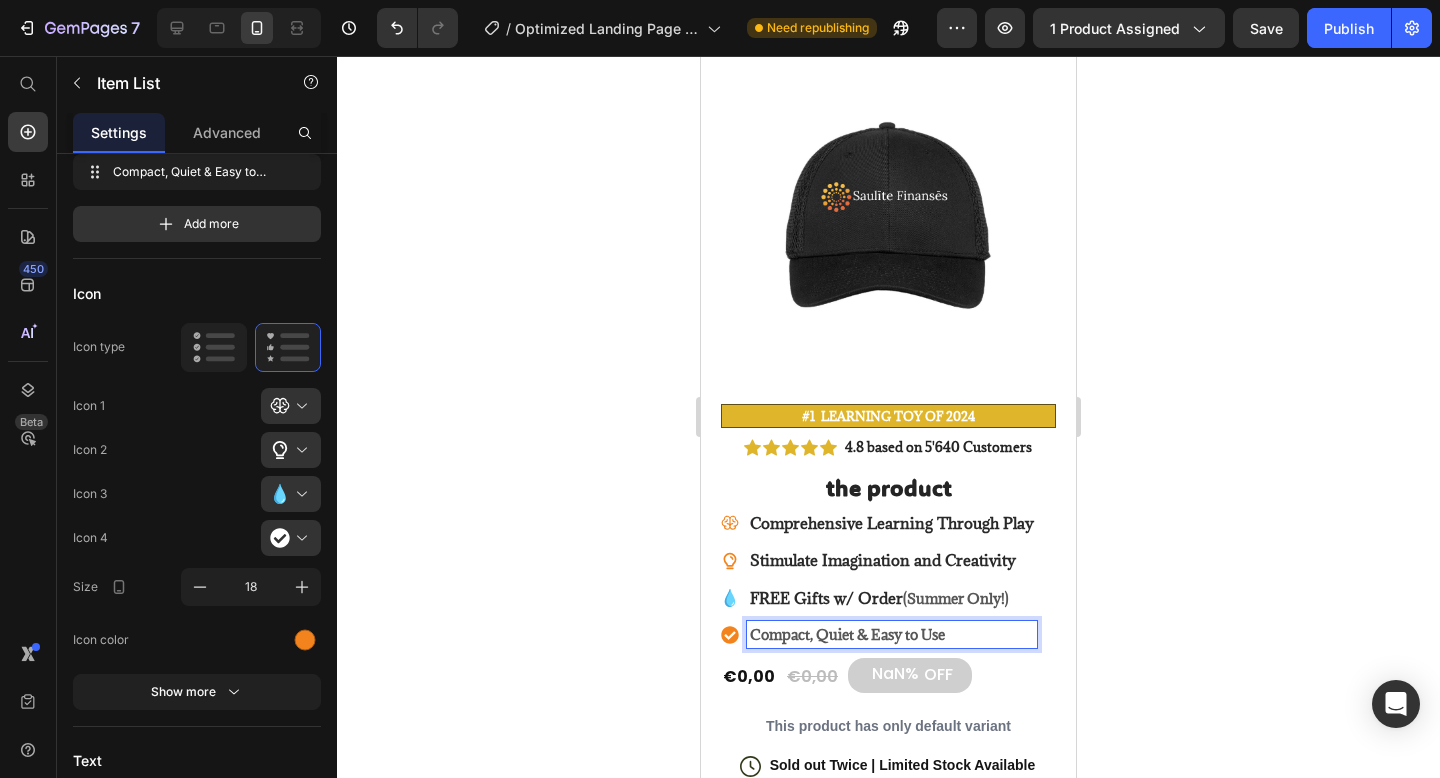 click on "Compact, Quiet & Easy to Use" at bounding box center (847, 634) 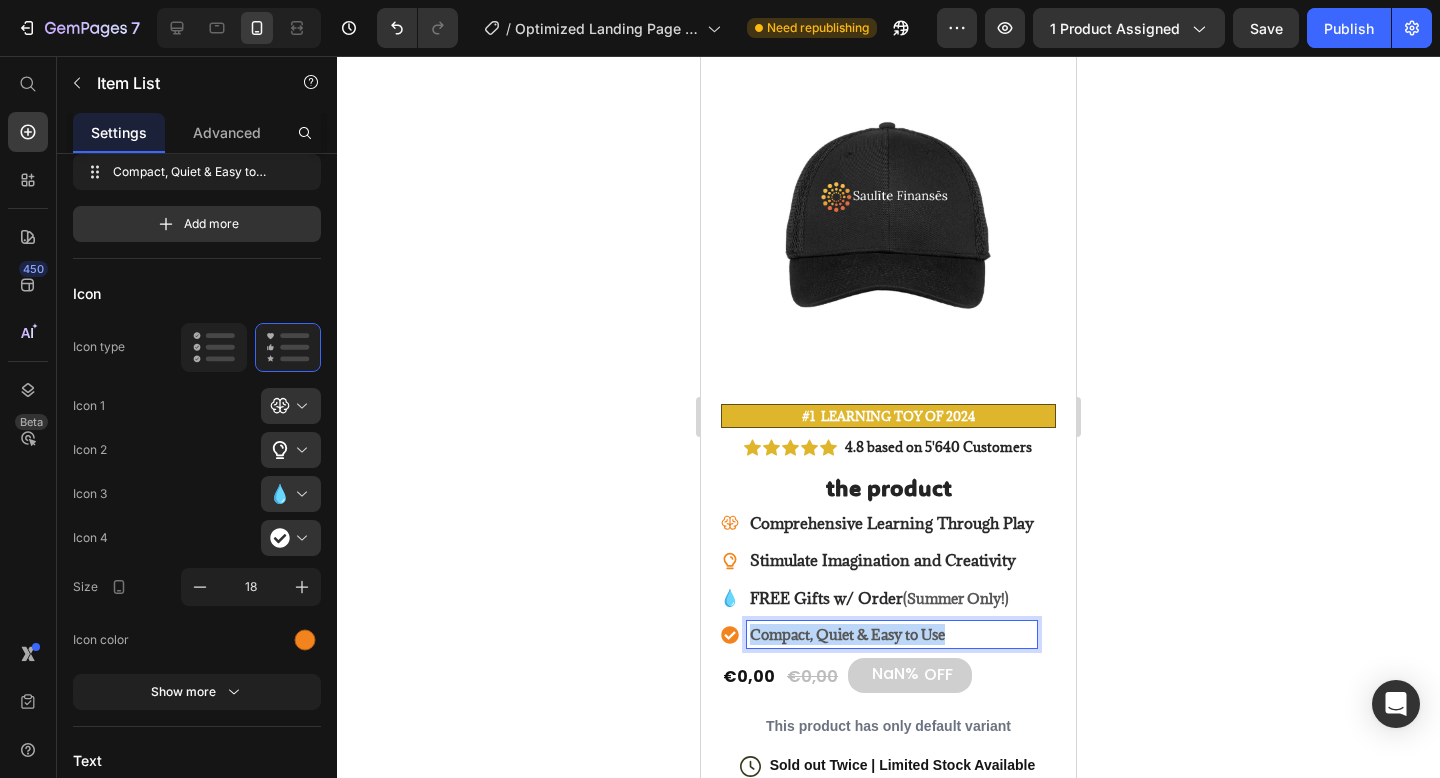 click on "Compact, Quiet & Easy to Use" at bounding box center (847, 634) 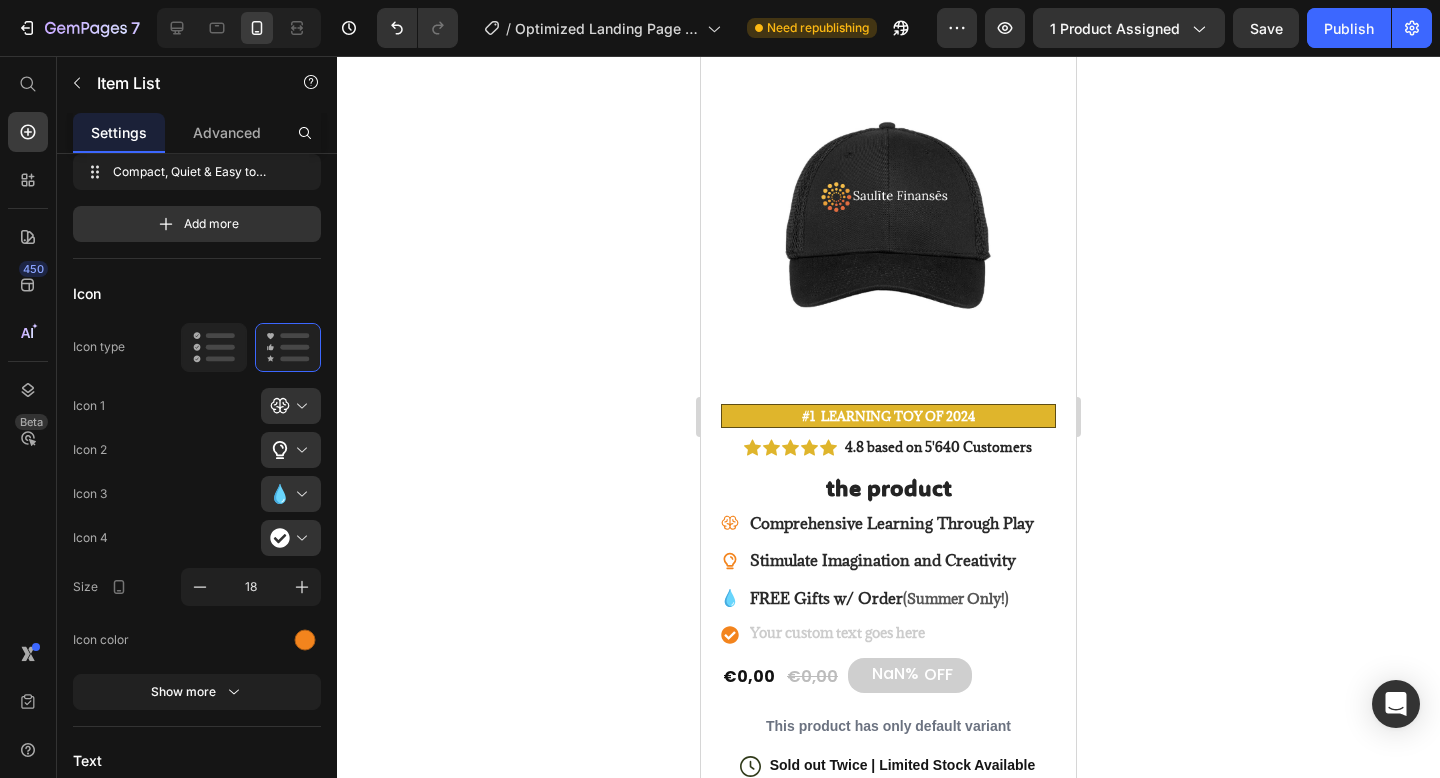 scroll, scrollTop: 99, scrollLeft: 0, axis: vertical 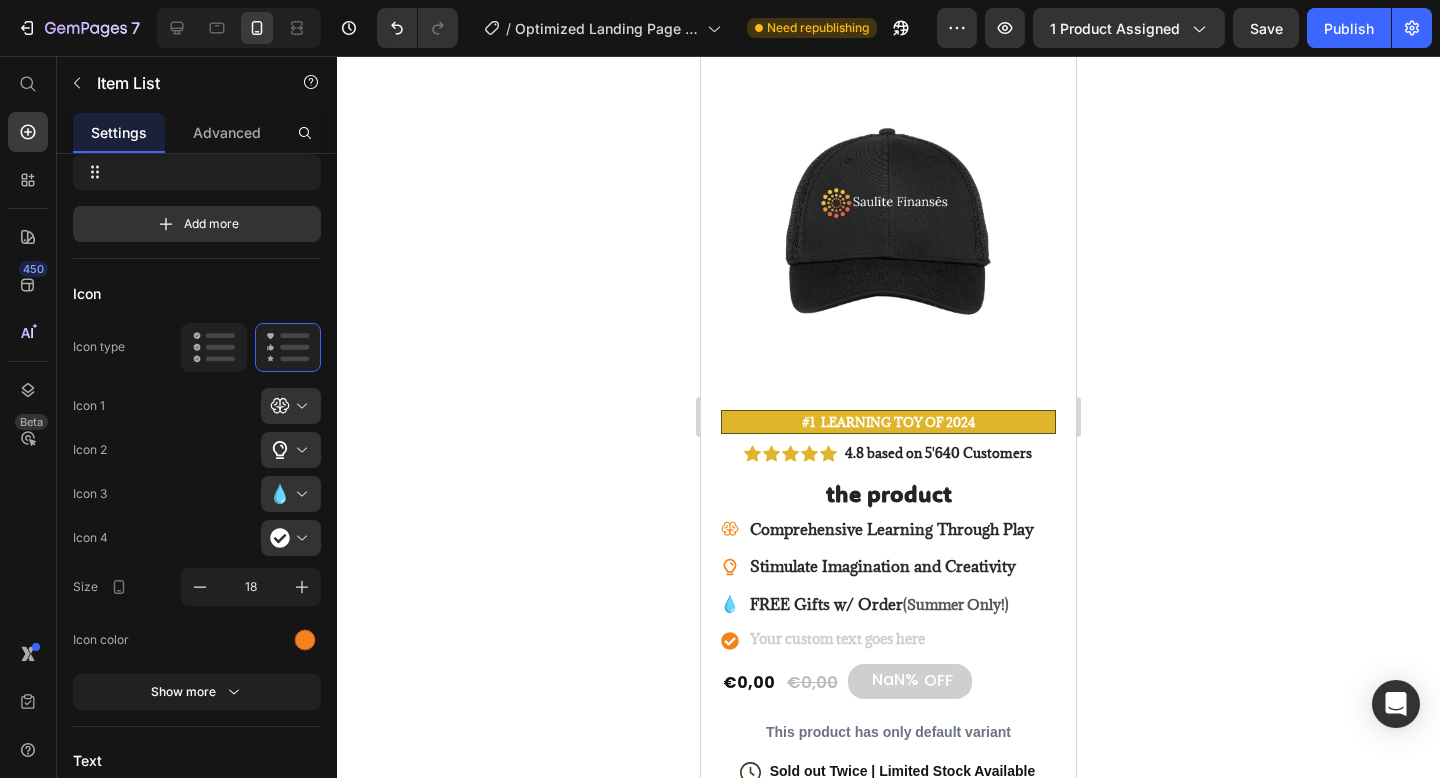click at bounding box center [892, 640] 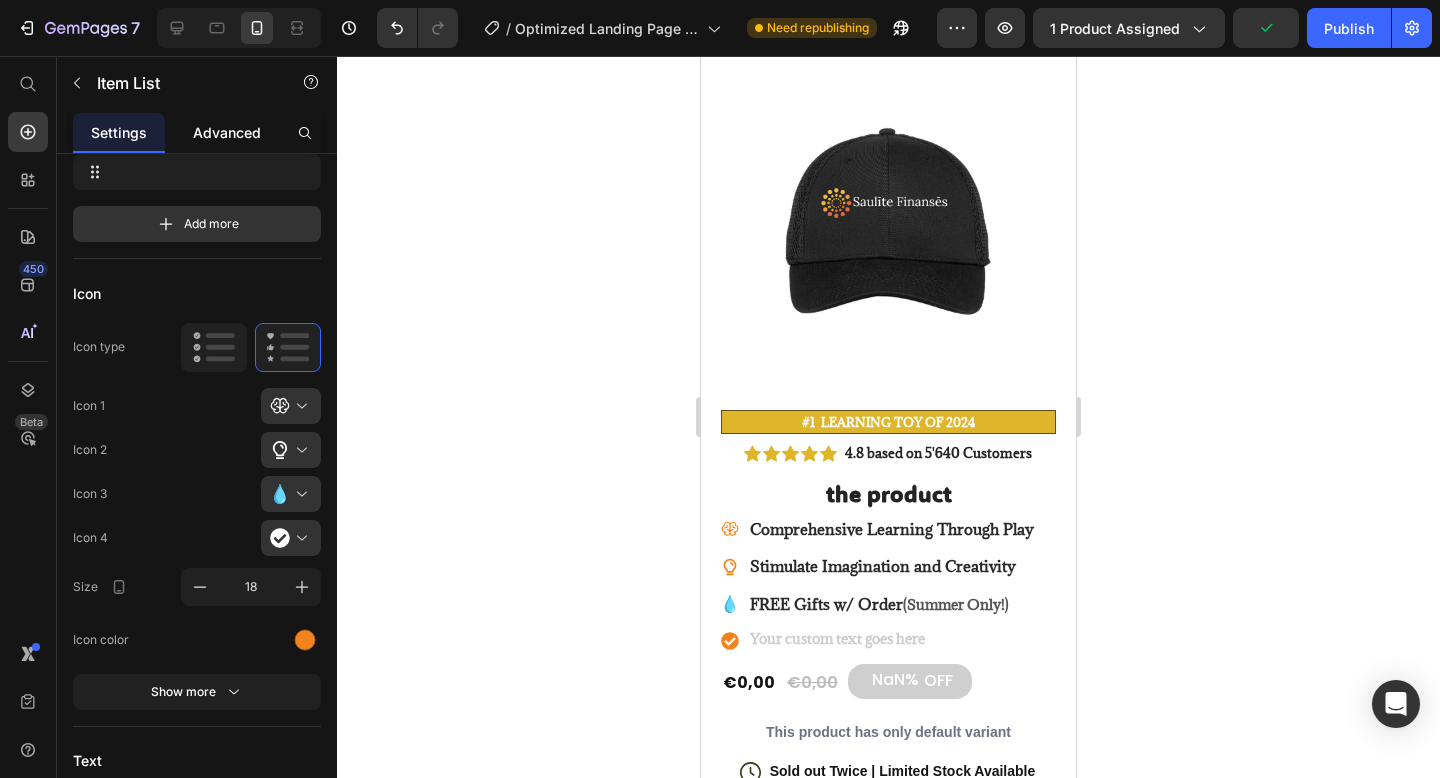 click on "Advanced" at bounding box center (227, 132) 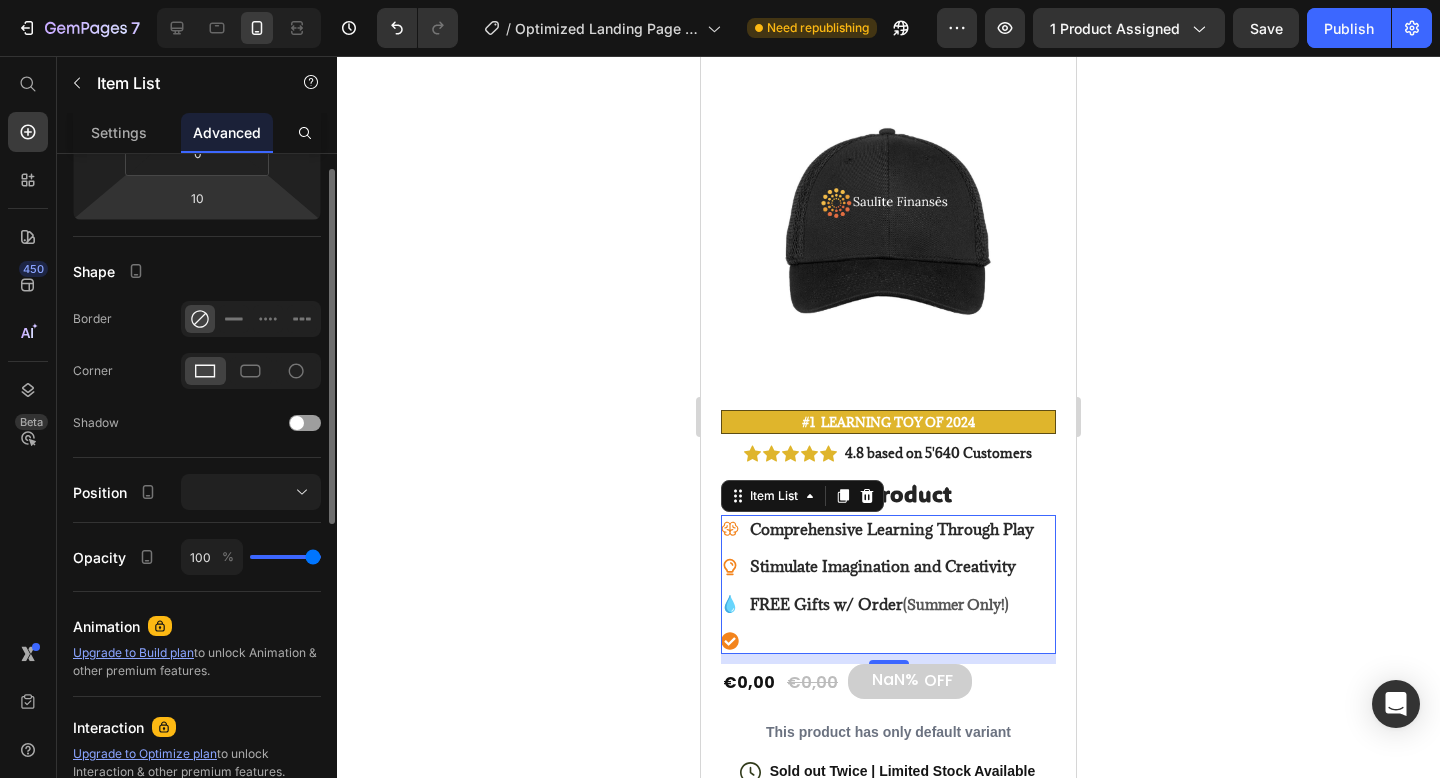 scroll, scrollTop: 624, scrollLeft: 0, axis: vertical 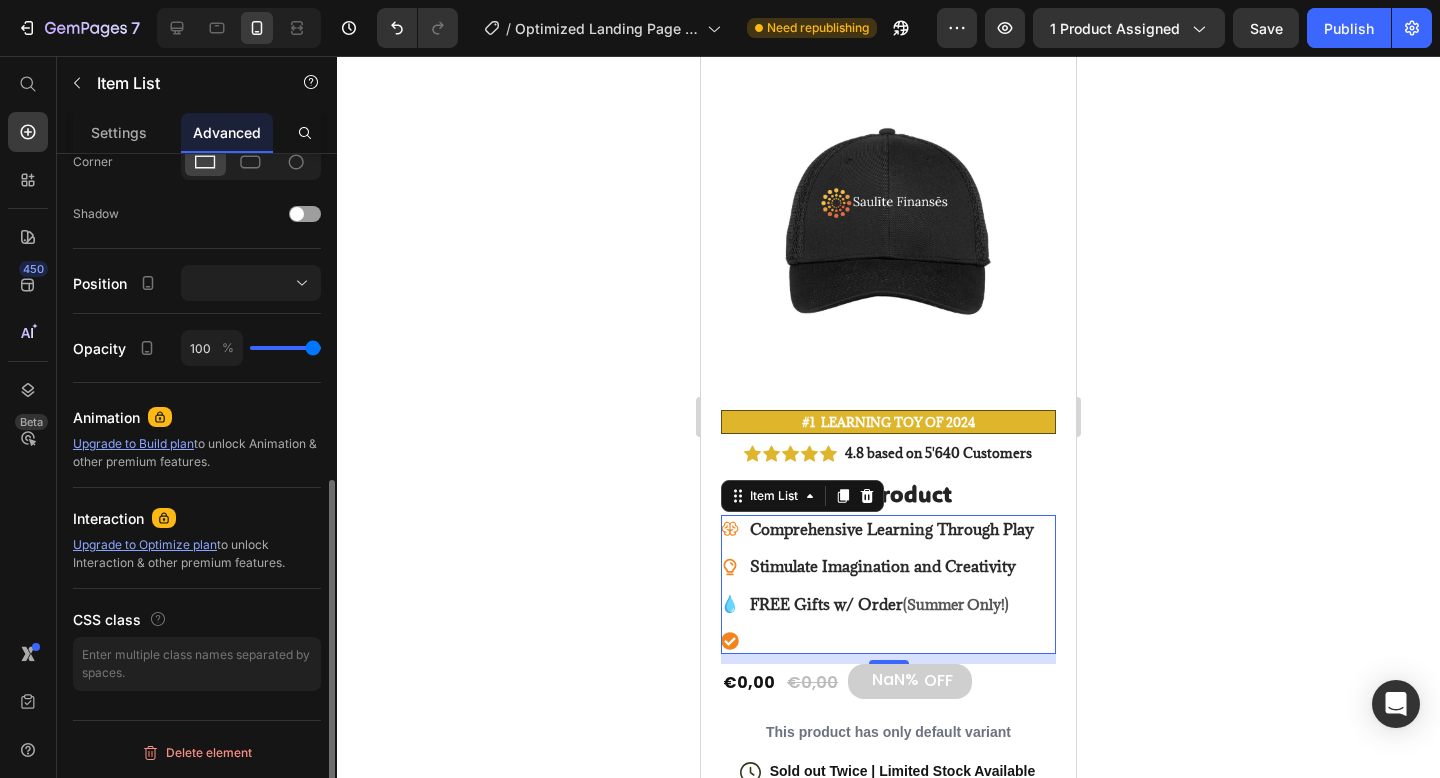 drag, startPoint x: 122, startPoint y: 143, endPoint x: 105, endPoint y: 110, distance: 37.12142 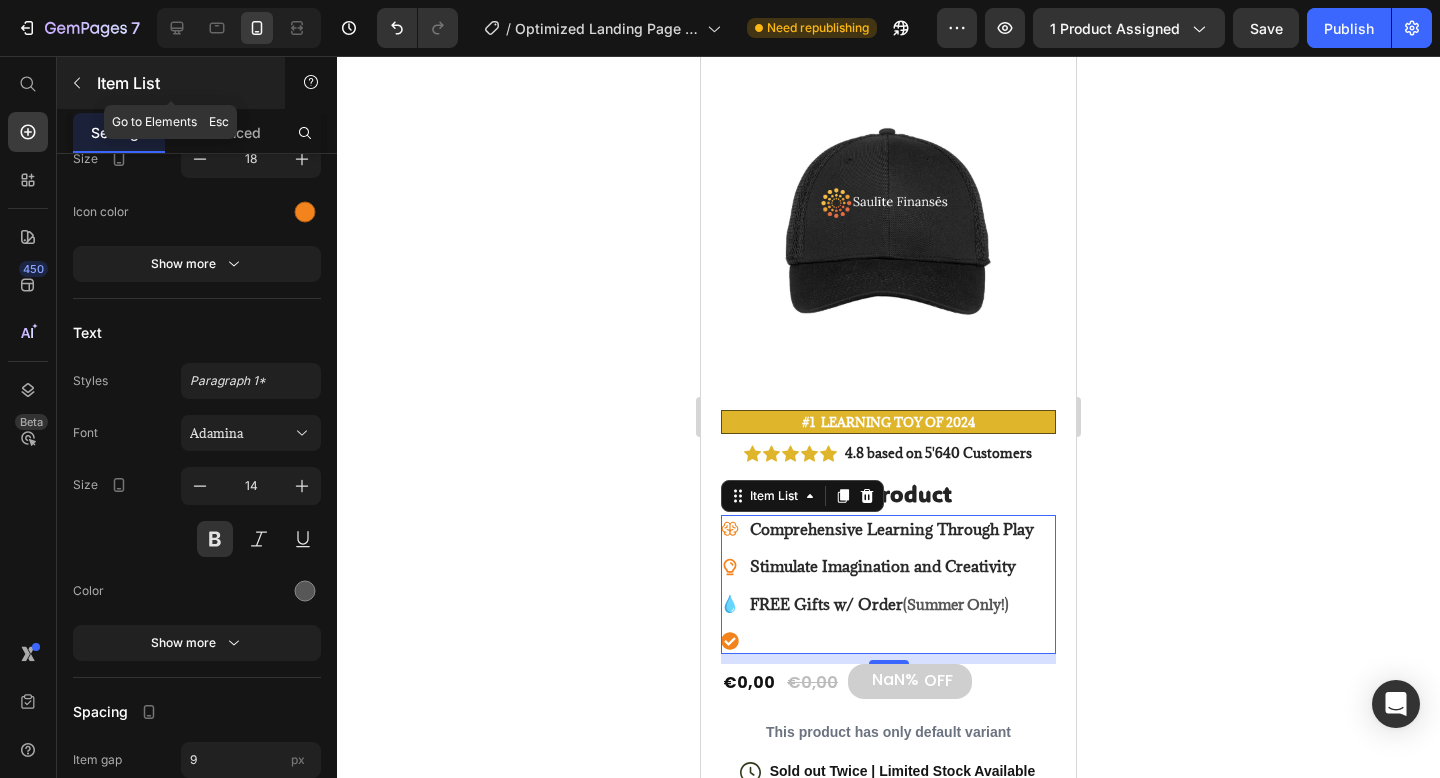 scroll, scrollTop: 0, scrollLeft: 0, axis: both 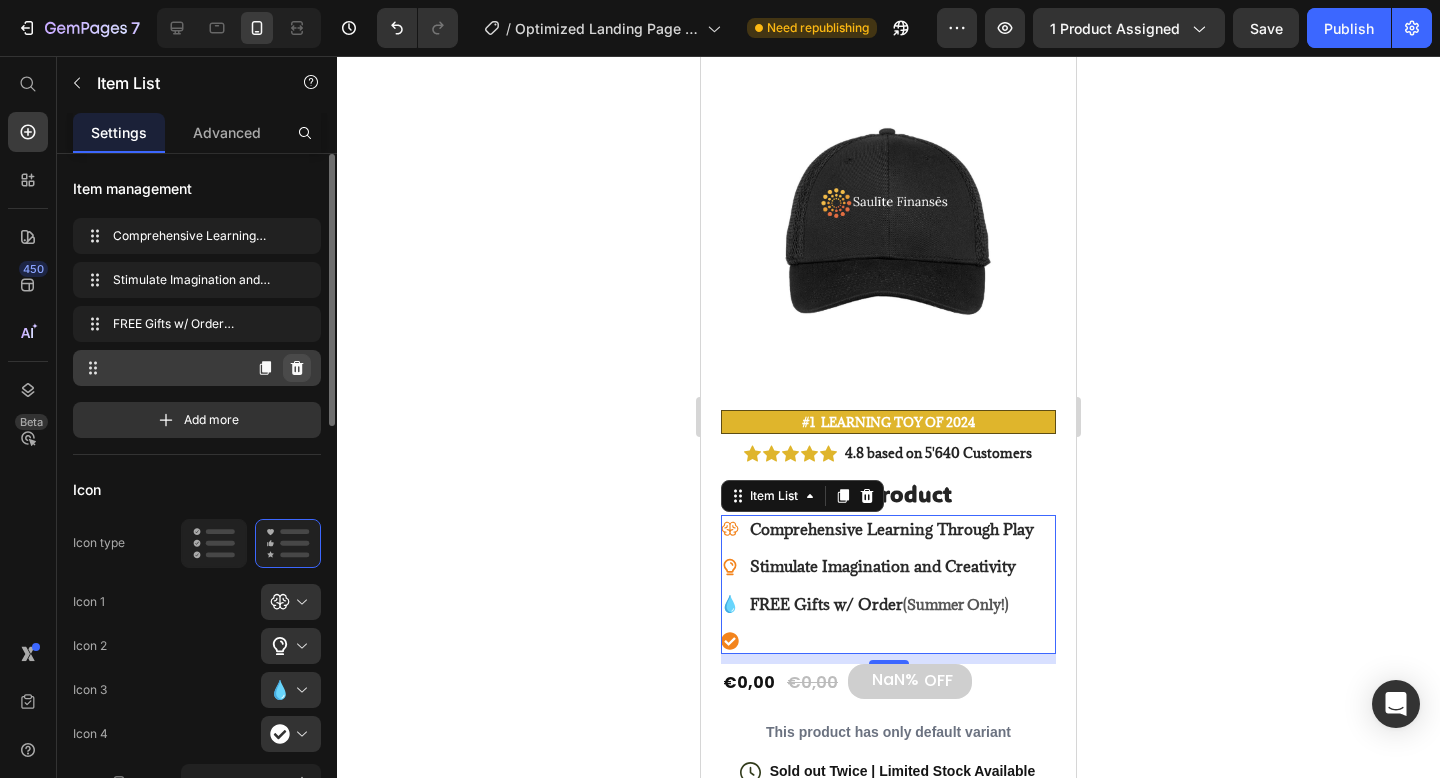 click 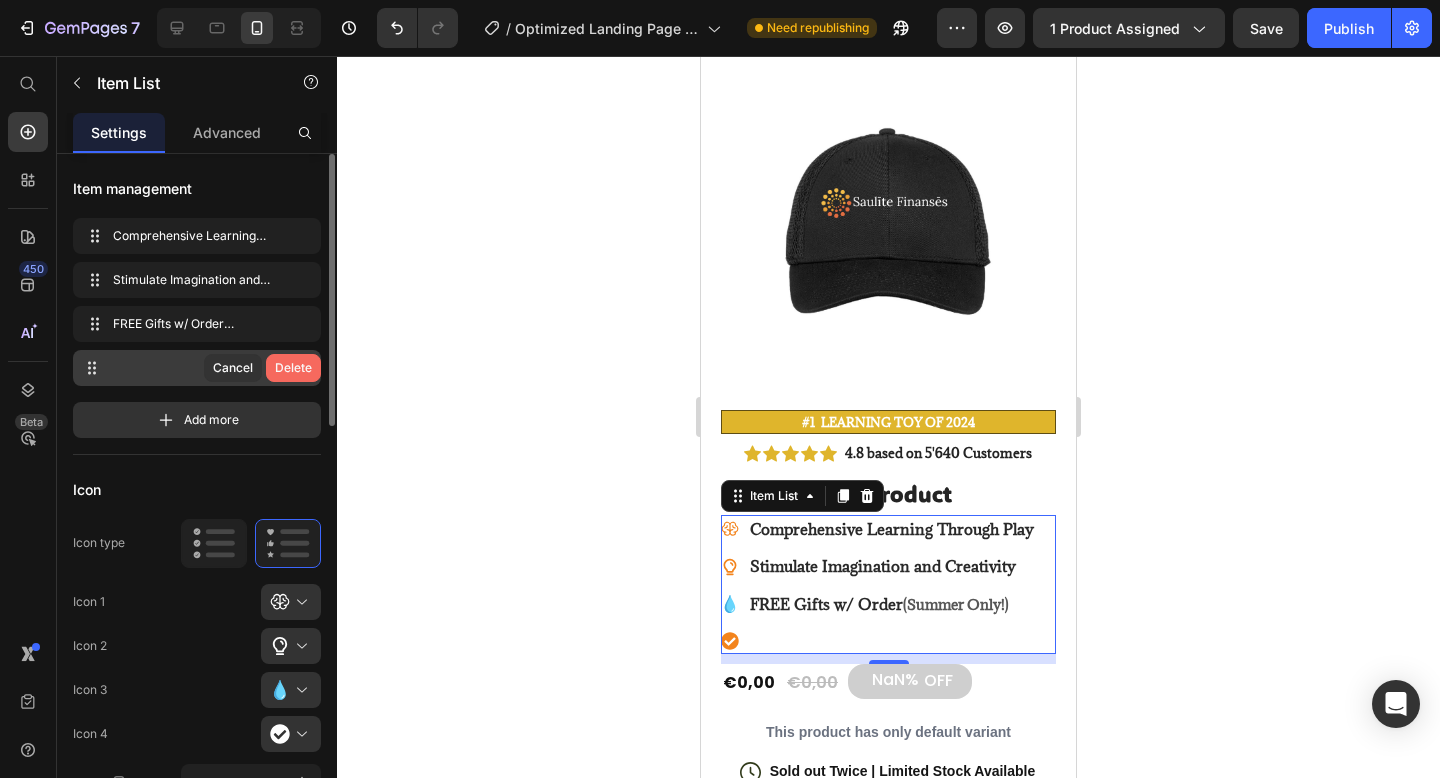 click on "Delete" at bounding box center (293, 368) 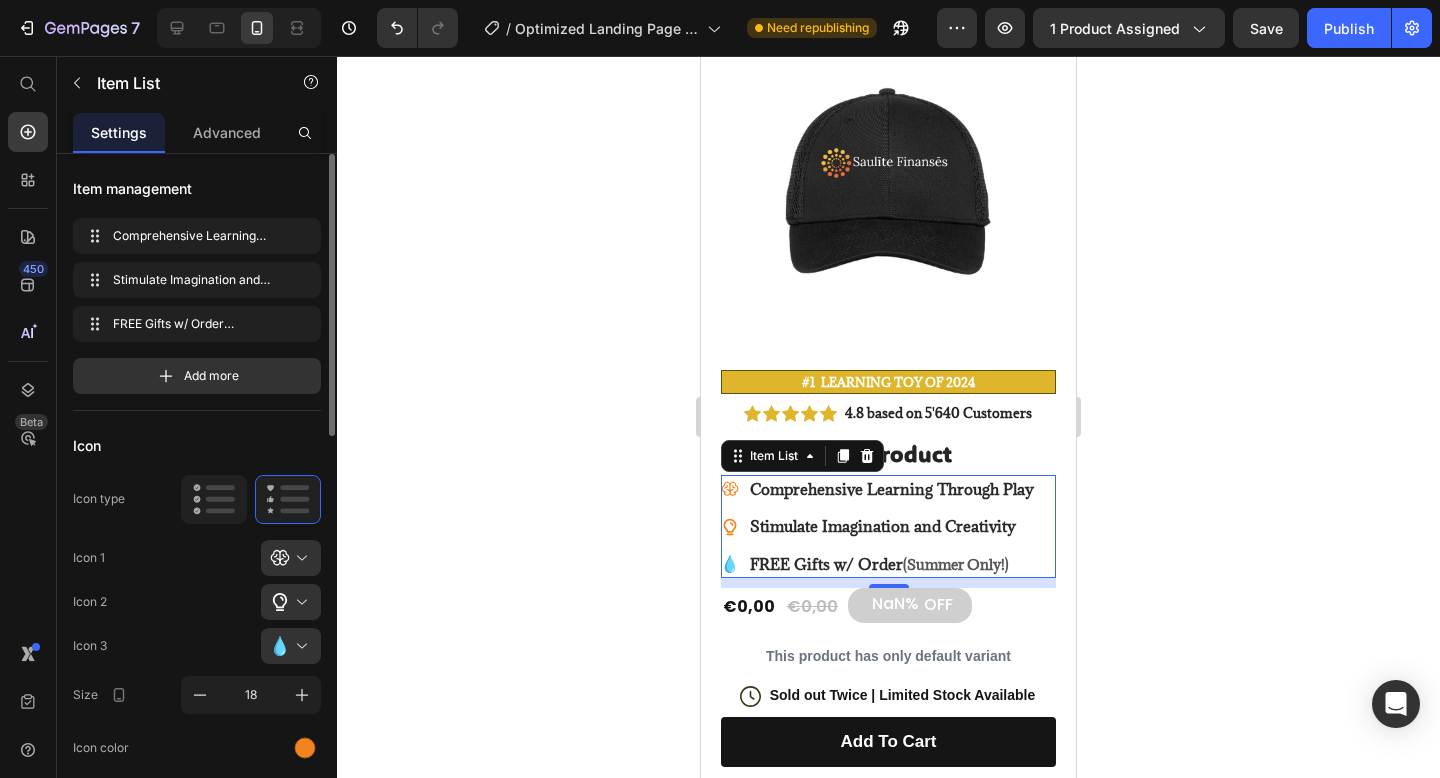 scroll, scrollTop: 138, scrollLeft: 0, axis: vertical 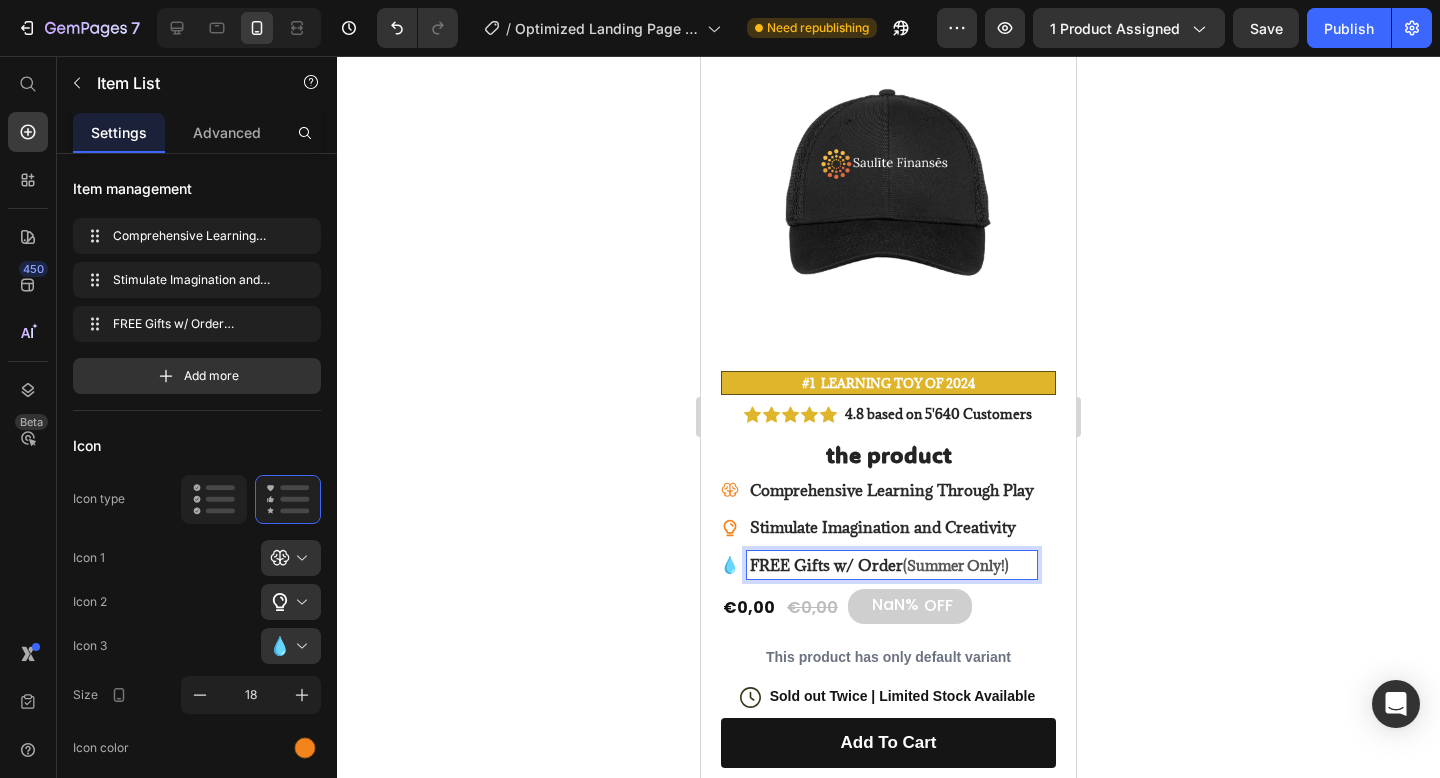 click at bounding box center (299, 646) 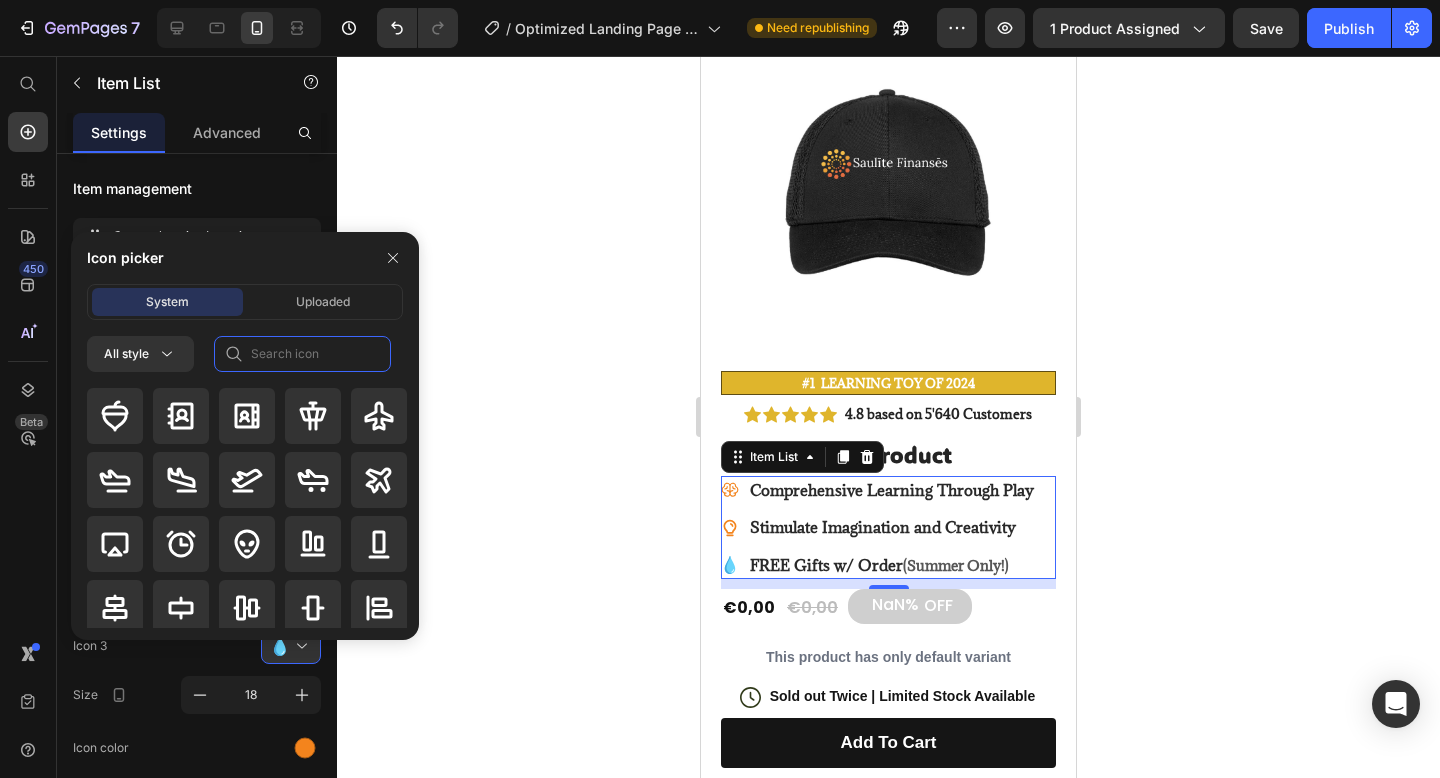 click 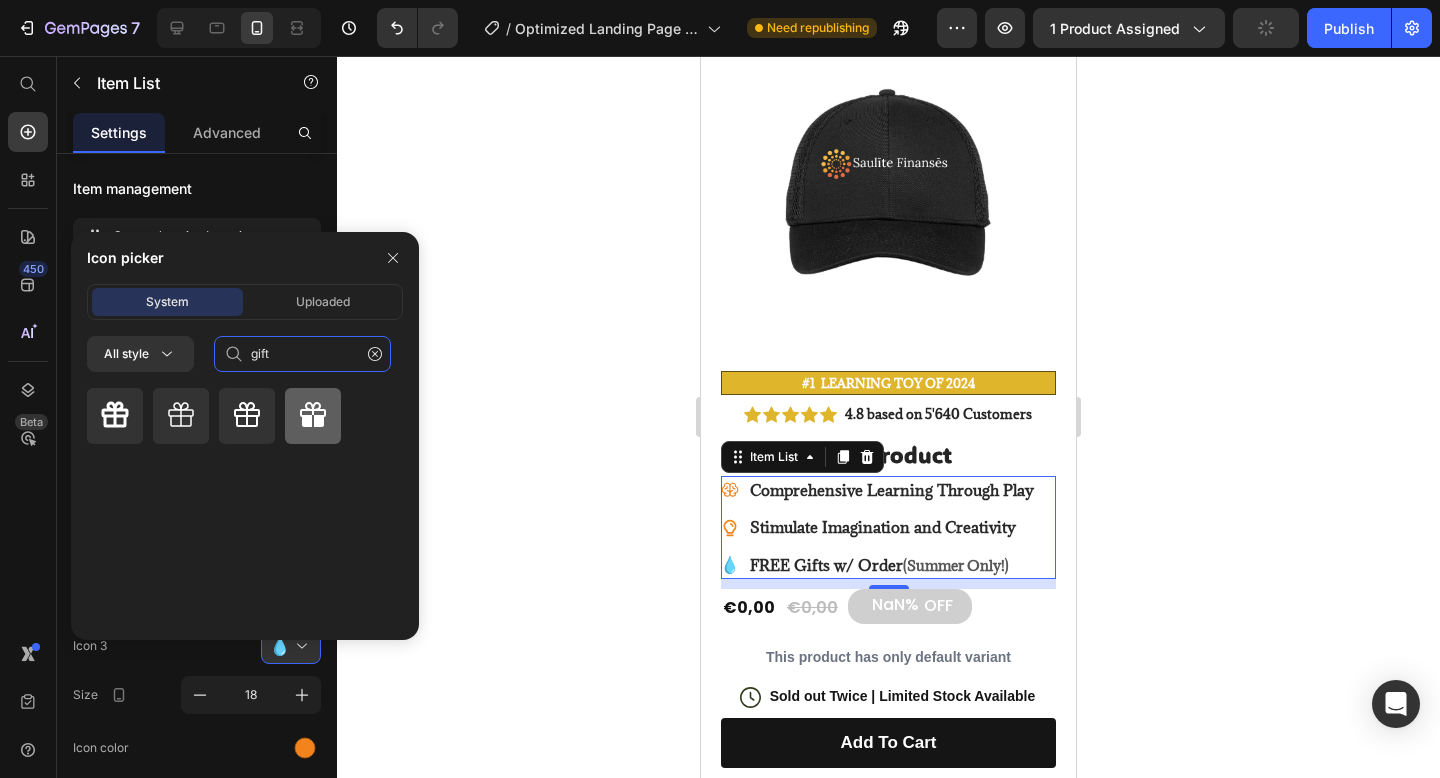 type on "gift" 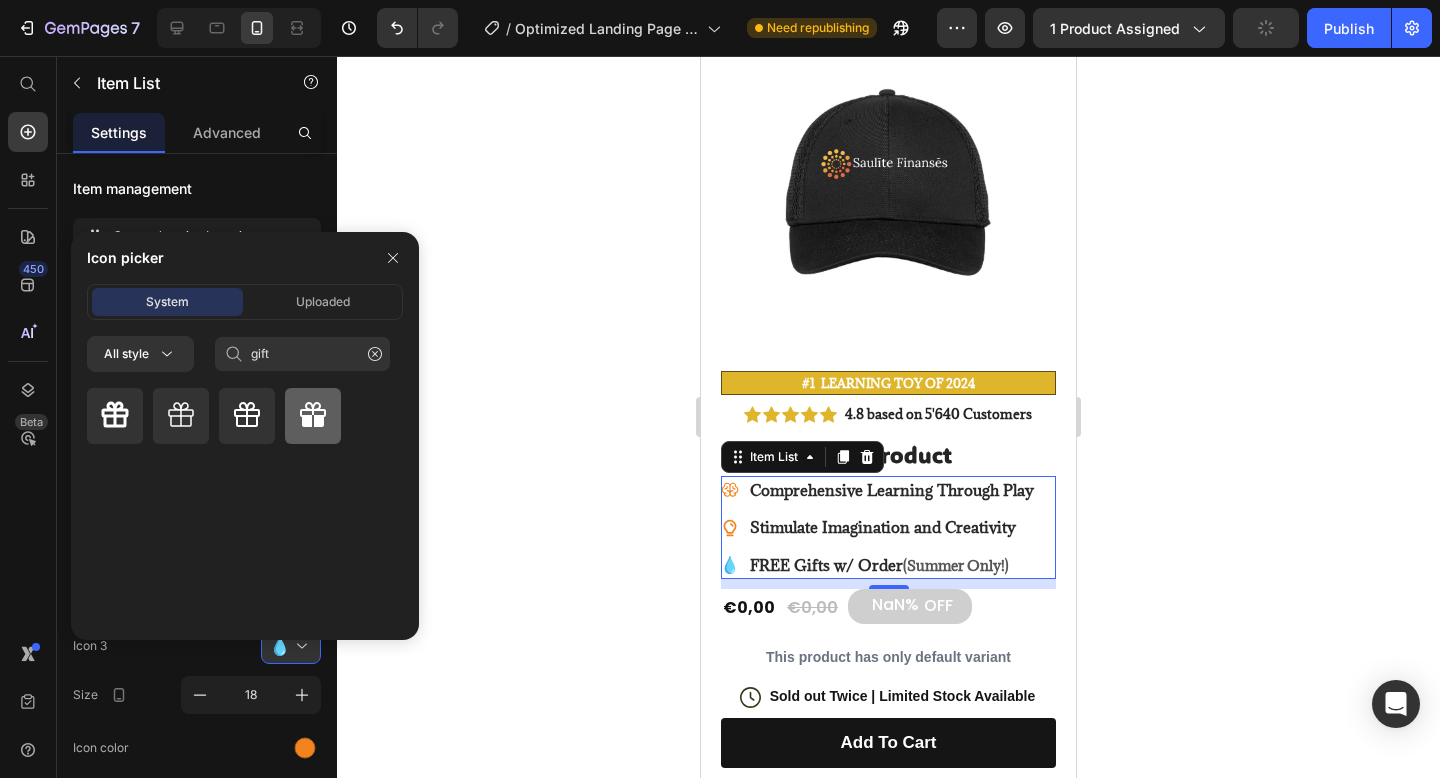 click 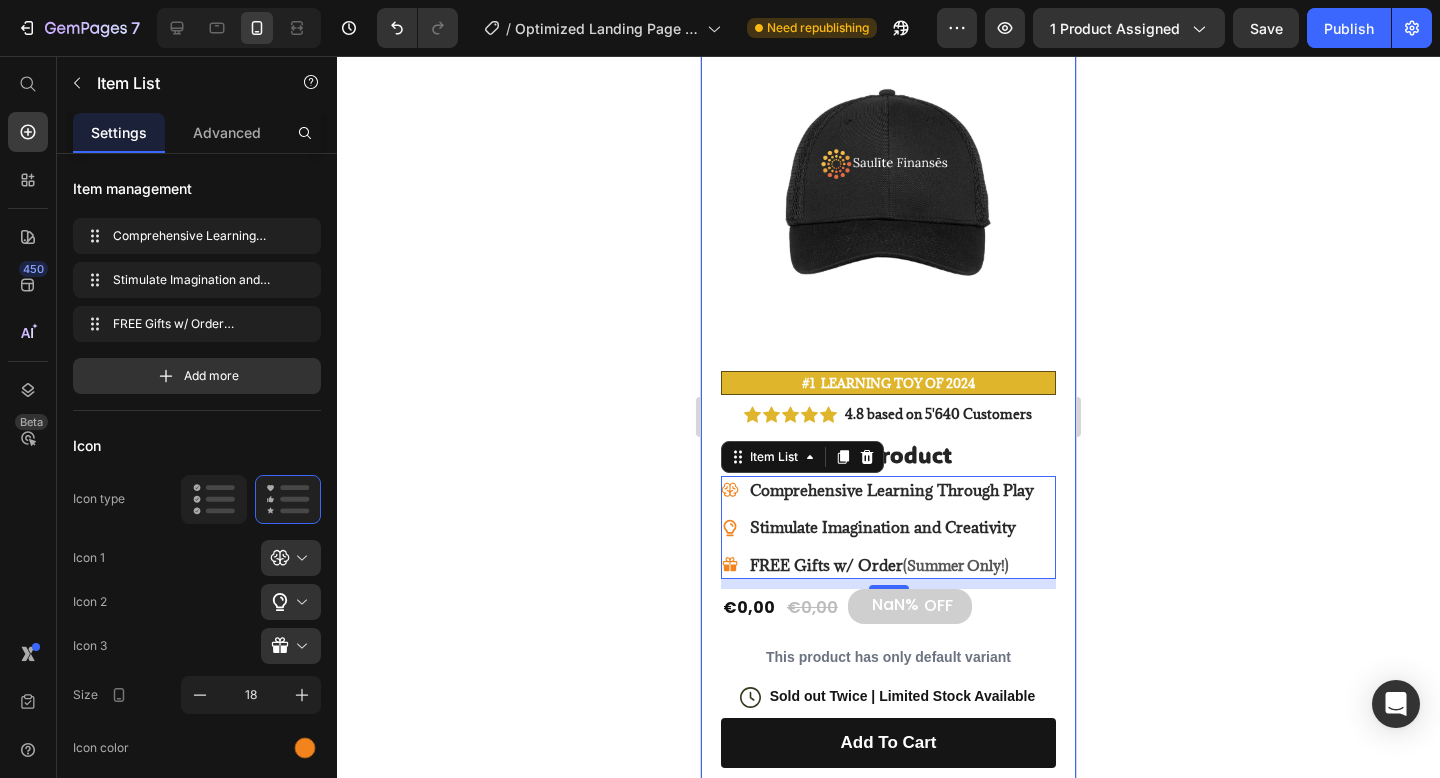 click on "Product Images #1  LEARNING Toy of 2024 Text Block Image Icon Icon Icon Icon Icon Icon List I’ve tried so many flea treatments and sprays, but nothing really worked long-term—until I found COMFORA Chews! Within just a few weeks, I noticed a huge difference —my dog stopped scratching, her coat looked shinier, and I wasn’t seeing fleas or ticks after walks anymore. The best part? It’s natural, mess-free, and she actually loves taking it. I feel so much better knowing she’s protected daily—and I’ve never felt more confident as a dog parent. Highly recommend! Text Block
Icon [FIRST] [LAST] ([CITY], [COUNTRY]) Text Block Row Row Row Icon Icon Icon Icon Icon Icon List 4.8 based on 5'640 Customers Text Block Row the product Product Title
Comprehensive Learning Through Play
Stimulate Imagination and Creativity
FREE Gifts w/ Order (Summer Only!) Item List 10 €0,00 Product Price €0,00 Product Price NaN% OFF Discount Tag Row
Row" at bounding box center [888, 705] 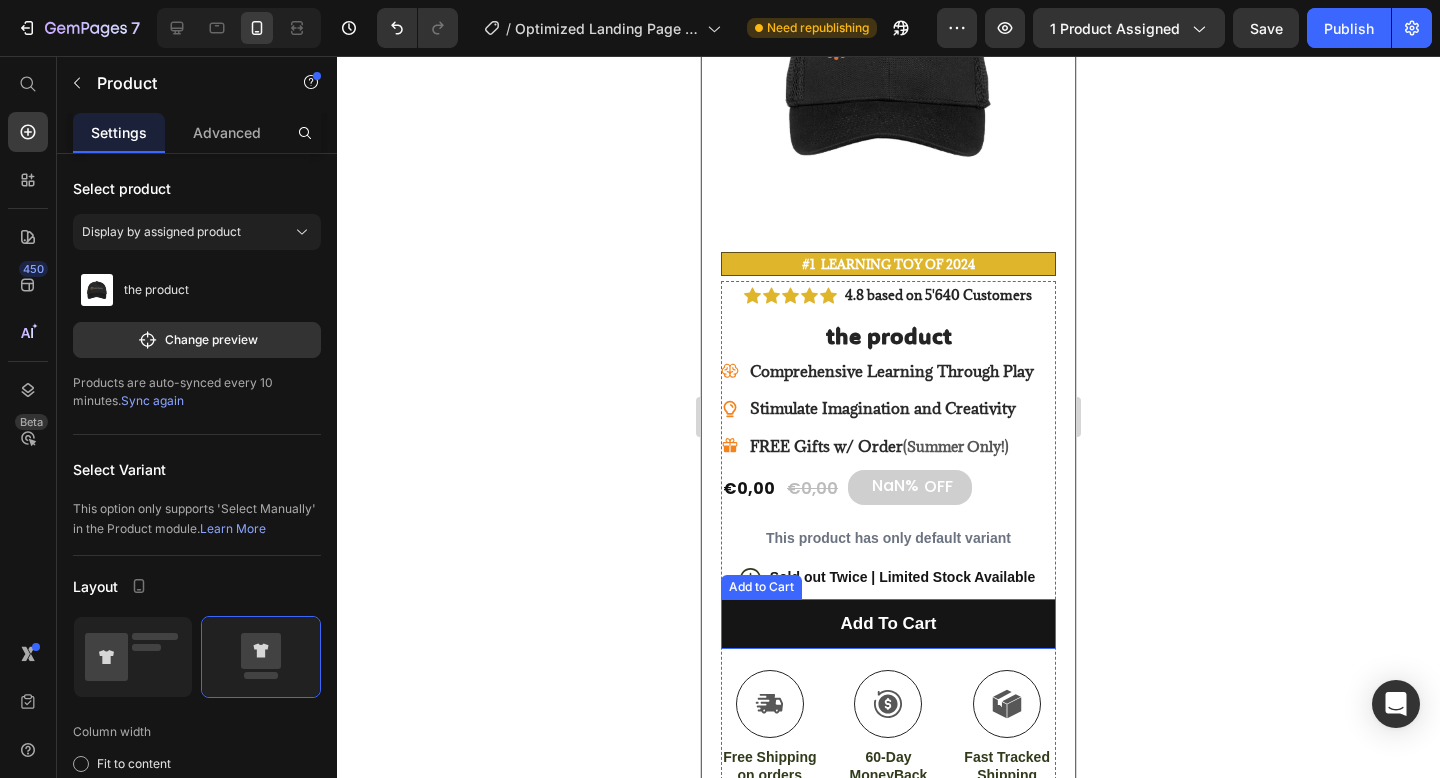 scroll, scrollTop: 0, scrollLeft: 0, axis: both 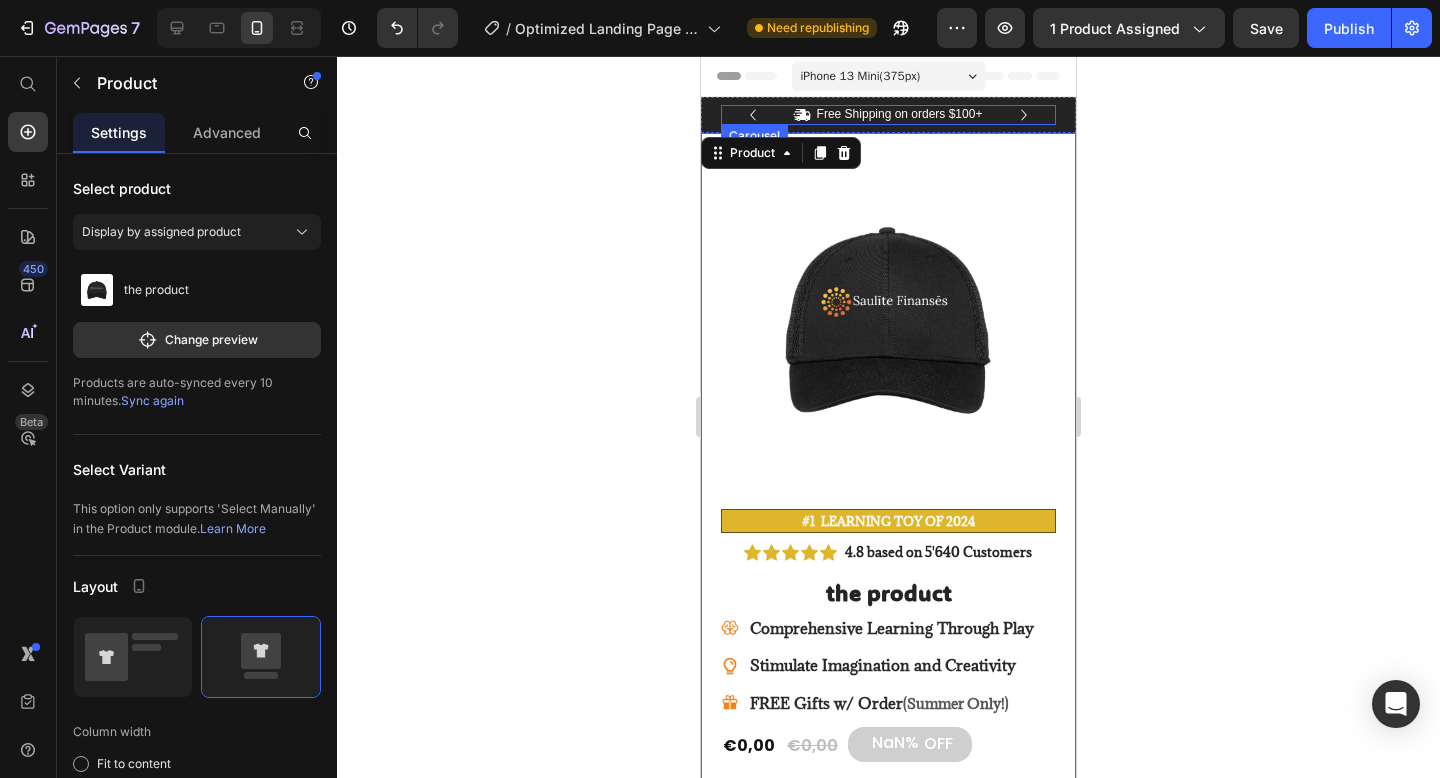 click 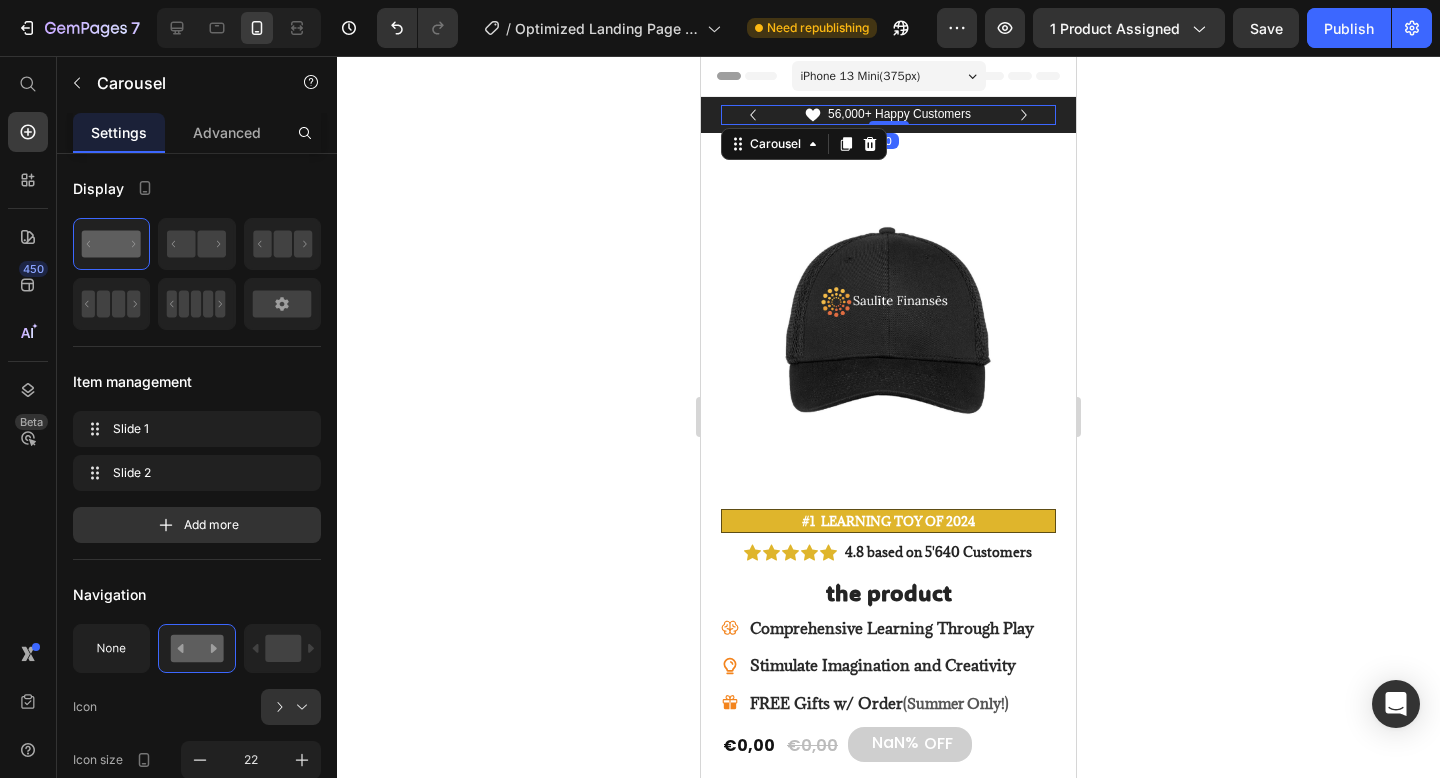 click 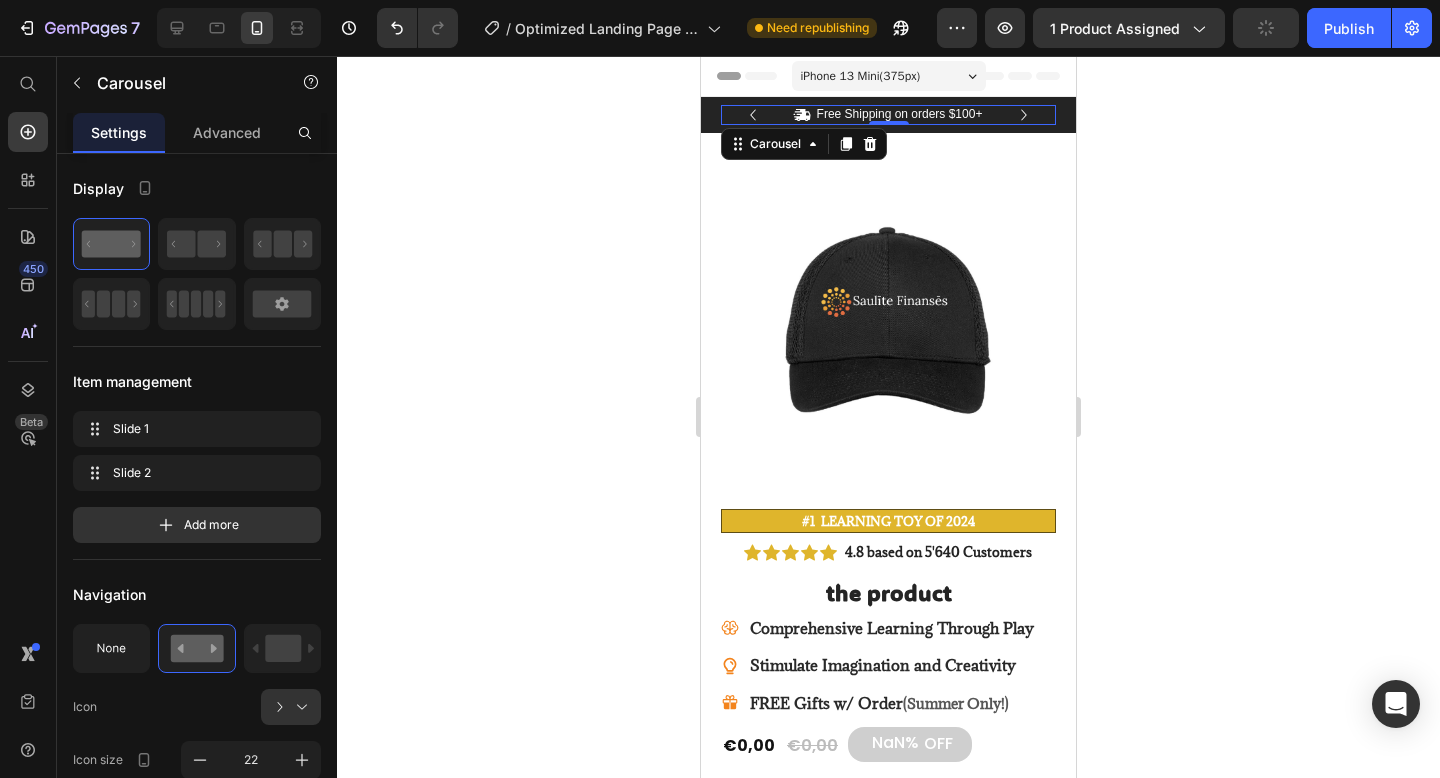 click 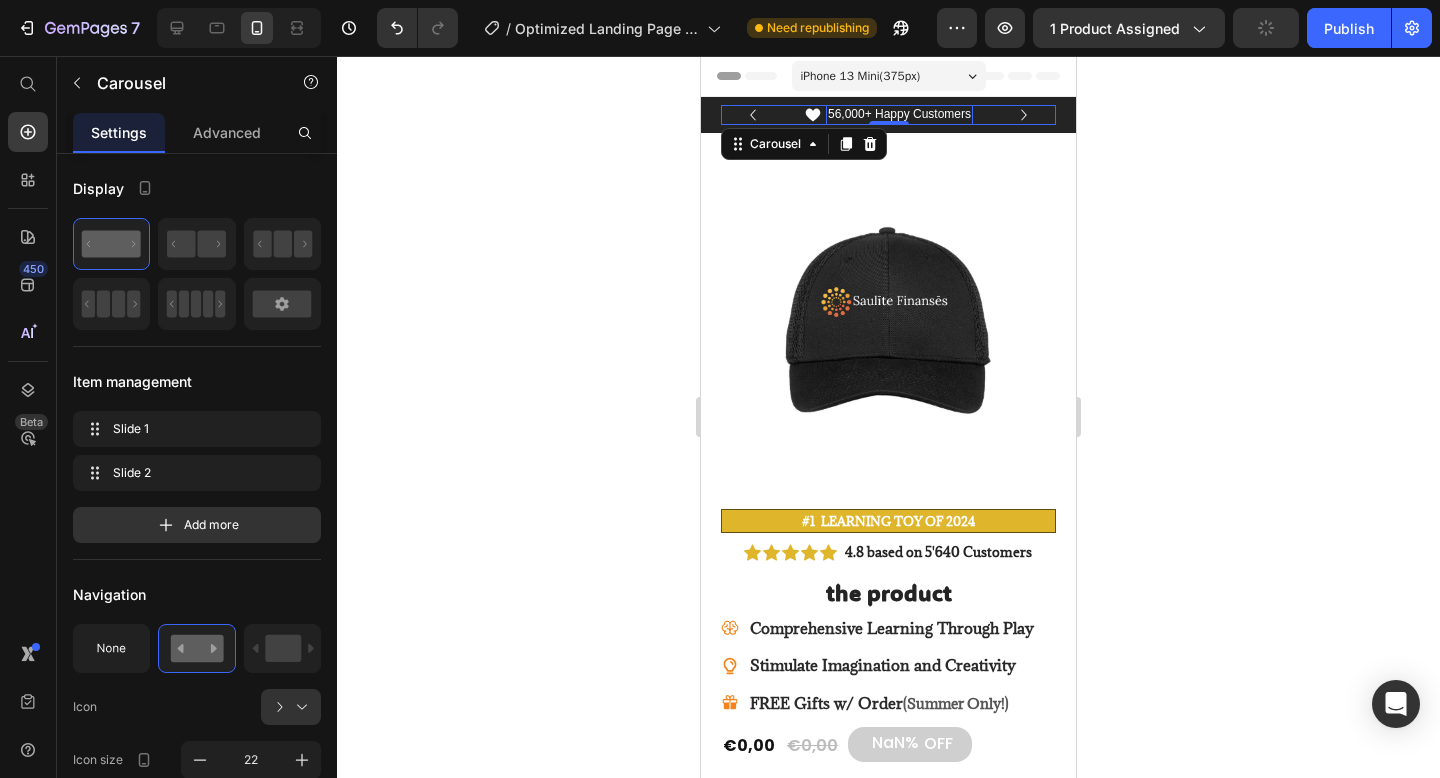 click on "56,000+ Happy Customers" at bounding box center [899, 115] 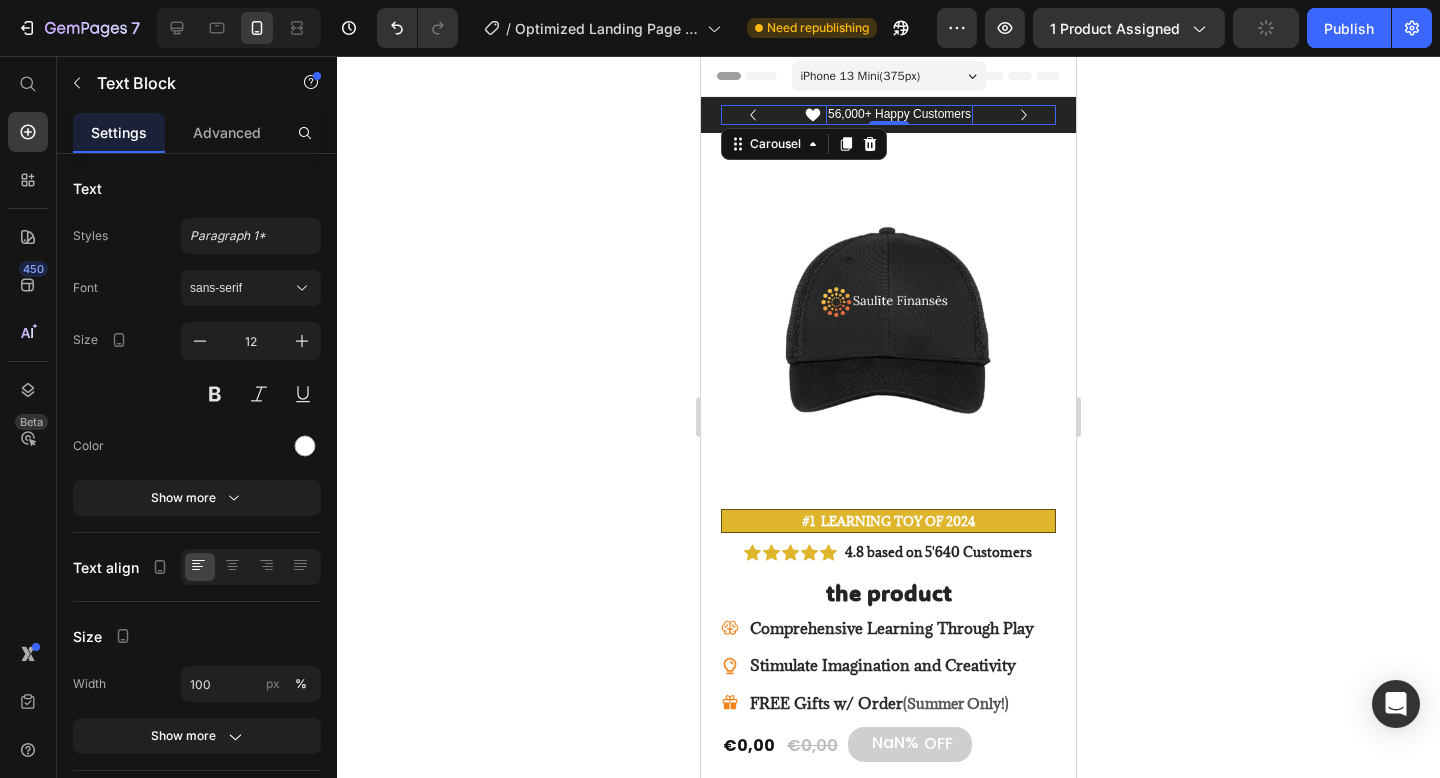 click on "56,000+ Happy Customers" at bounding box center [899, 115] 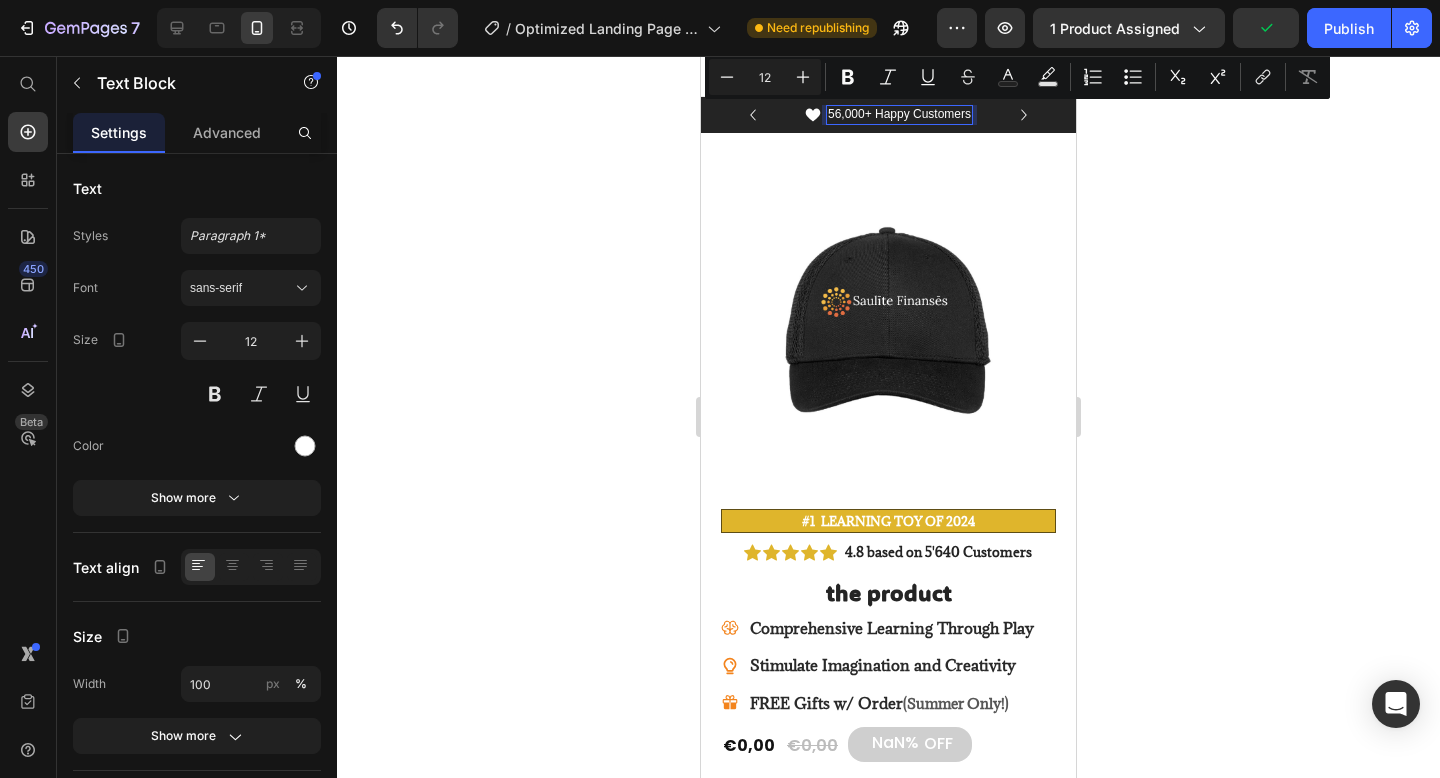 click on "56,000+ Happy Customers" at bounding box center (899, 115) 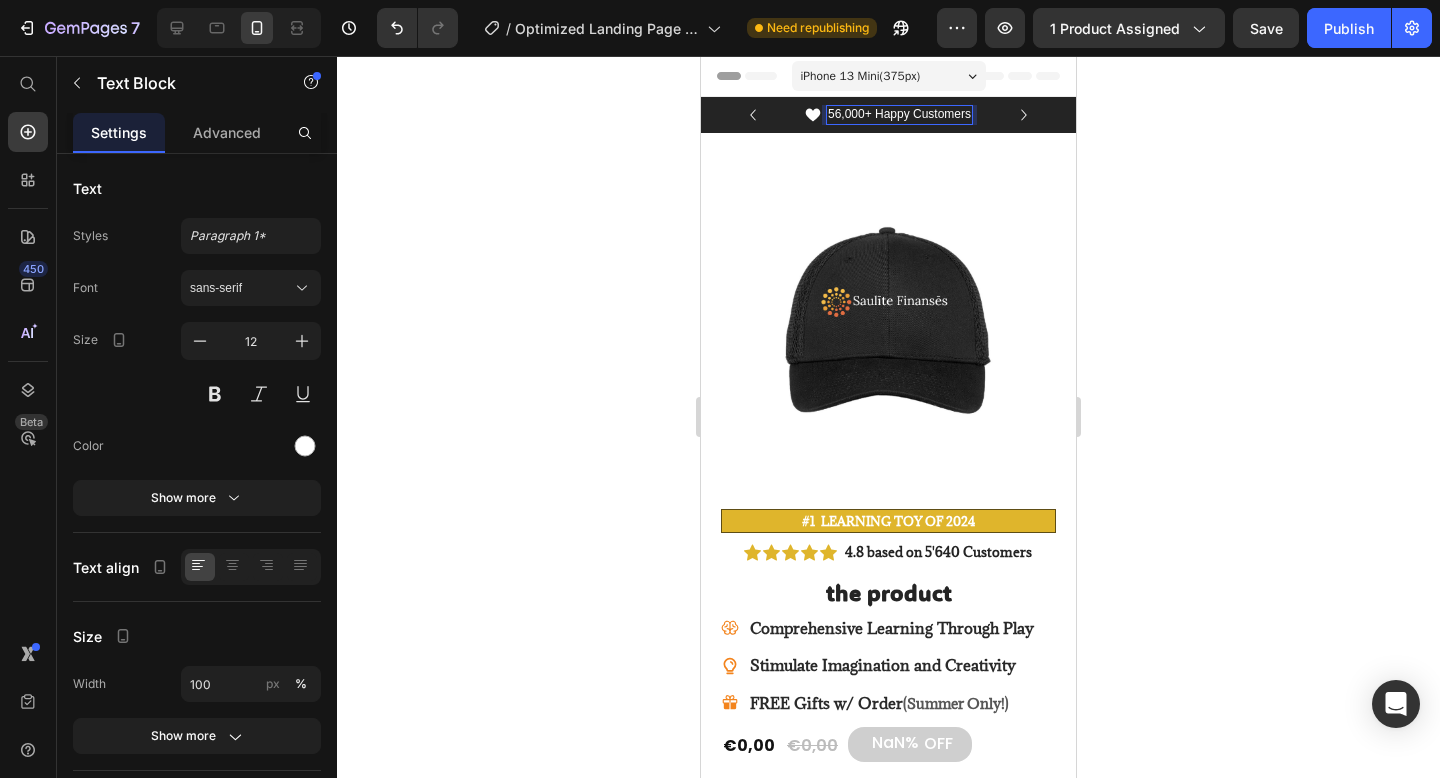 click on "56,000+ Happy Customers" at bounding box center [899, 115] 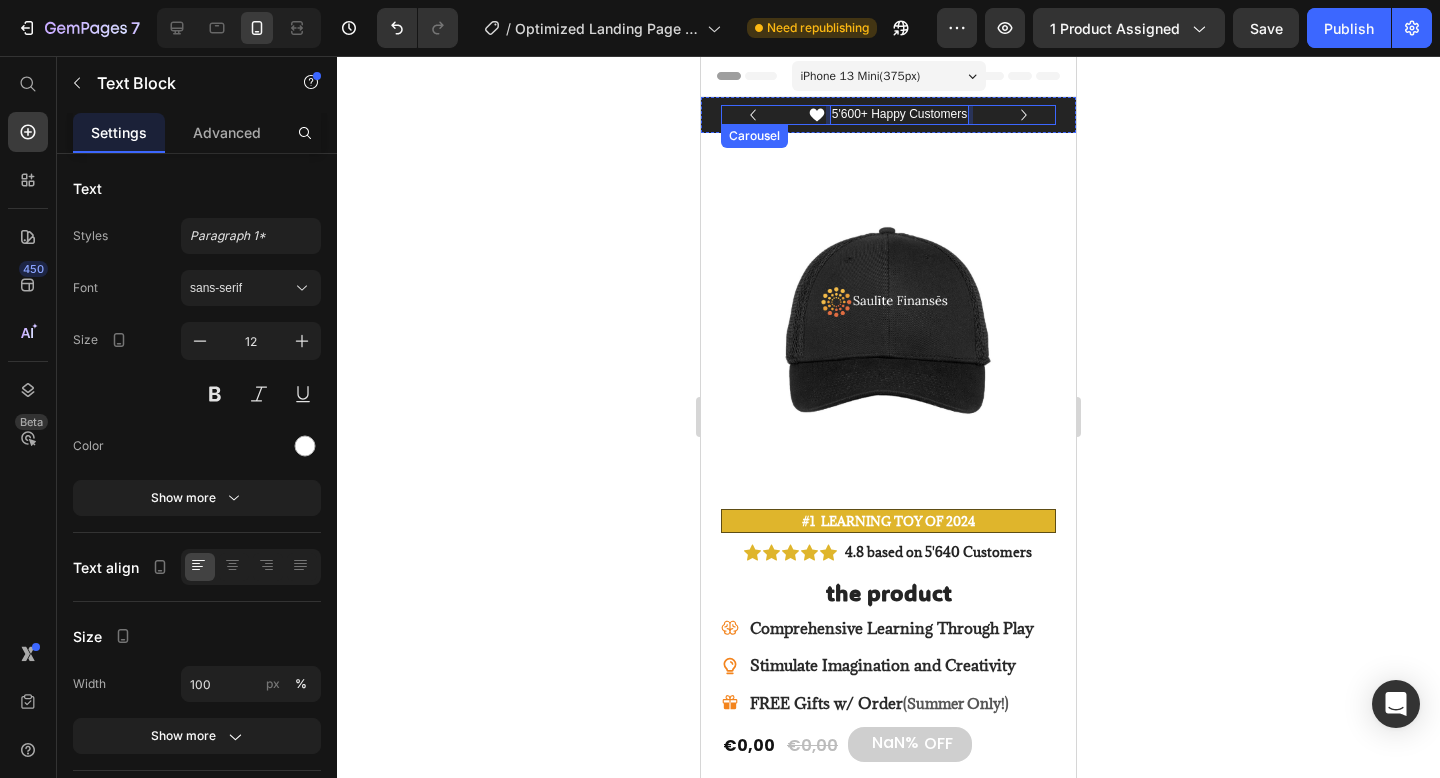 click 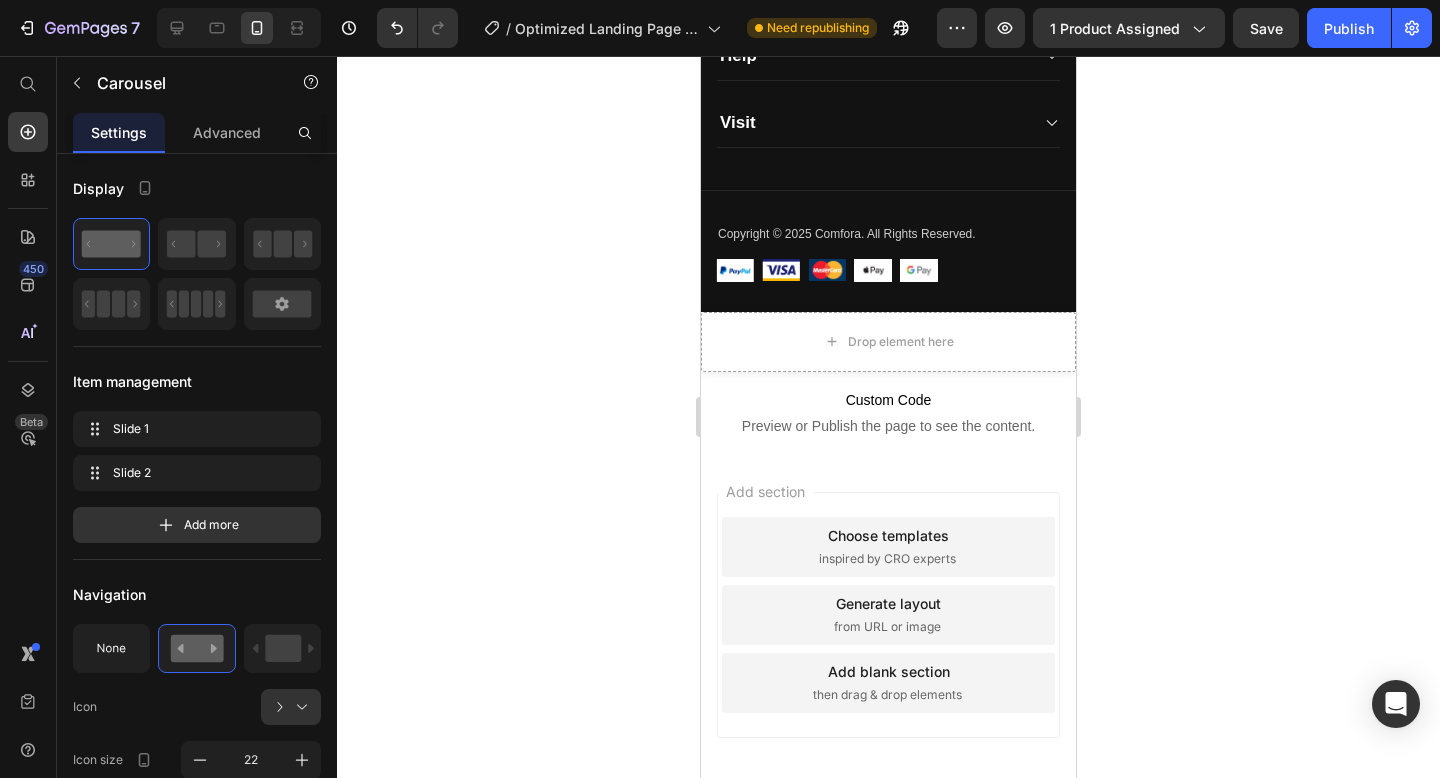 scroll, scrollTop: 6471, scrollLeft: 0, axis: vertical 